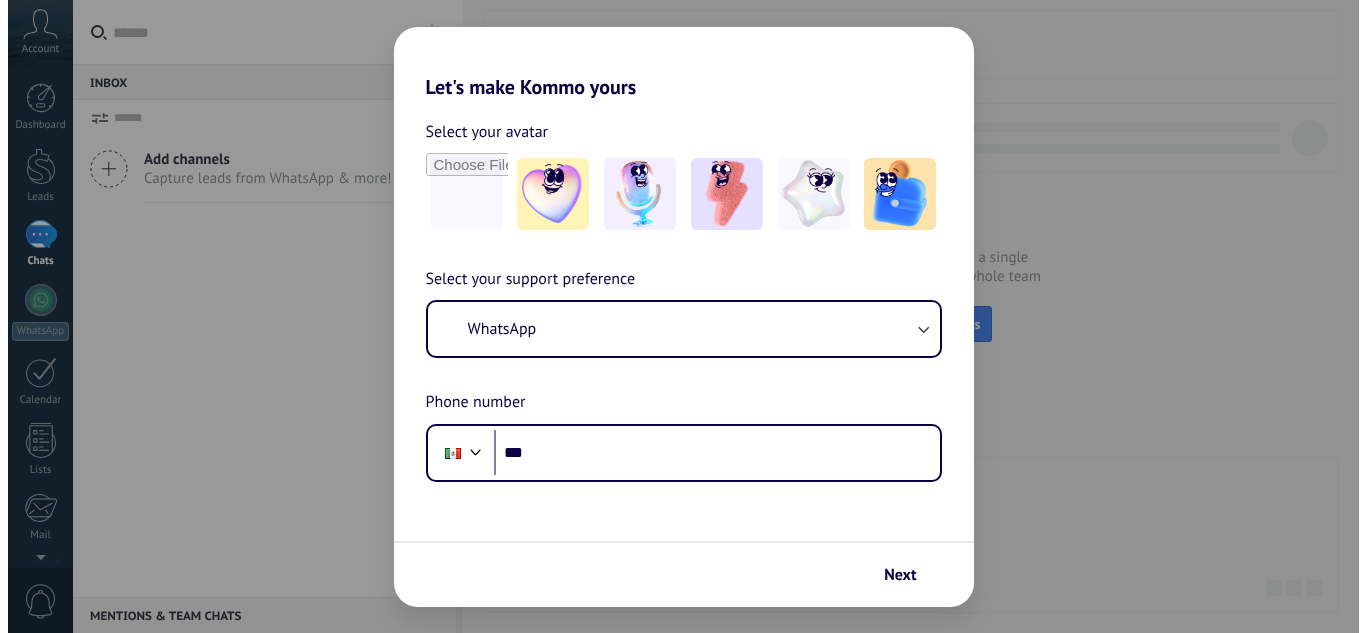 scroll, scrollTop: 0, scrollLeft: 0, axis: both 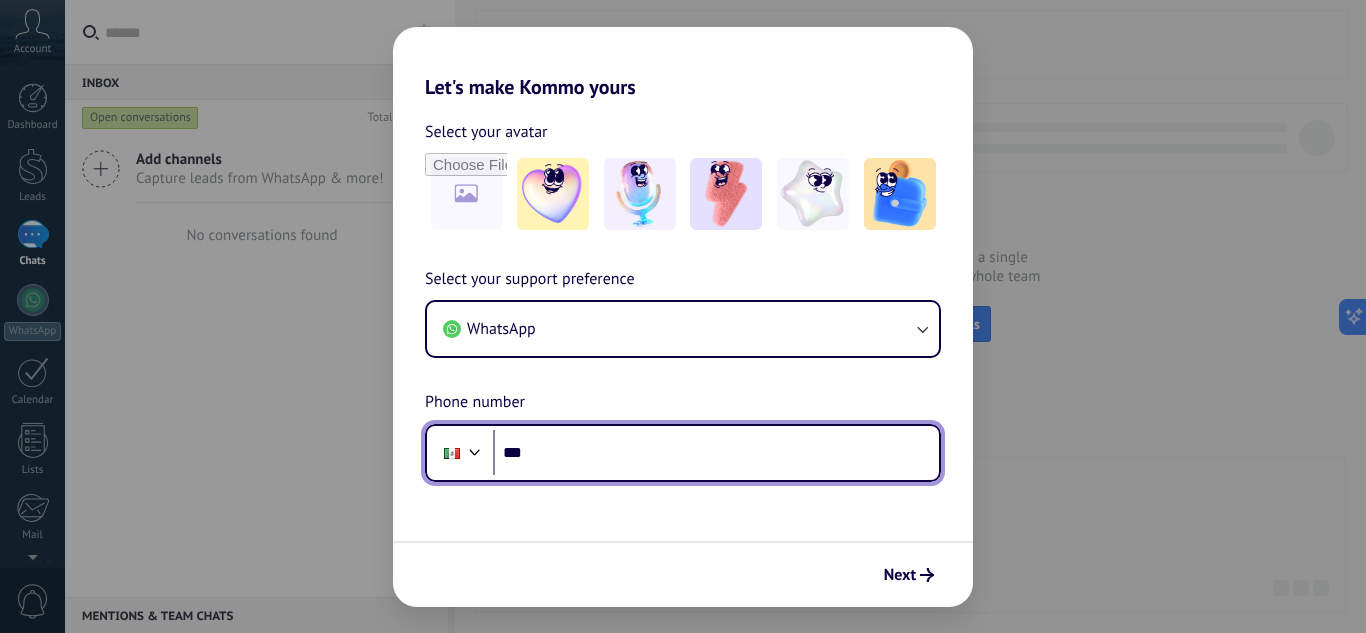click on "***" at bounding box center [716, 453] 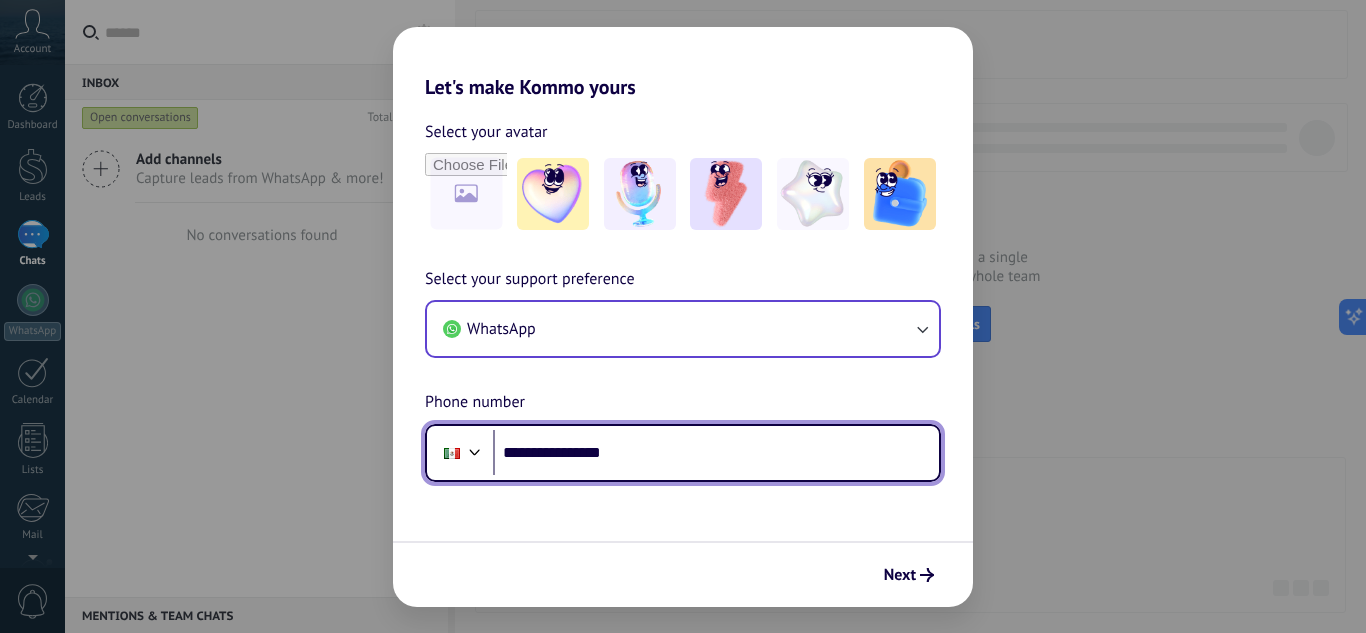 type on "**********" 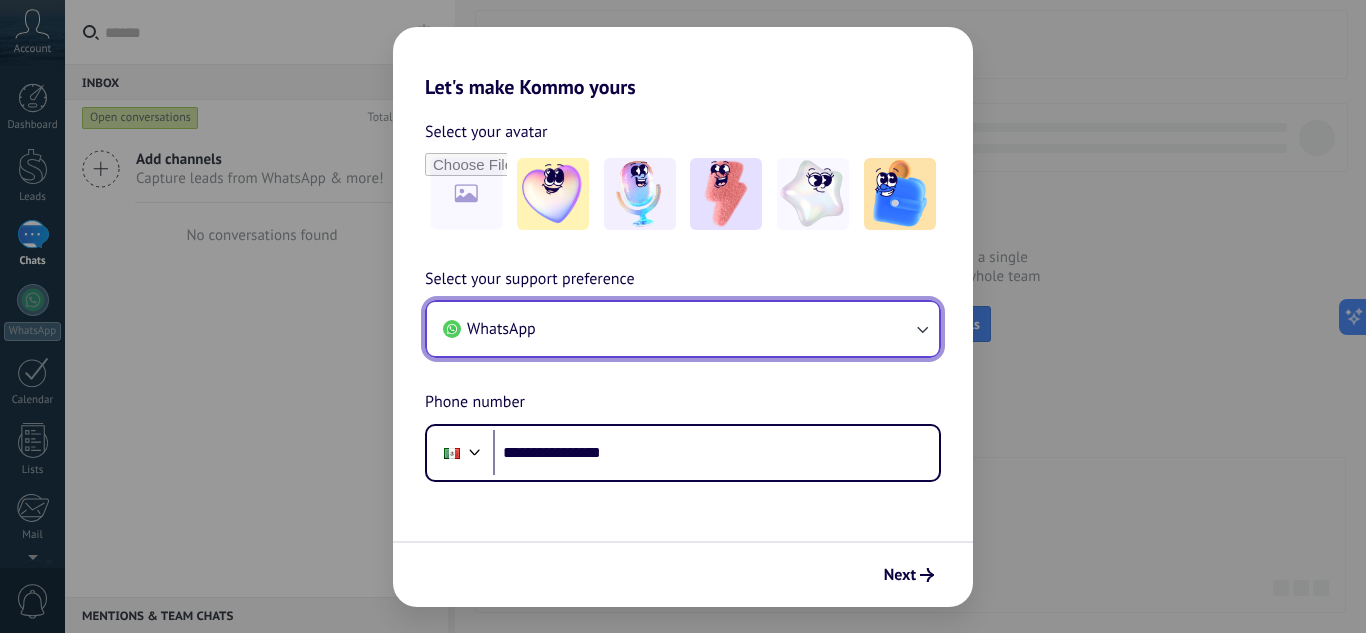 click on "WhatsApp" at bounding box center (683, 329) 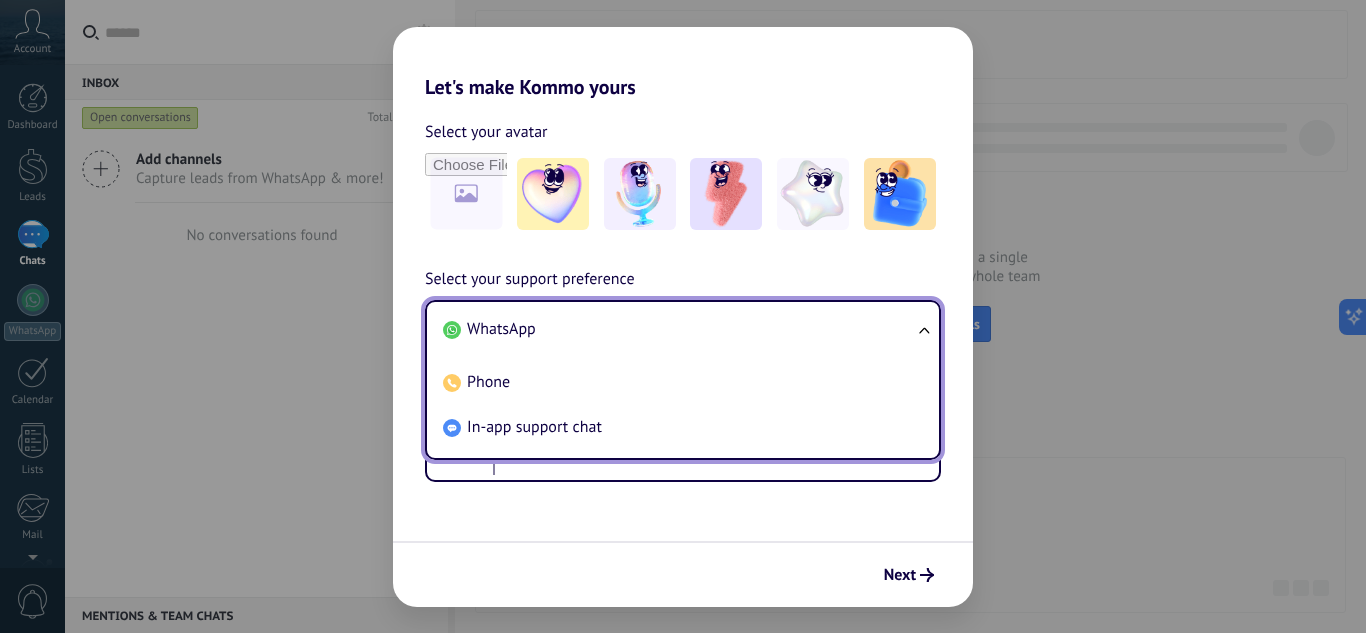scroll, scrollTop: 0, scrollLeft: 0, axis: both 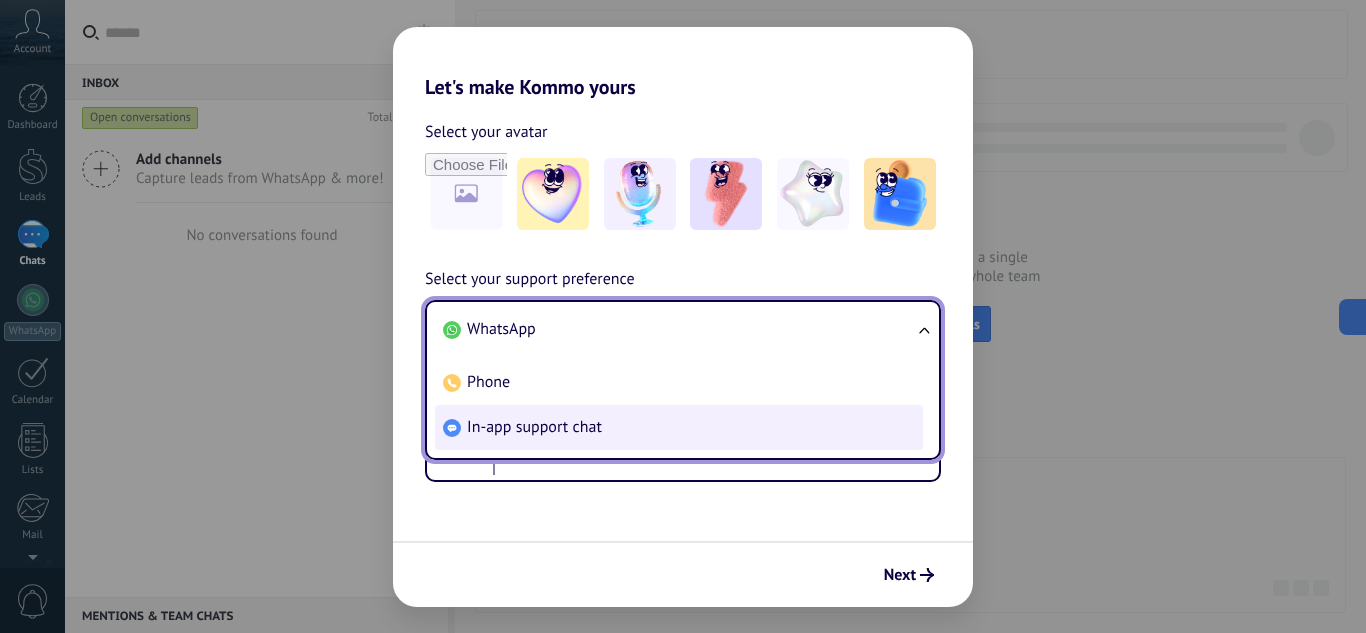 click on "In-app support chat" at bounding box center [534, 427] 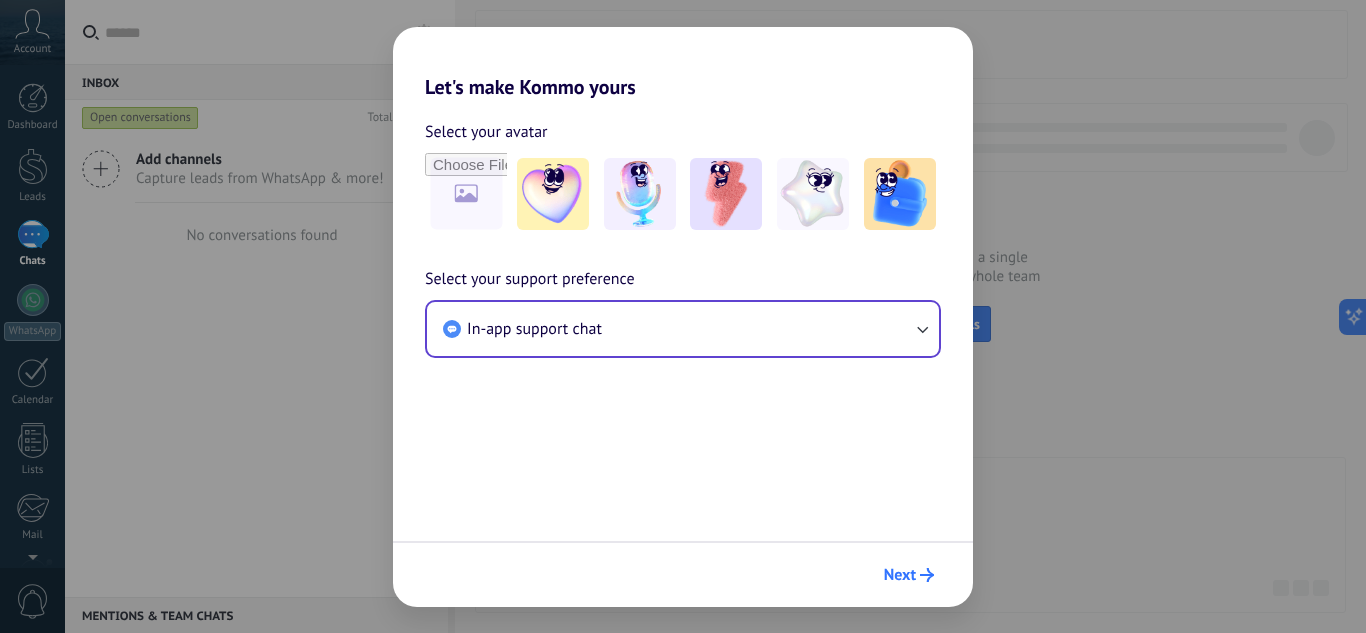 click on "Next" at bounding box center (909, 575) 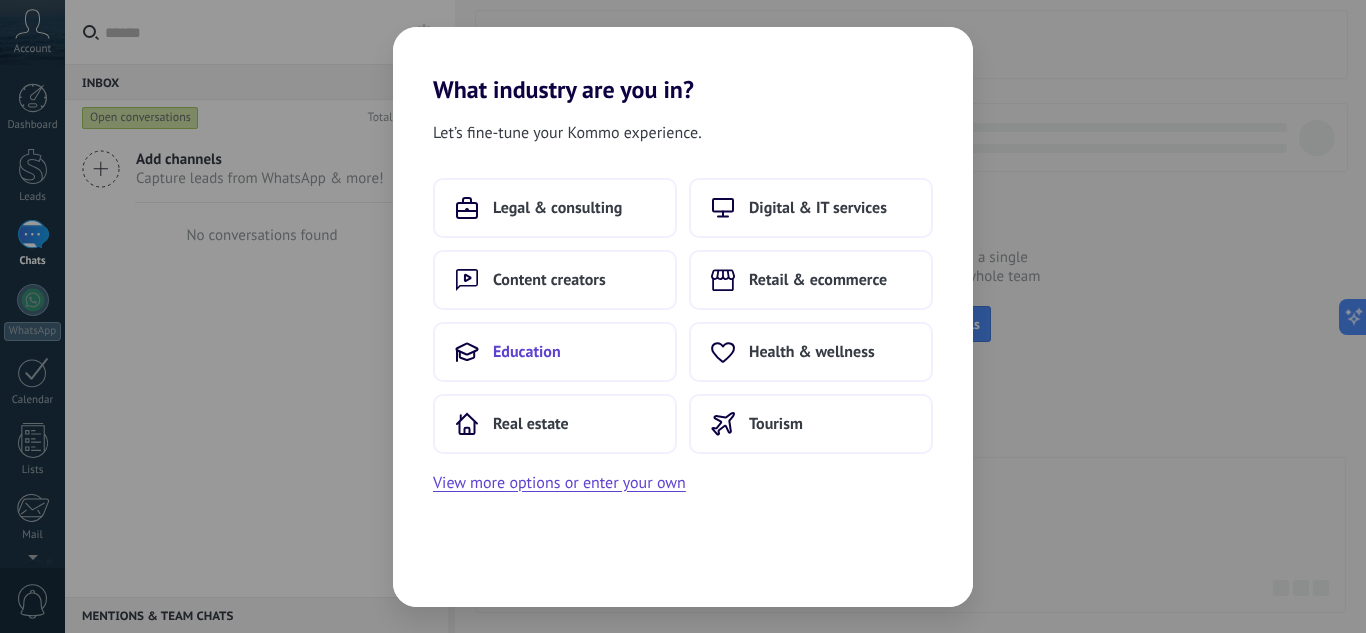 click on "Education" at bounding box center [527, 352] 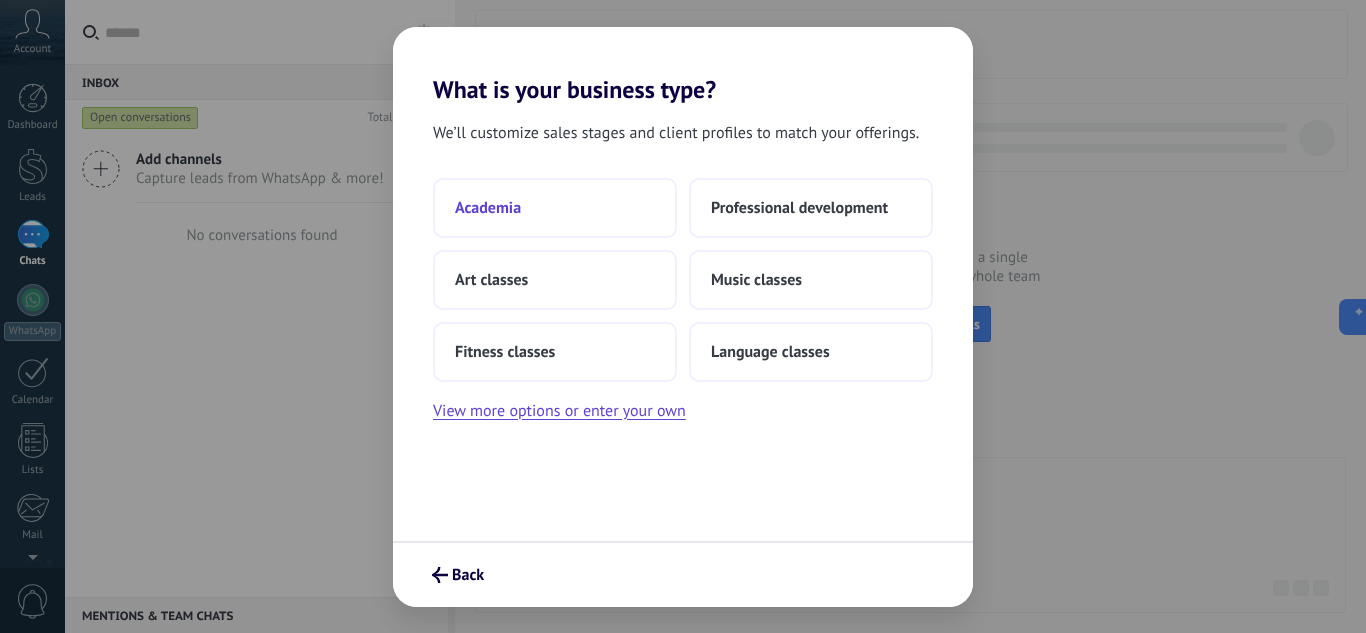 click on "Academia" at bounding box center [555, 208] 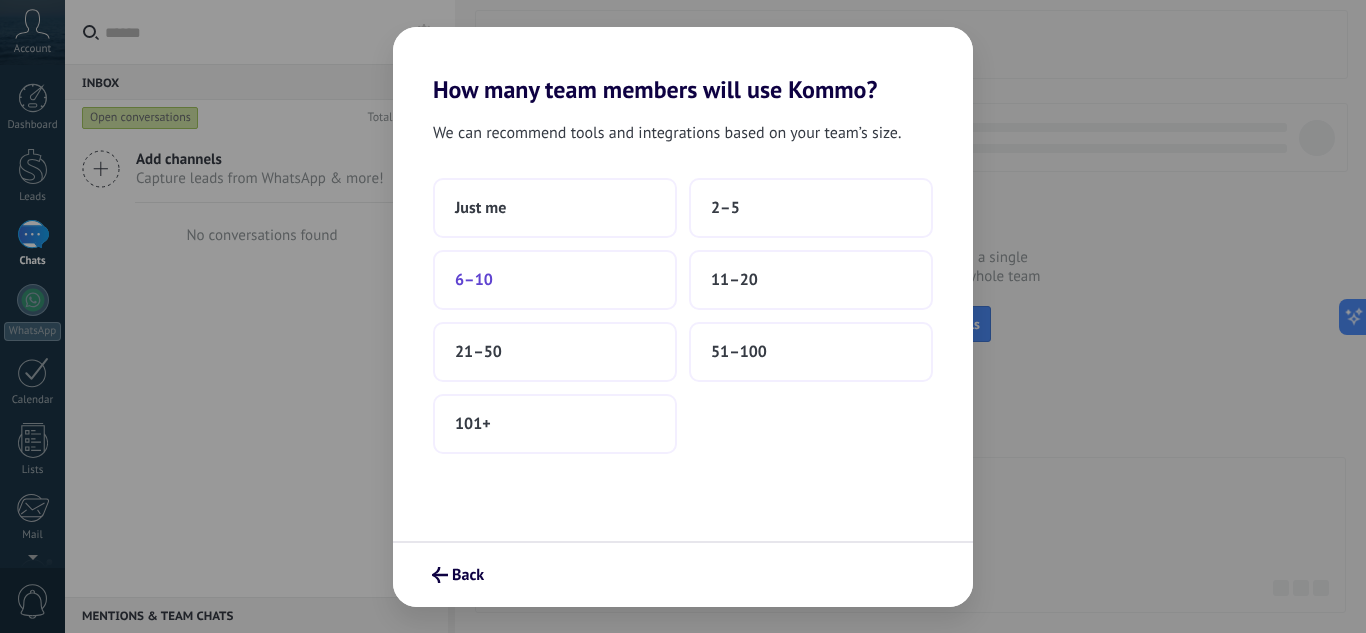 click on "6–10" at bounding box center [555, 280] 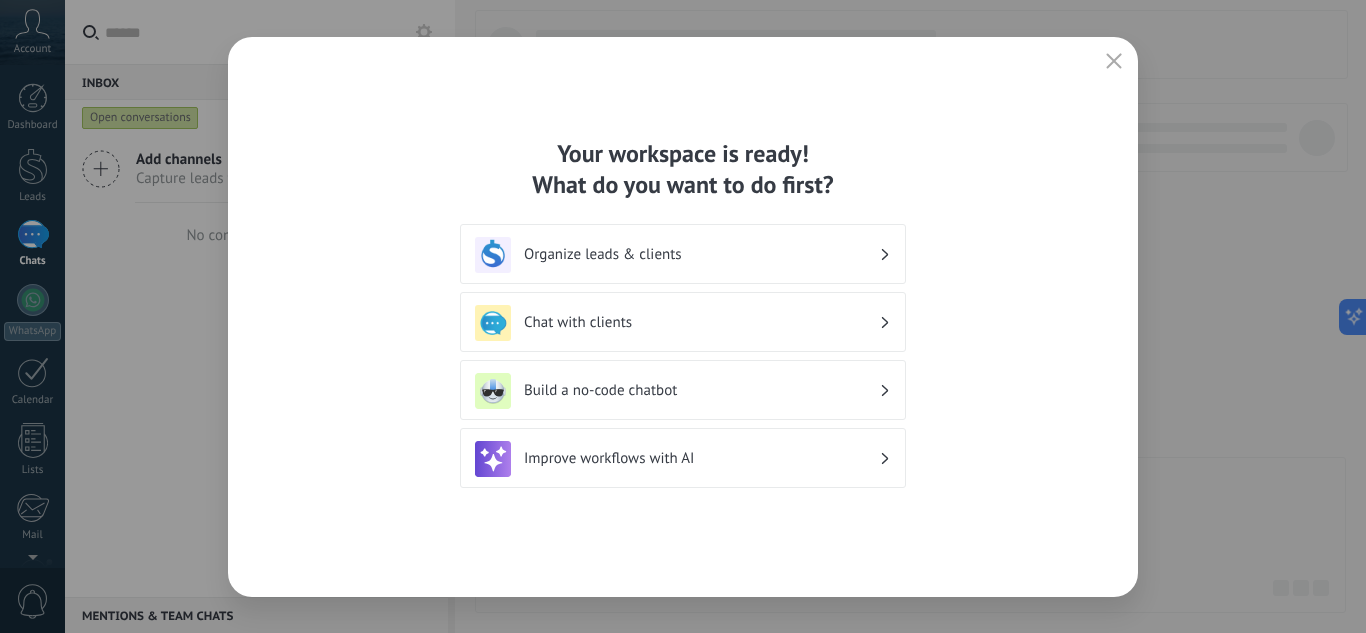 click on "Chat with clients" at bounding box center [701, 322] 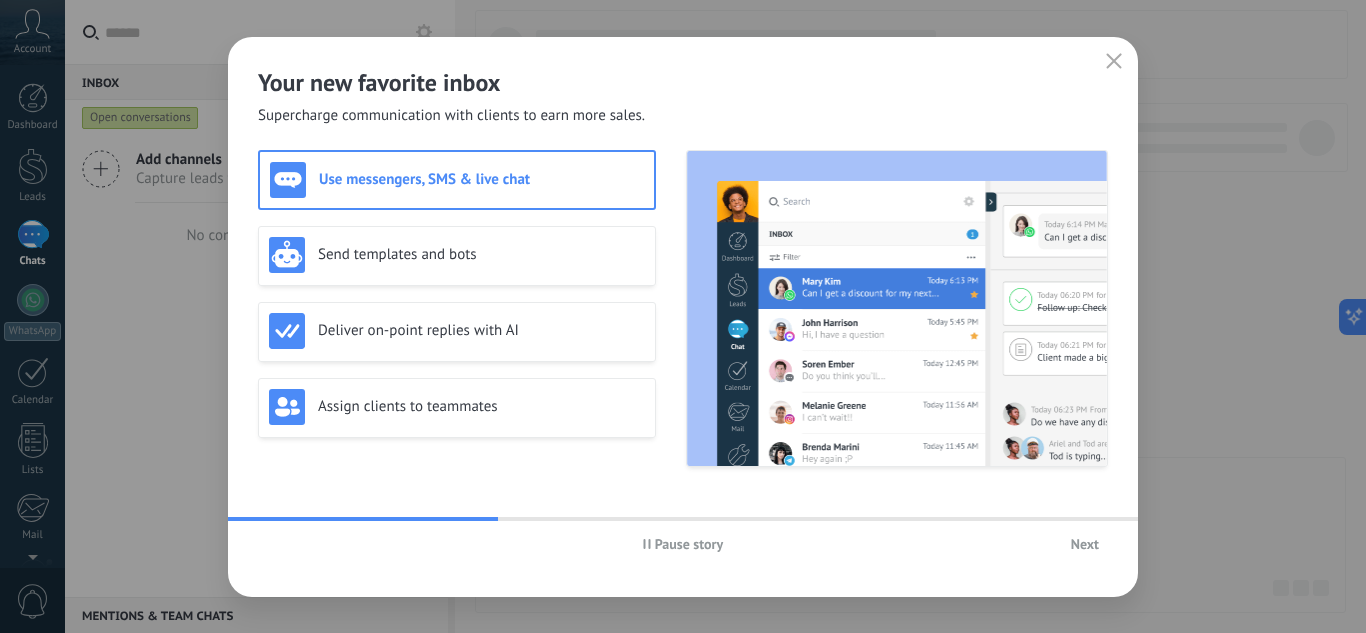 click on "Next" at bounding box center (1085, 544) 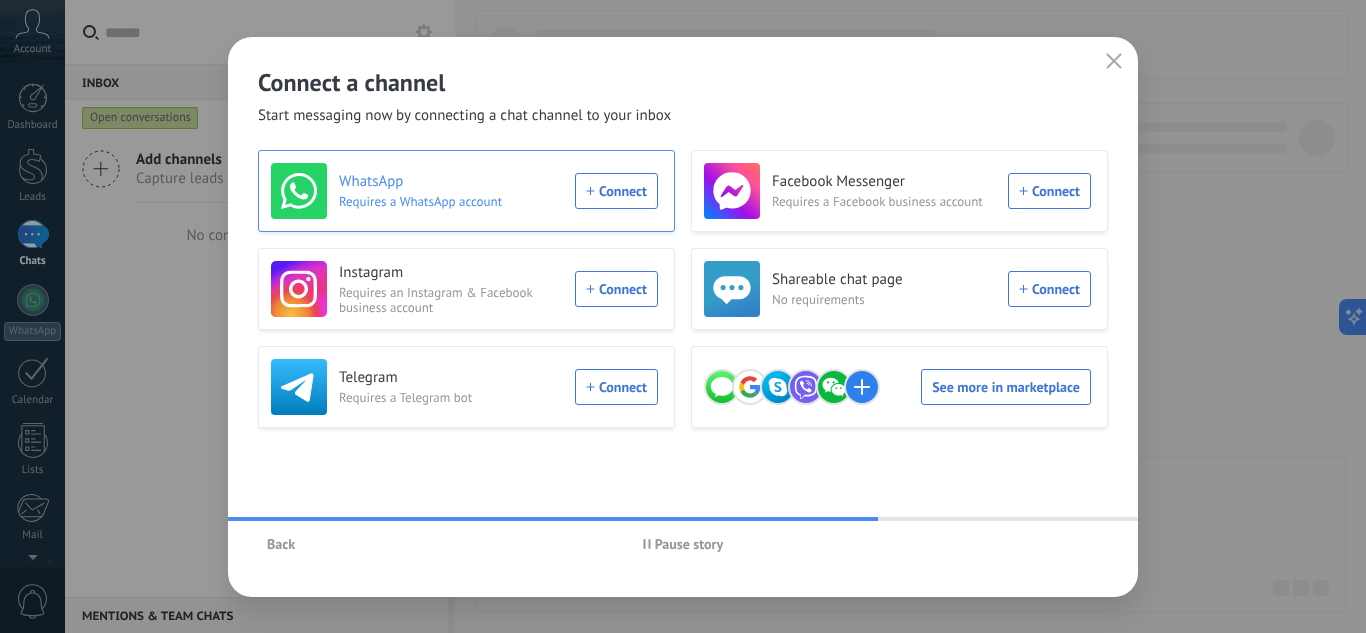 click on "WhatsApp Requires a WhatsApp account Connect" at bounding box center [464, 191] 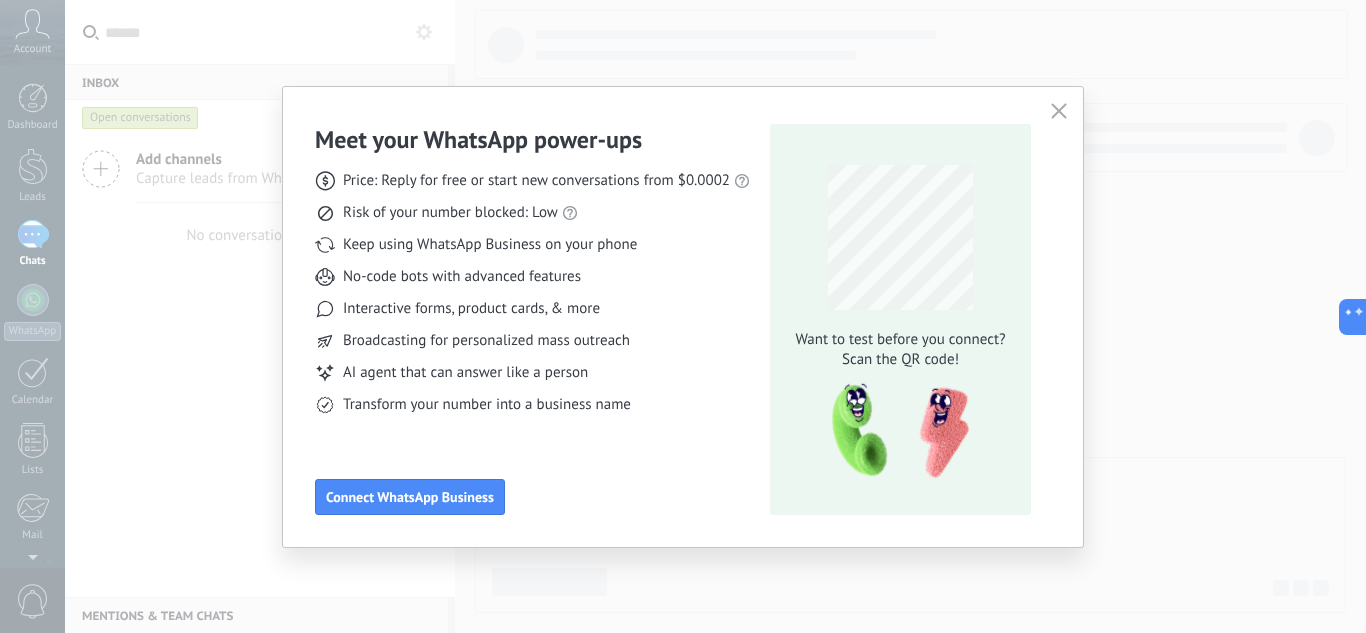 click 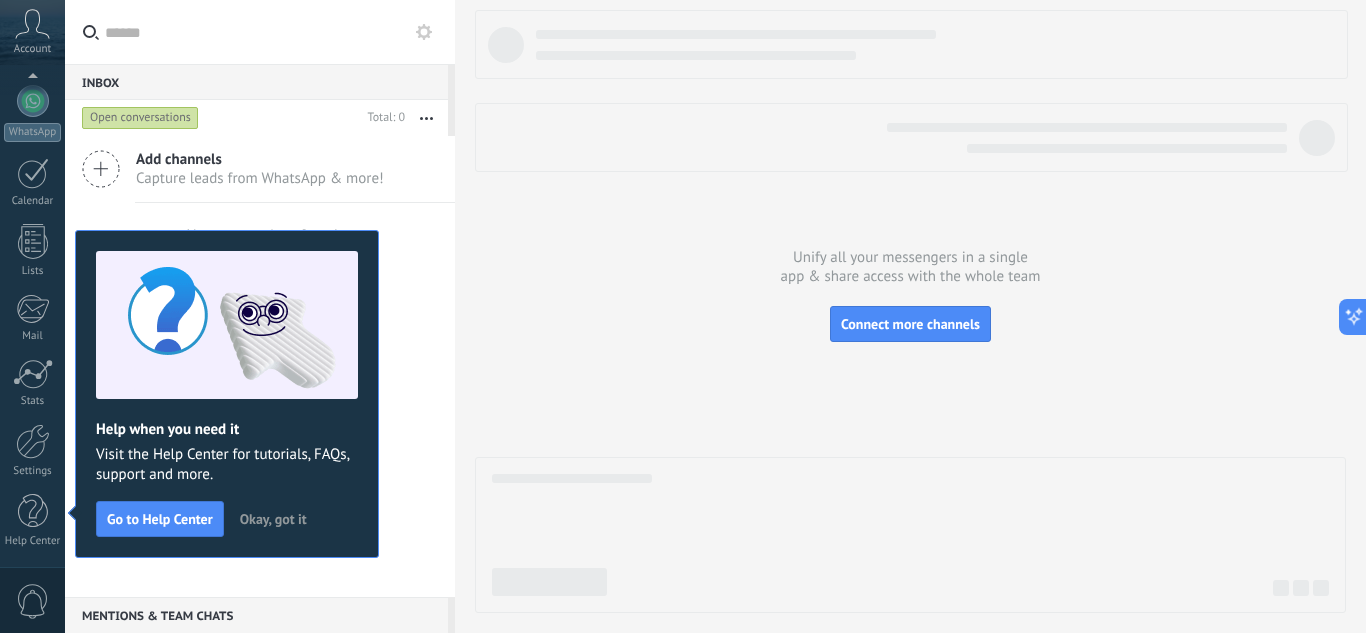 scroll, scrollTop: 0, scrollLeft: 0, axis: both 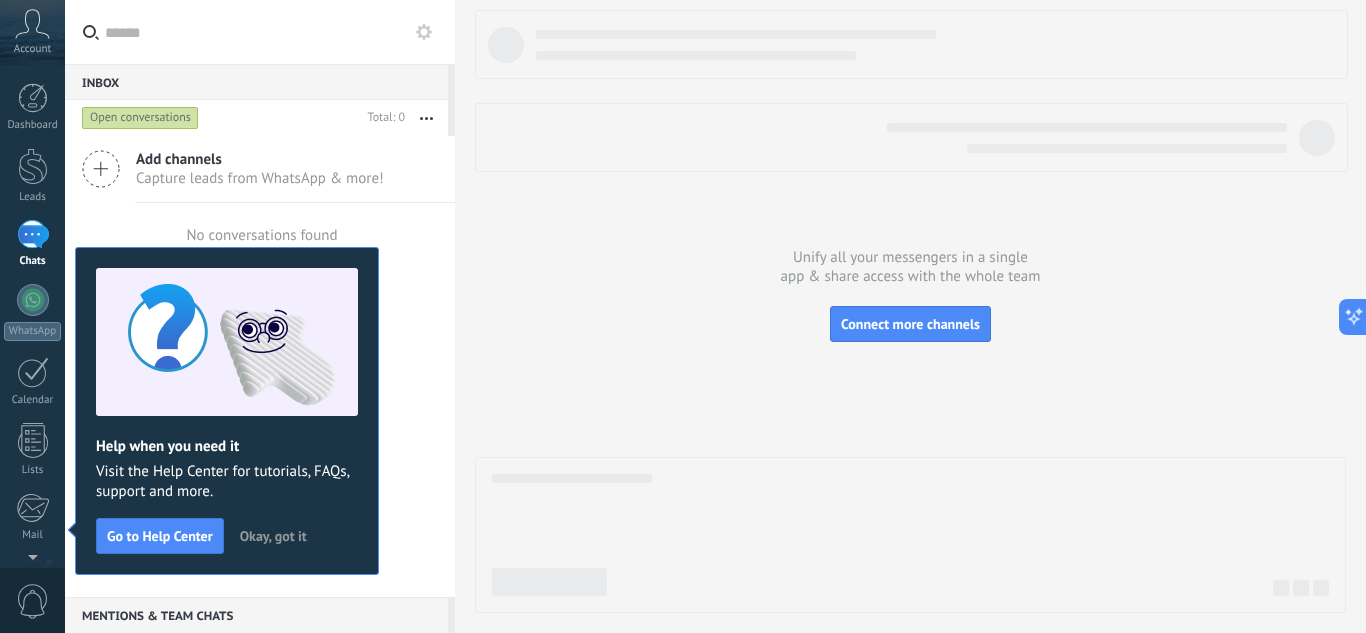 click on "Okay, got it" at bounding box center (273, 536) 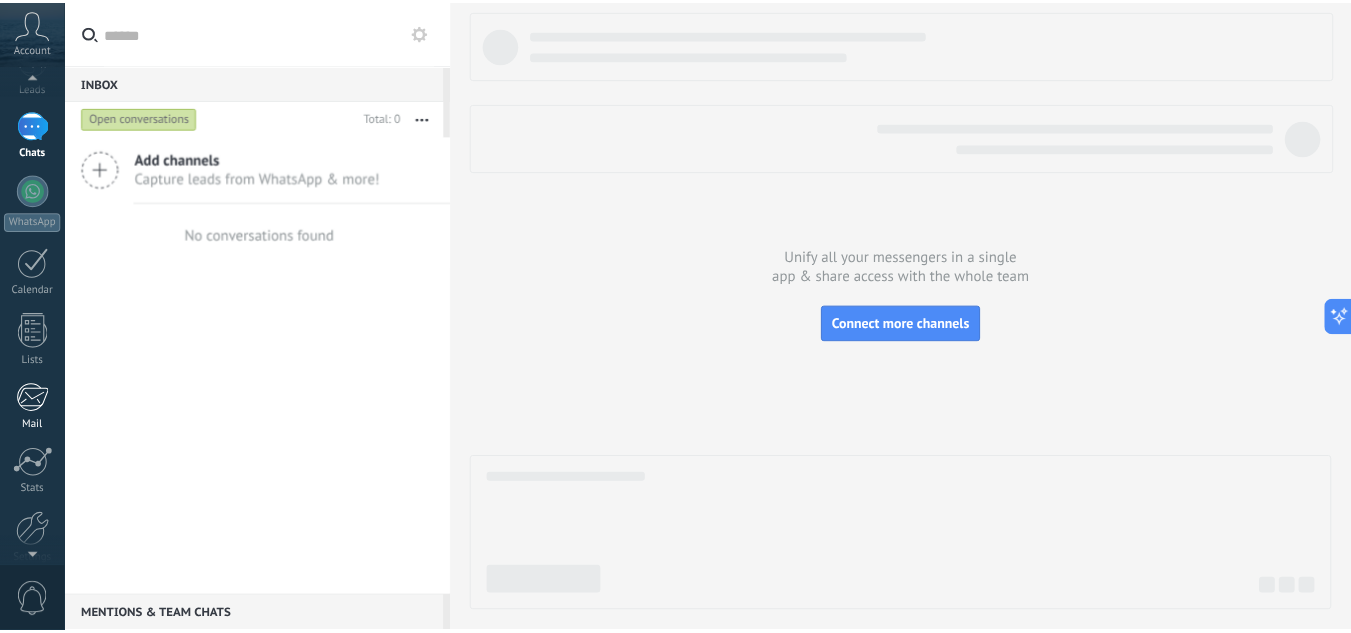 scroll, scrollTop: 199, scrollLeft: 0, axis: vertical 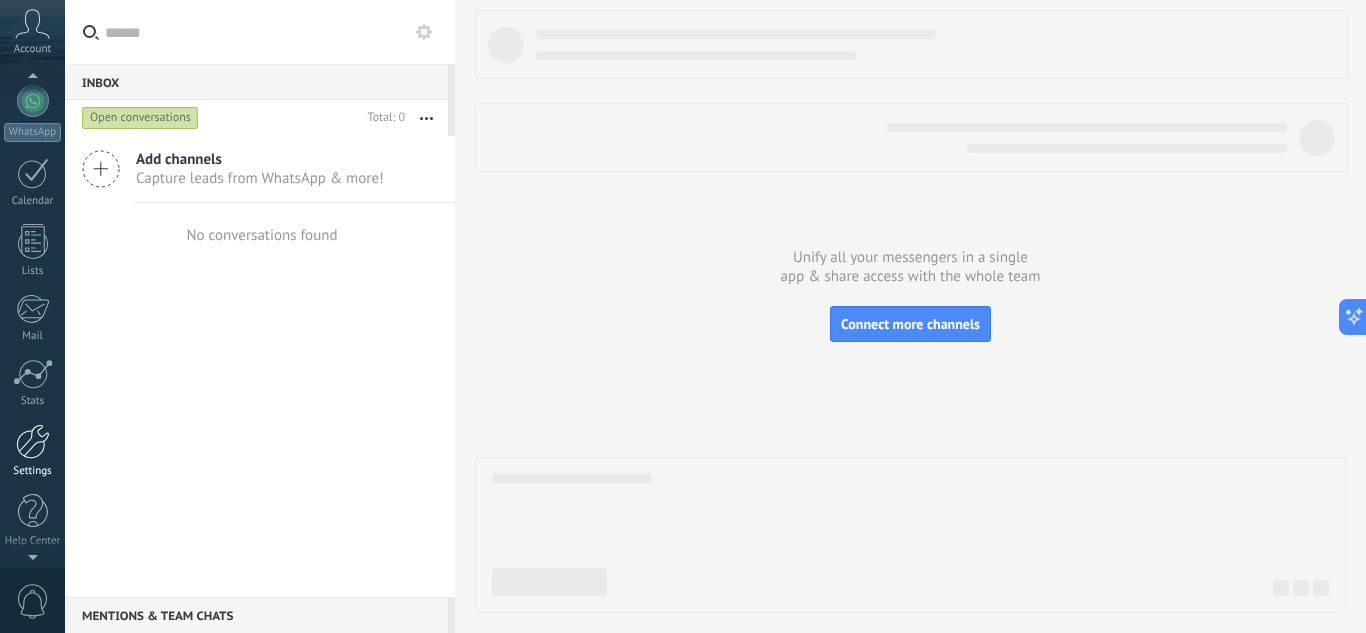 click at bounding box center [33, 441] 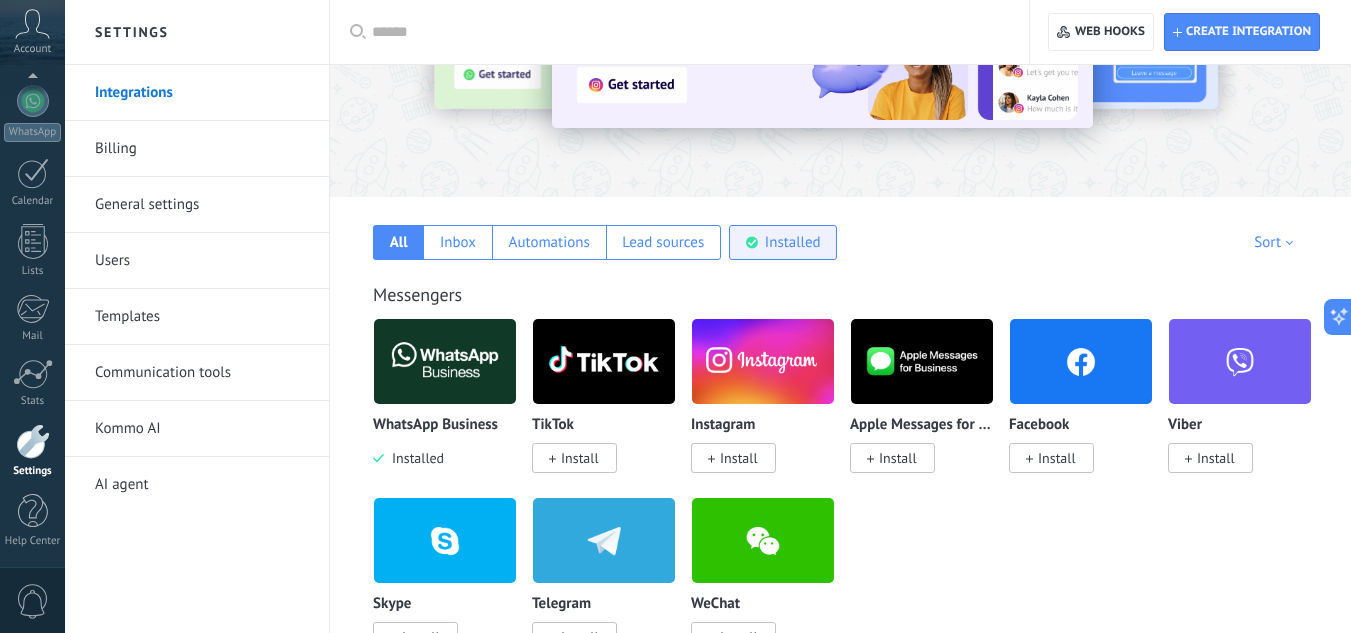 scroll, scrollTop: 200, scrollLeft: 0, axis: vertical 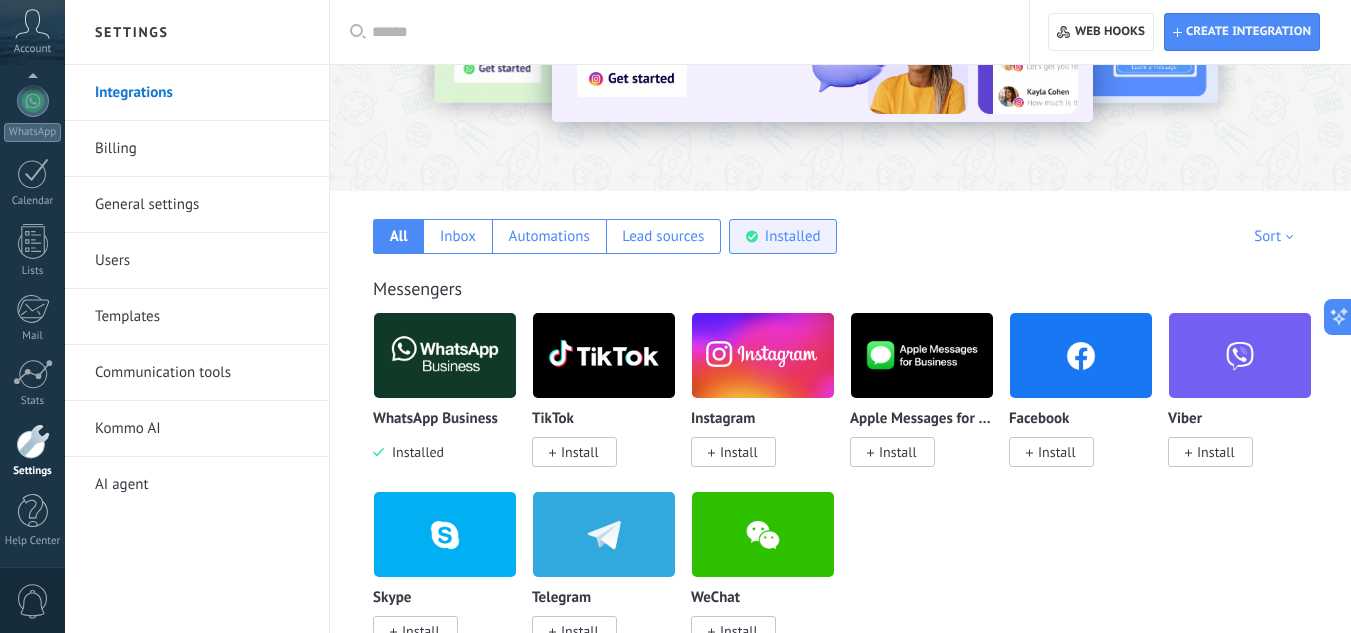click on "Installed" at bounding box center (793, 236) 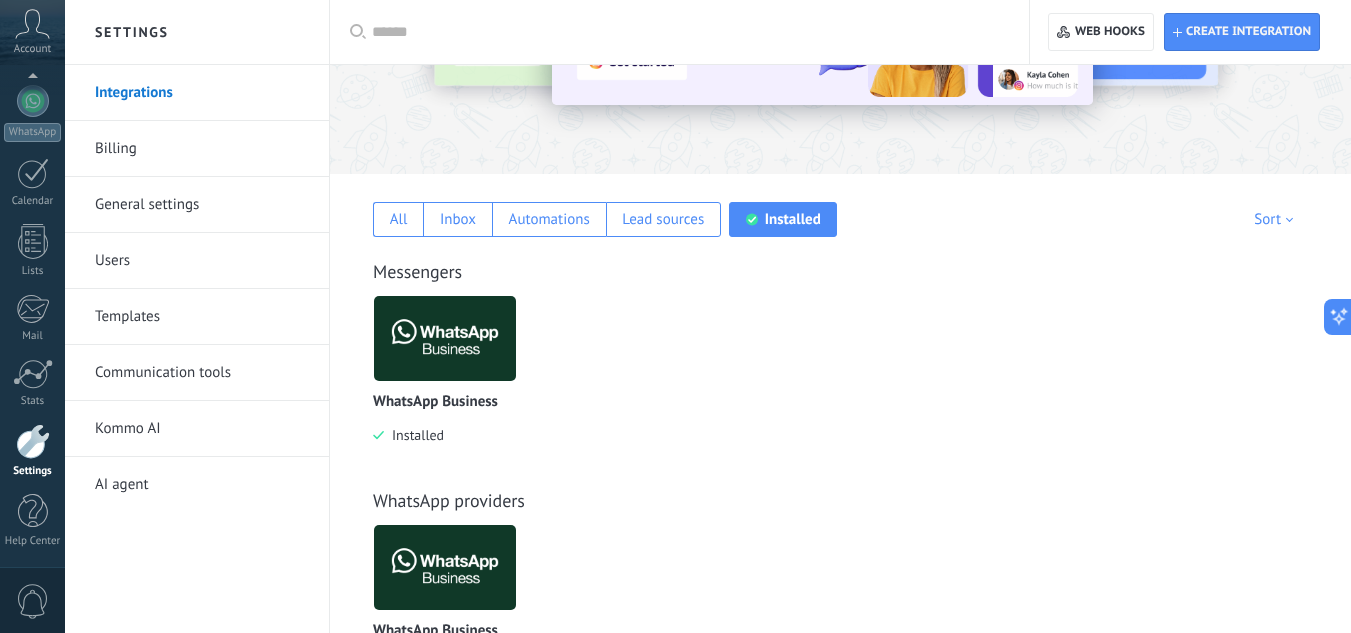 scroll, scrollTop: 0, scrollLeft: 0, axis: both 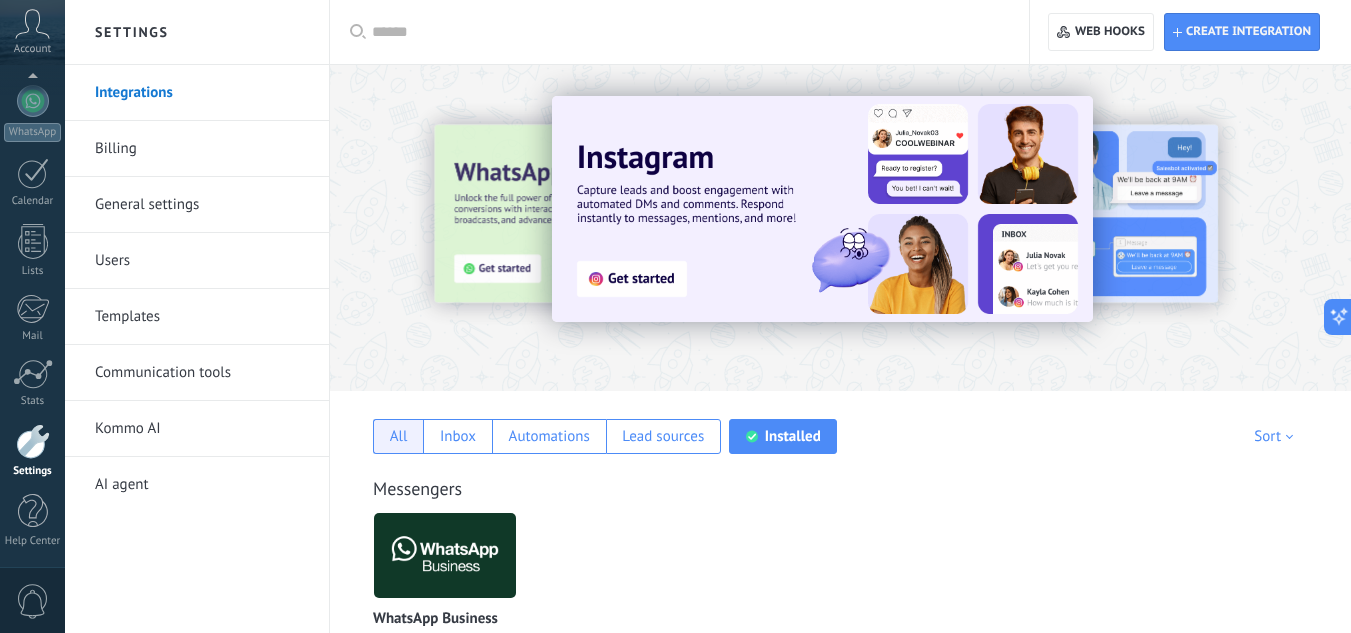 click on "All" at bounding box center (399, 436) 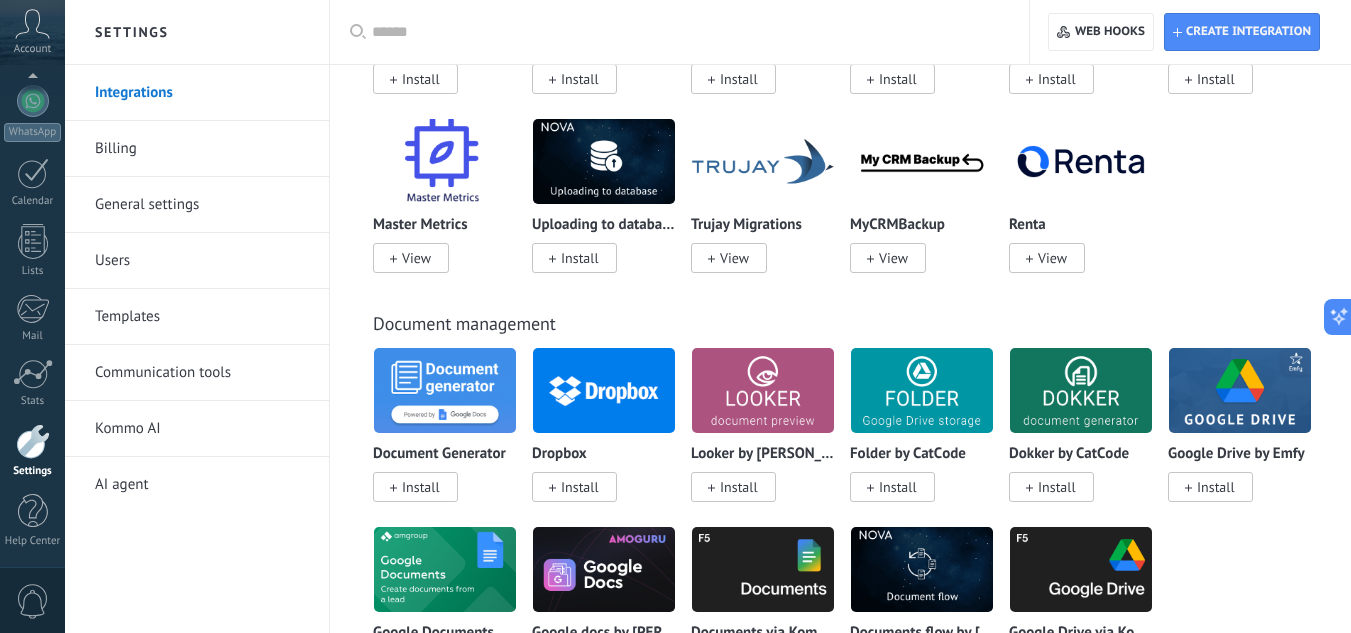 scroll, scrollTop: 6767, scrollLeft: 0, axis: vertical 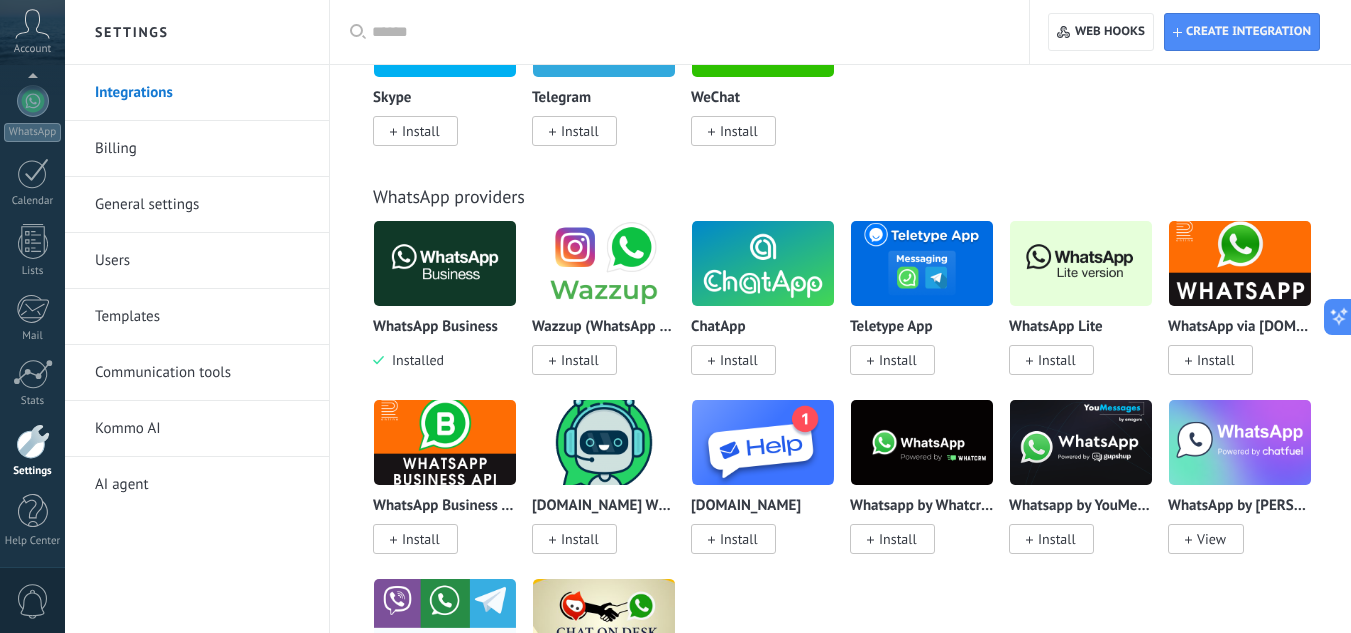 click on "Install" at bounding box center [1057, 360] 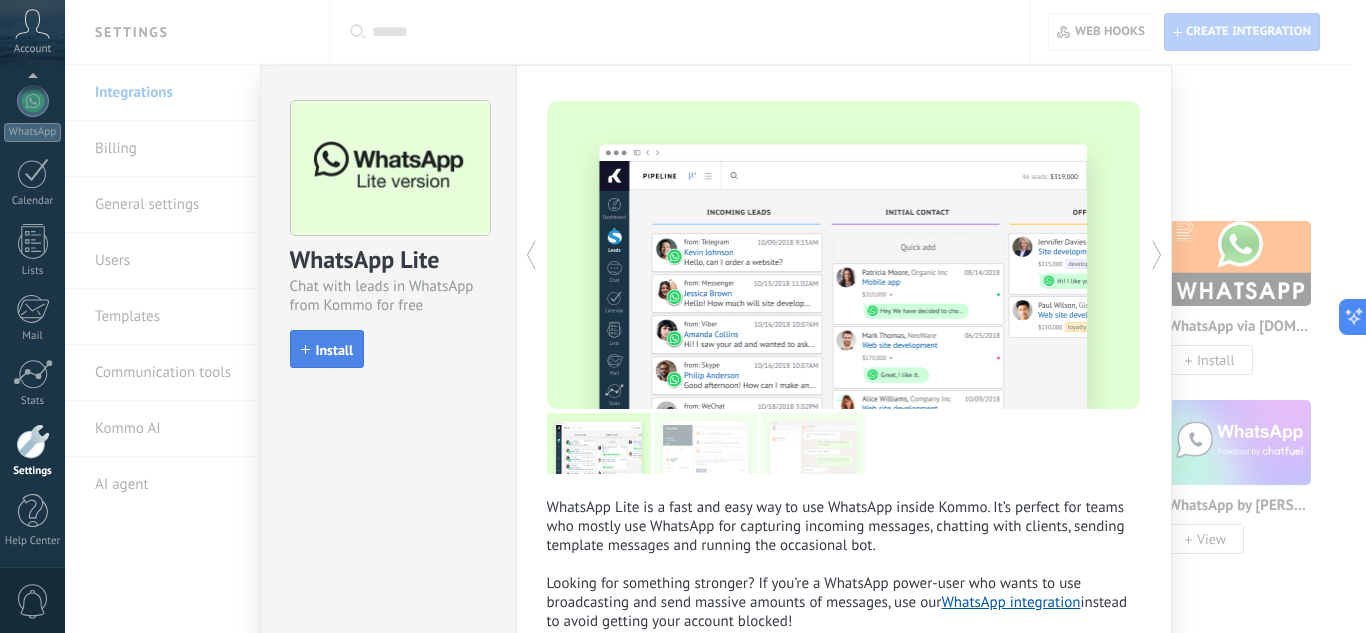click on "Install" at bounding box center [335, 350] 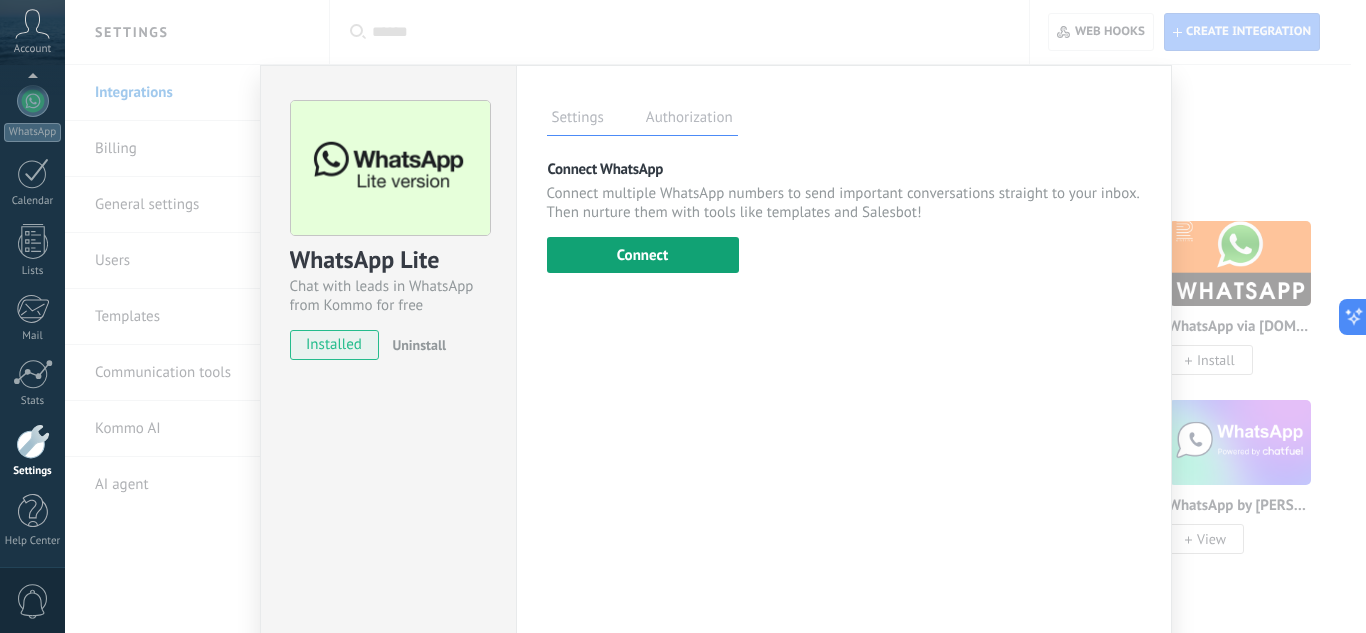 click on "Connect" at bounding box center [643, 255] 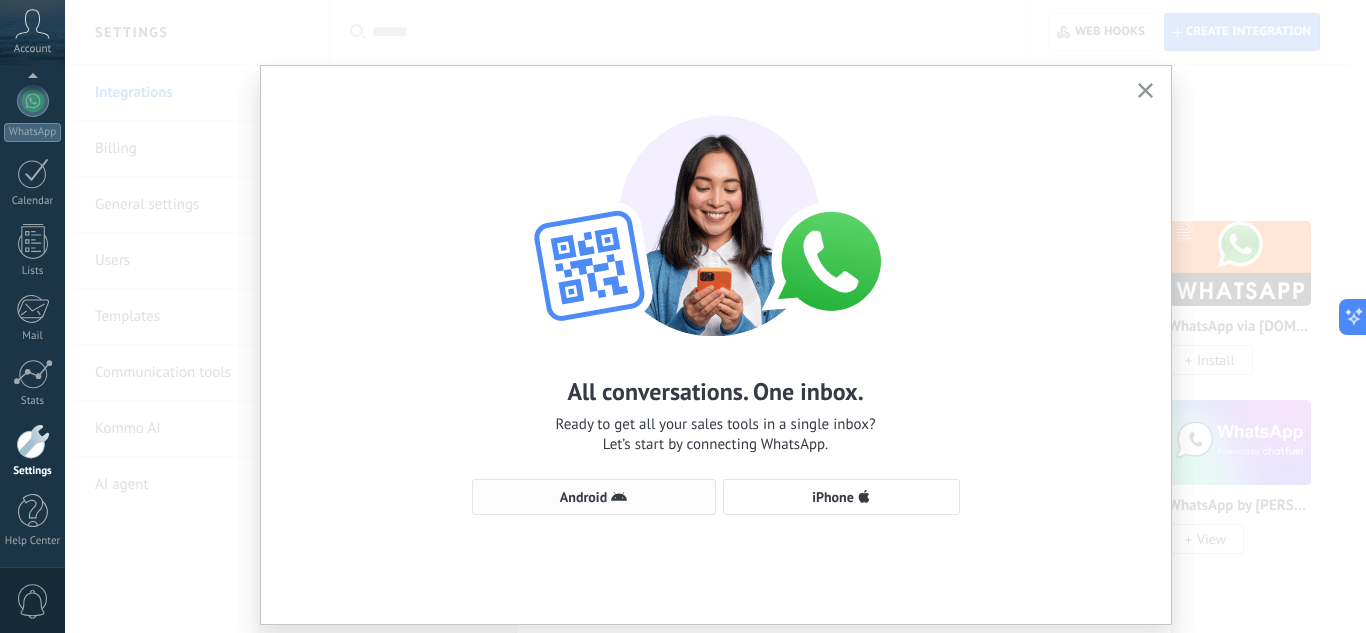 click on "Android" at bounding box center (594, 497) 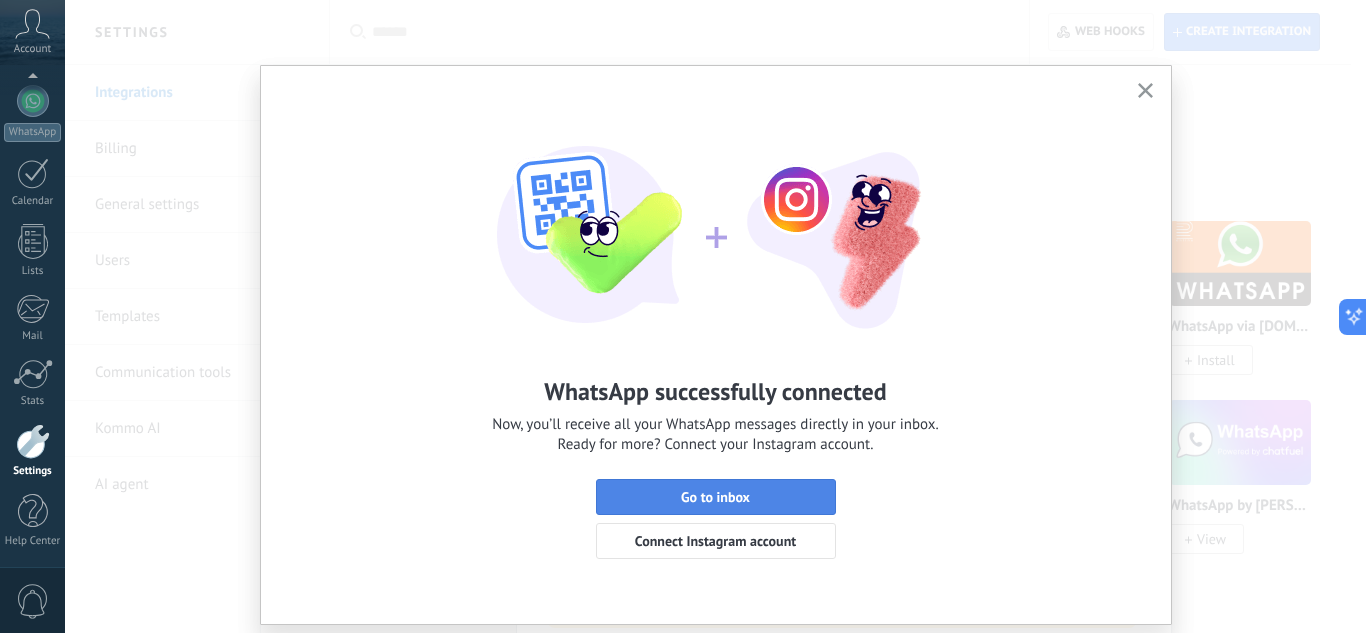 click on "Go to inbox" at bounding box center (716, 497) 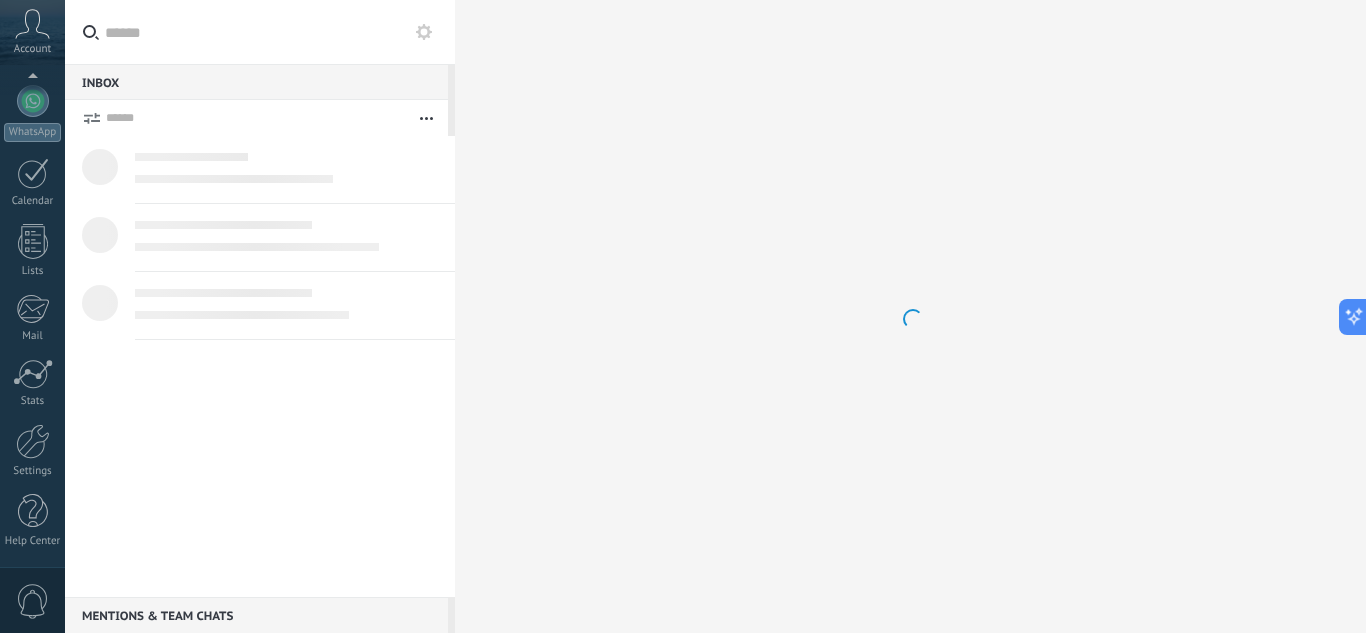 scroll, scrollTop: 0, scrollLeft: 0, axis: both 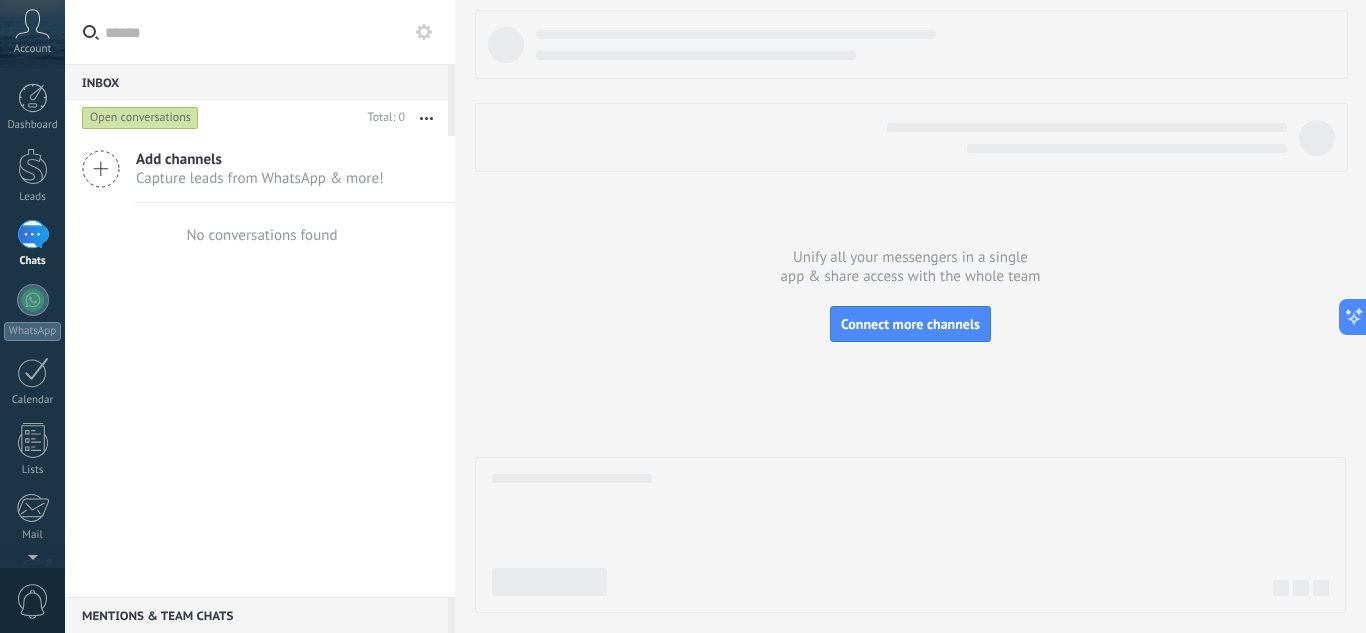 click on "Capture leads from WhatsApp & more!" at bounding box center (260, 178) 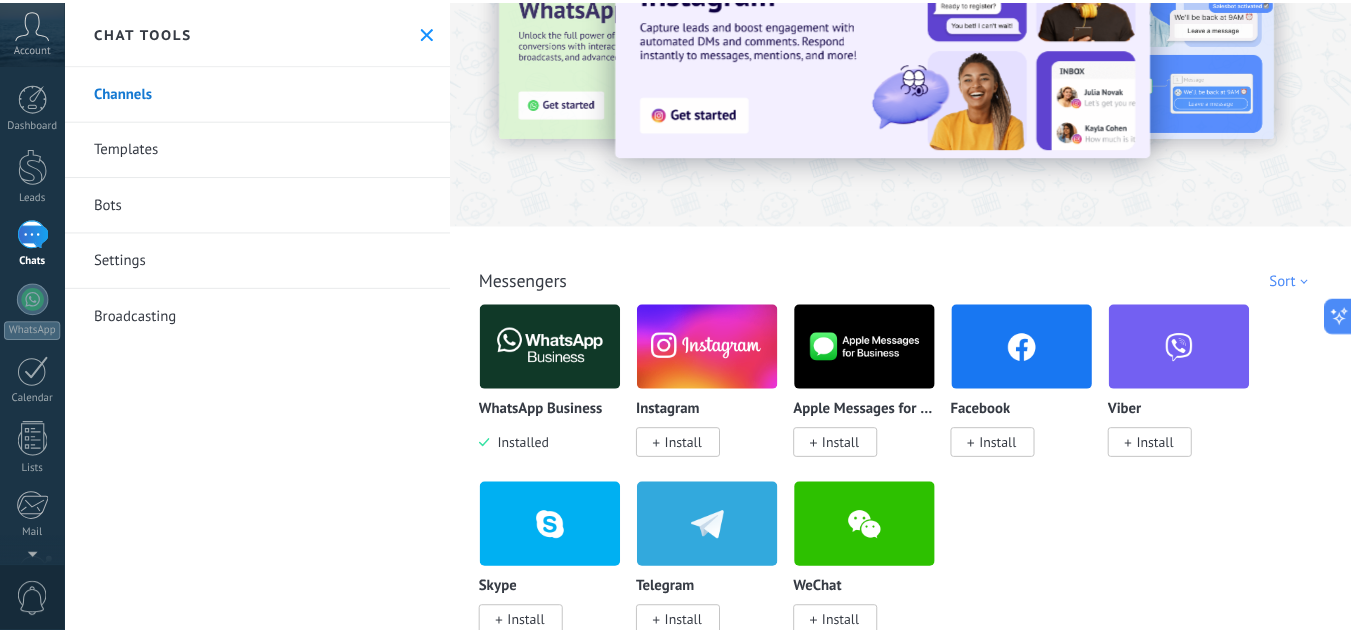 scroll, scrollTop: 0, scrollLeft: 0, axis: both 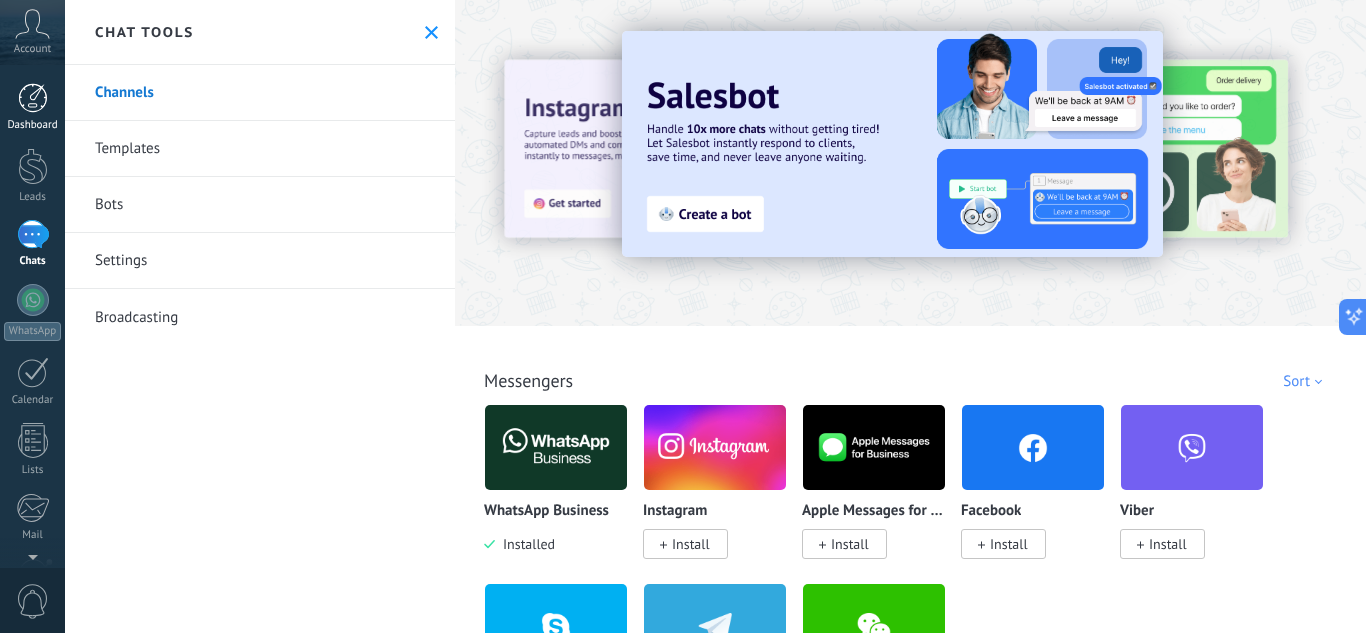 click at bounding box center [33, 98] 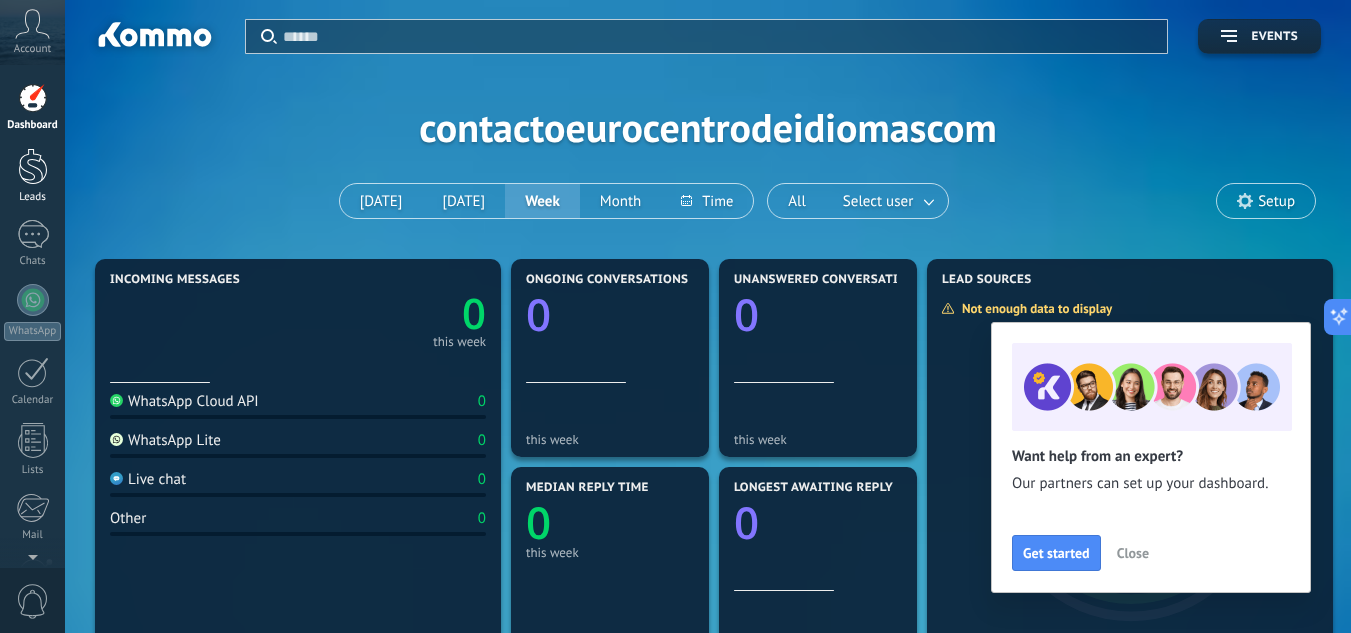 click on "Leads" at bounding box center [32, 176] 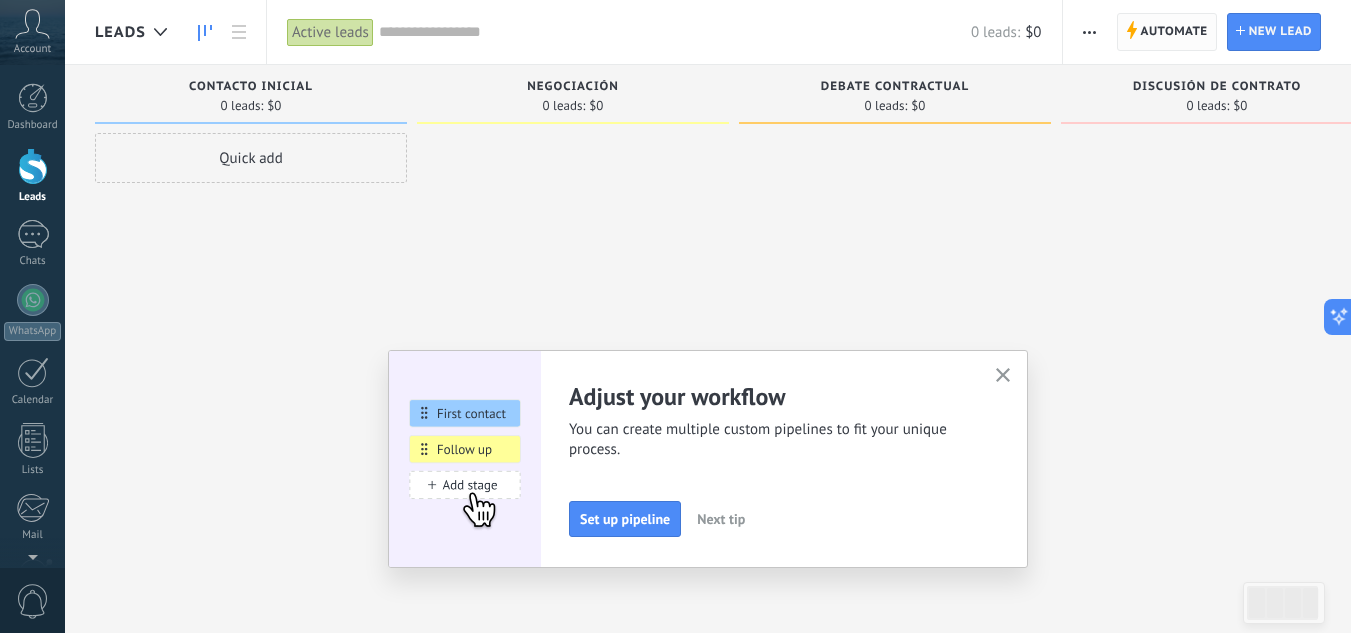 click on "Automate" at bounding box center [1174, 32] 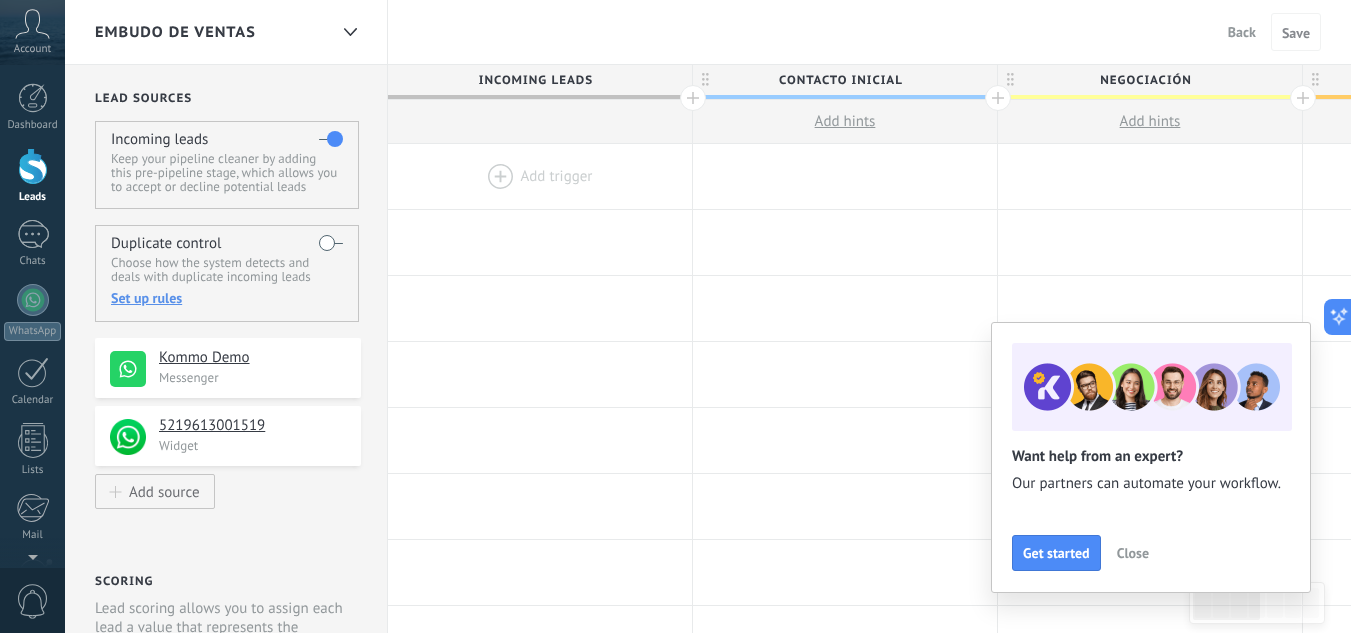click on "Contacto inicial" at bounding box center (840, 80) 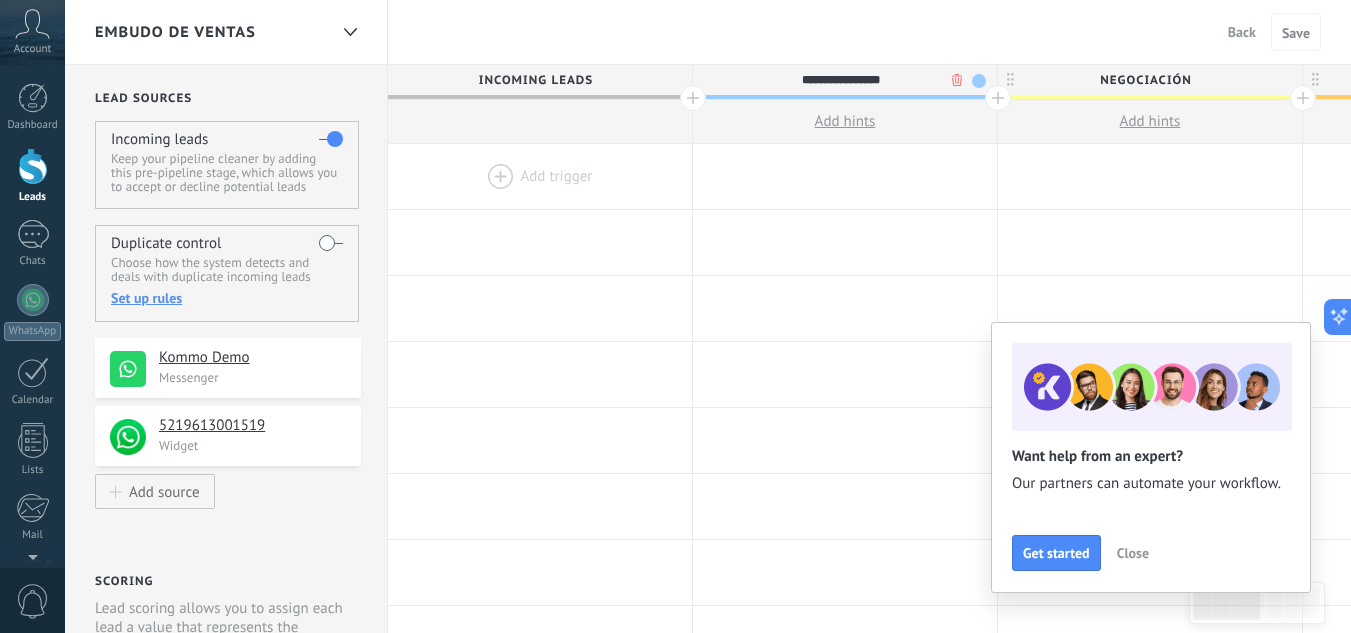 click on "**********" at bounding box center (840, 80) 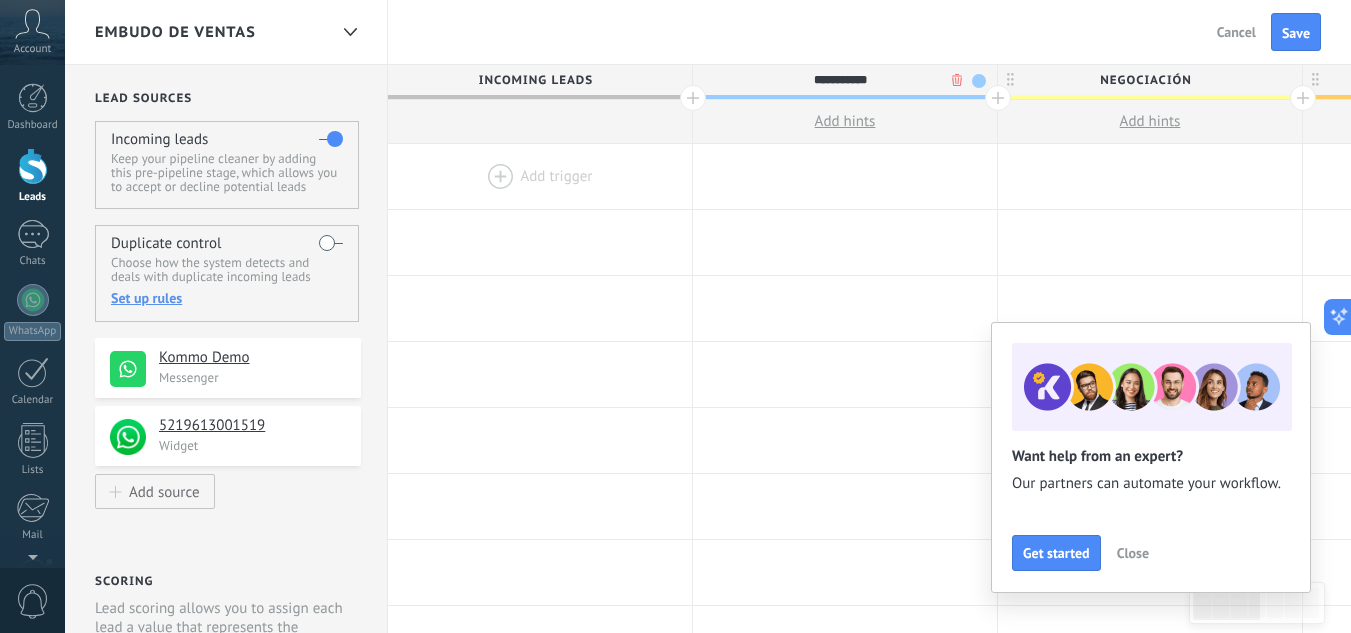 type on "**********" 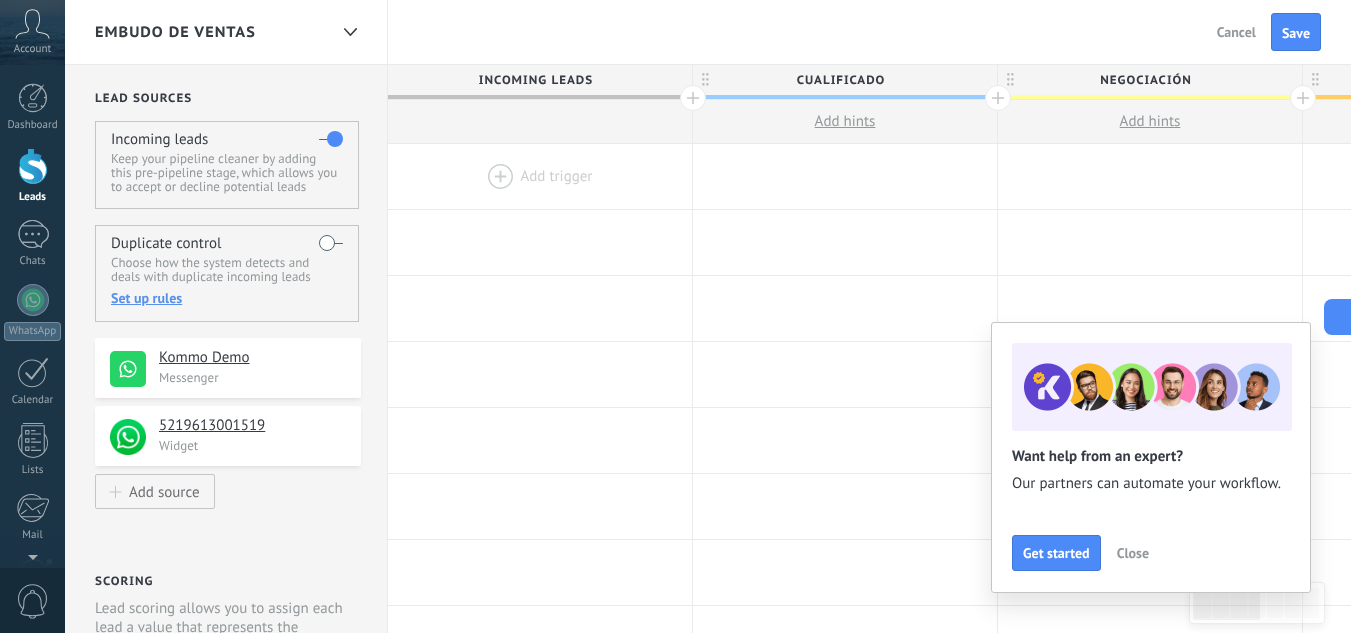 click on "Negociación" at bounding box center (1145, 80) 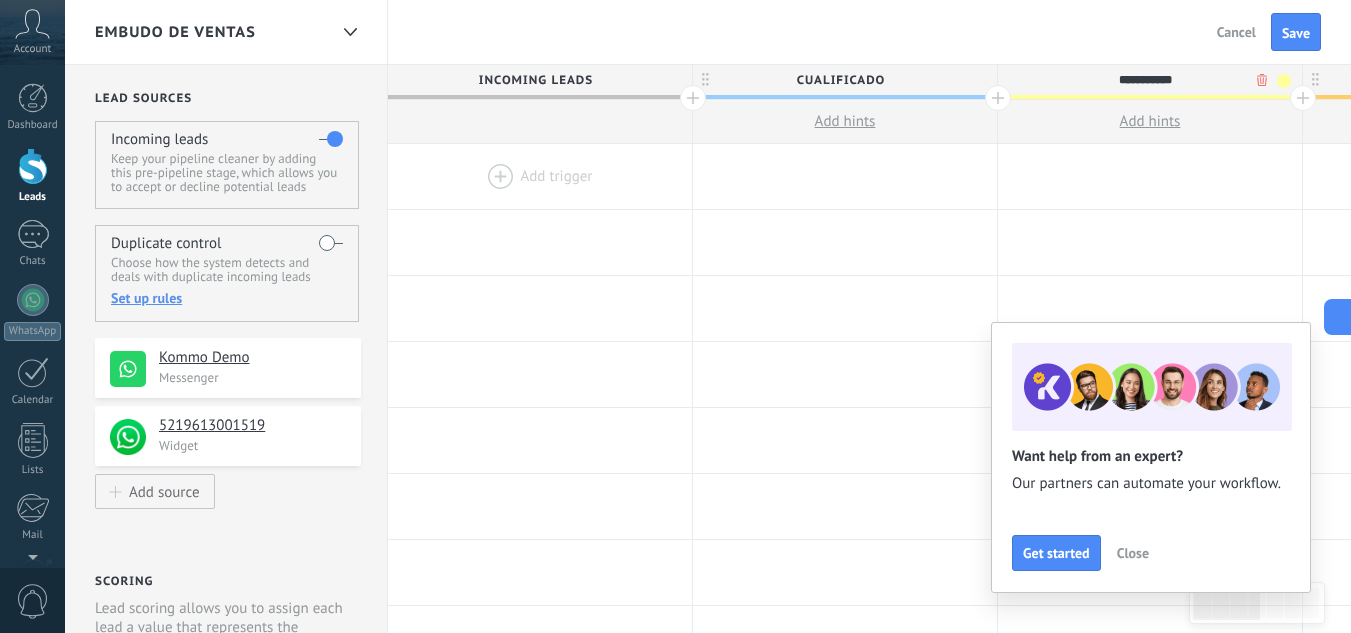 click on "**********" at bounding box center [1145, 80] 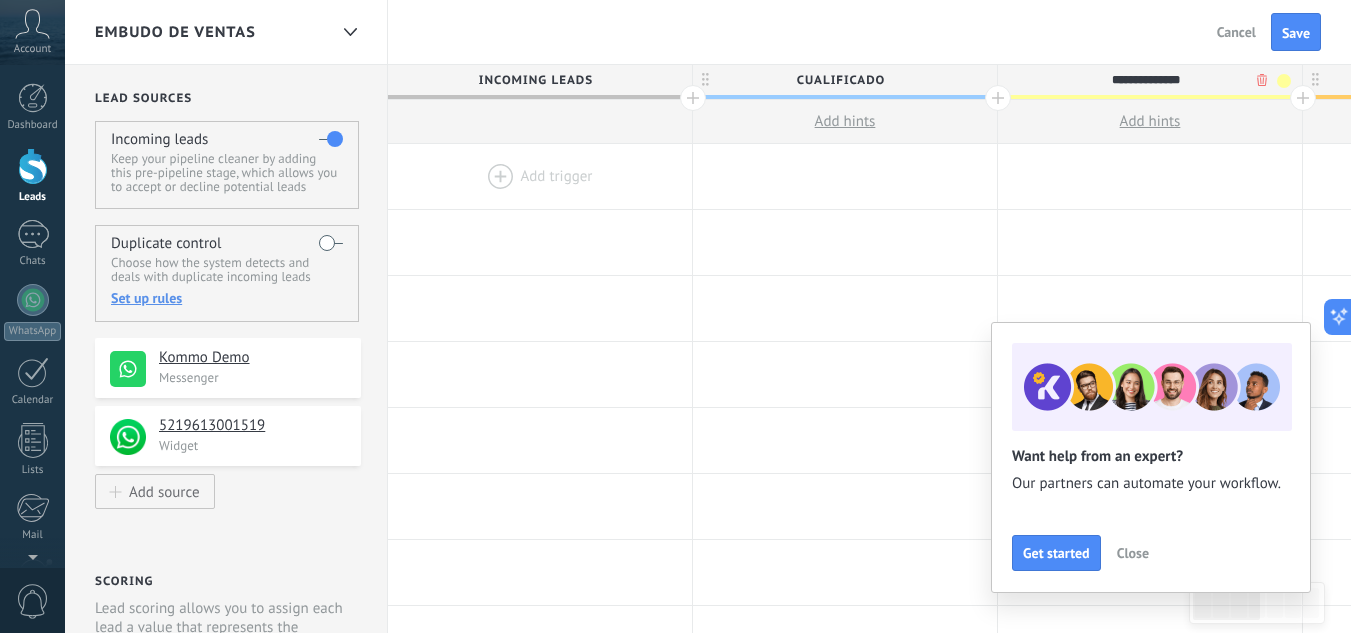 type on "**********" 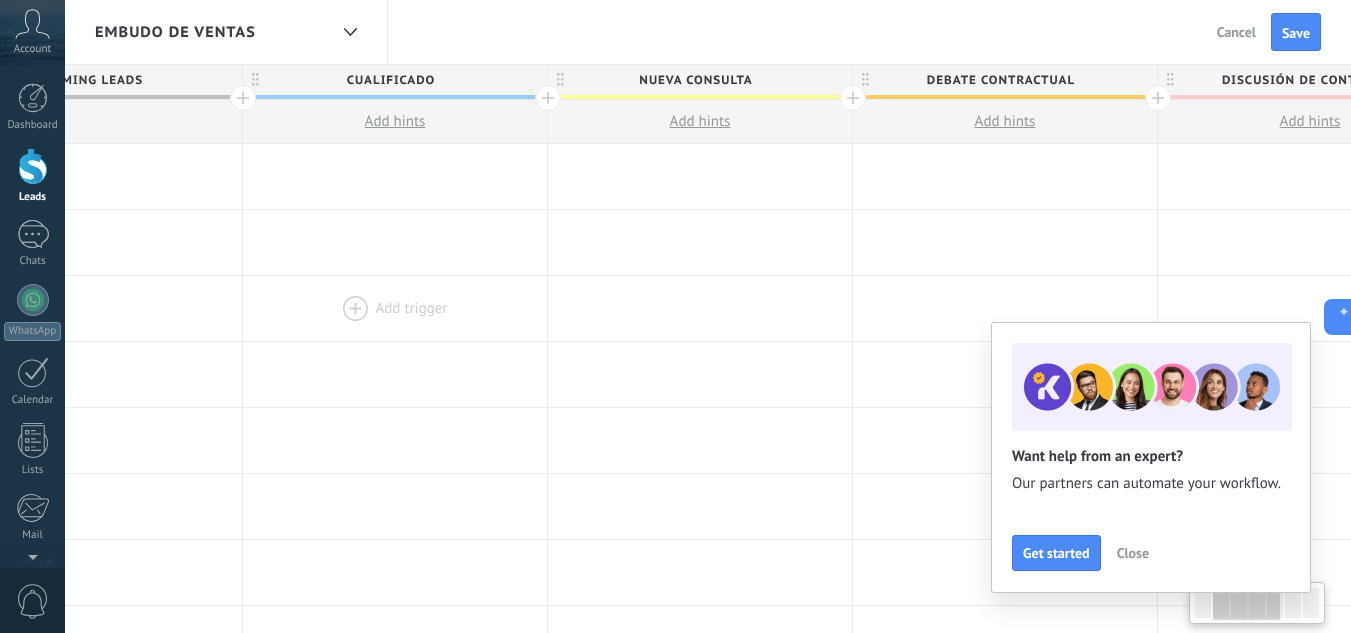 drag, startPoint x: 814, startPoint y: 300, endPoint x: 398, endPoint y: 305, distance: 416.03006 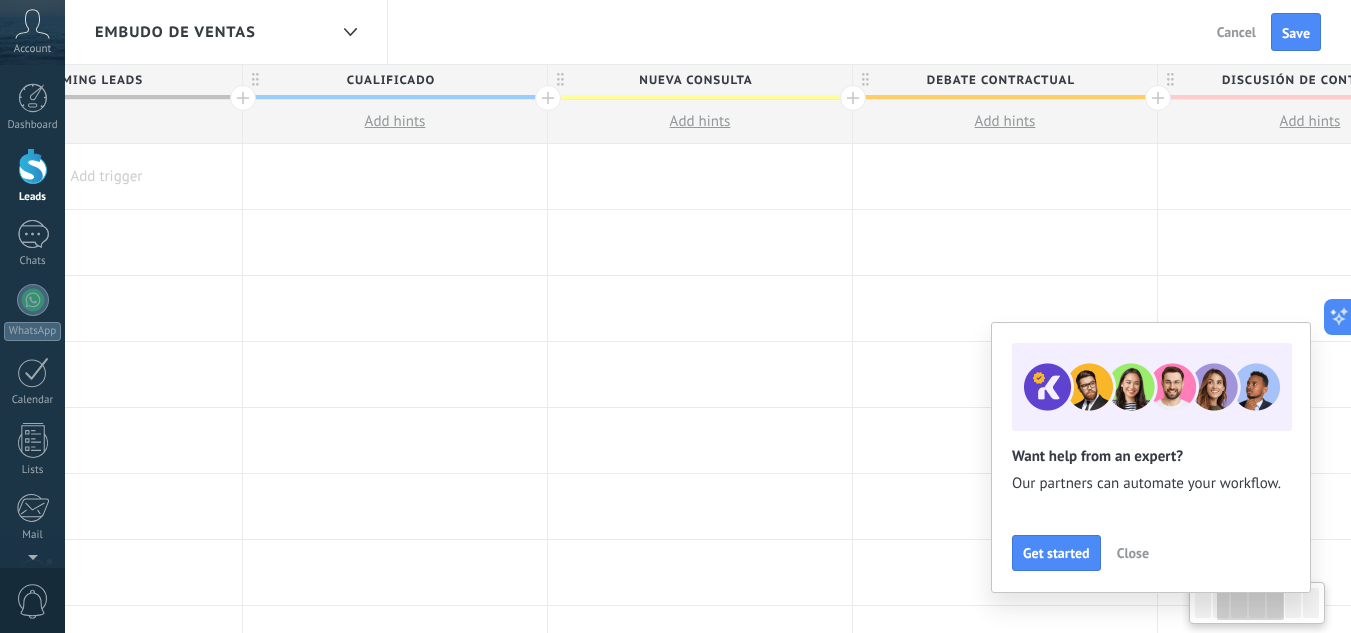 scroll, scrollTop: 0, scrollLeft: 479, axis: horizontal 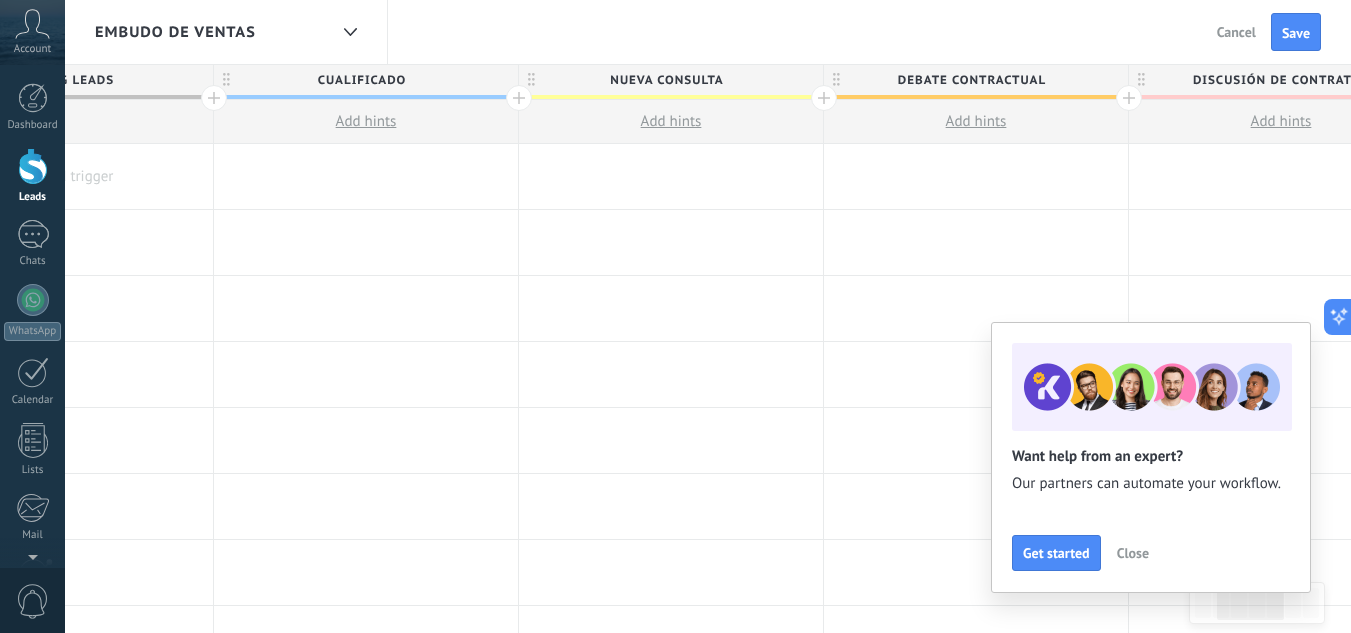 click on "Debate contractual" at bounding box center (971, 80) 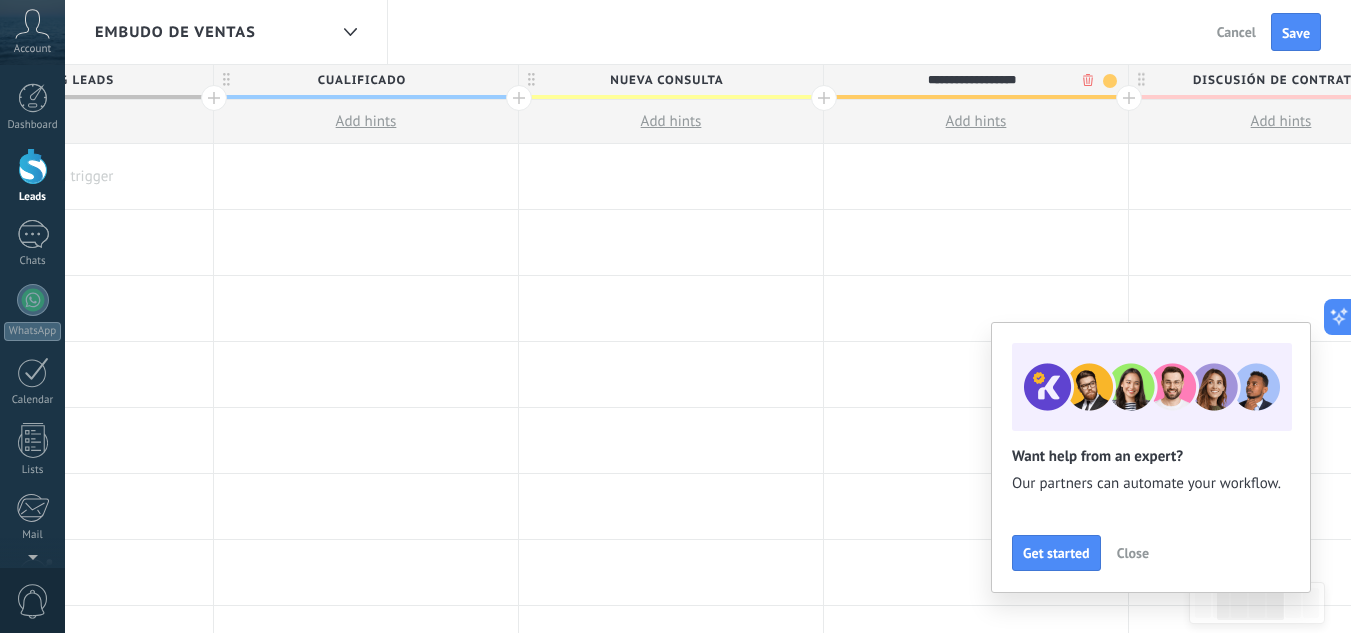 click on "**********" at bounding box center (971, 80) 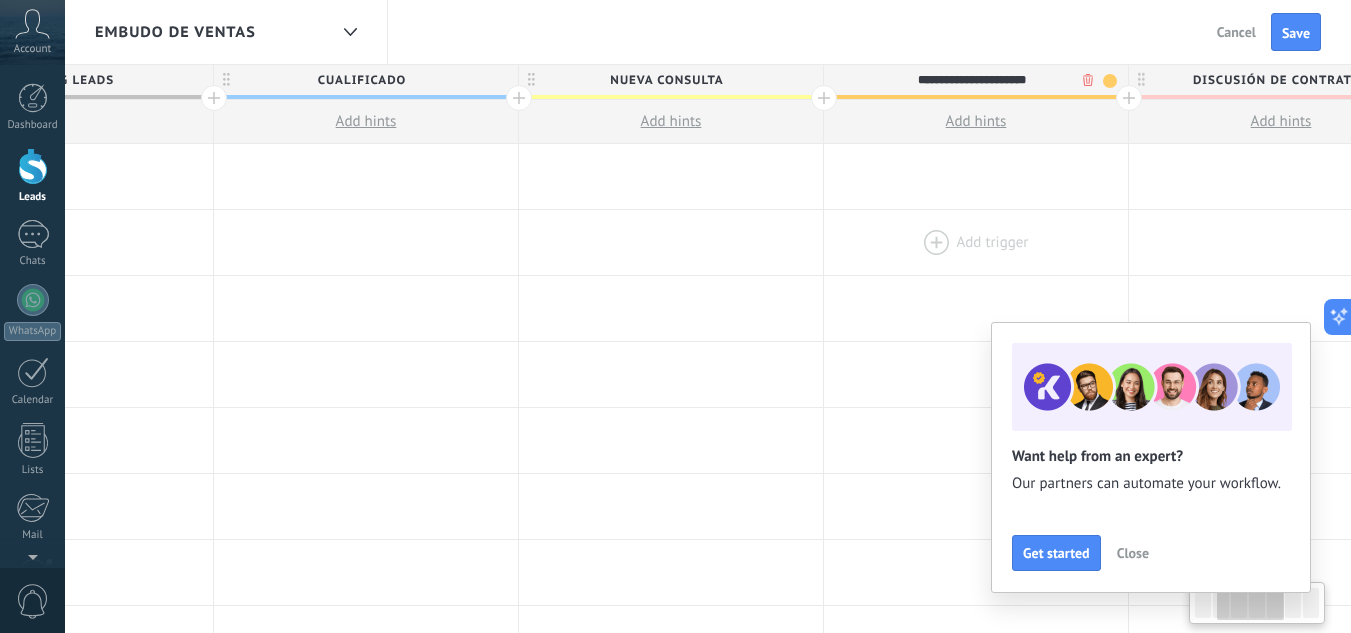type on "**********" 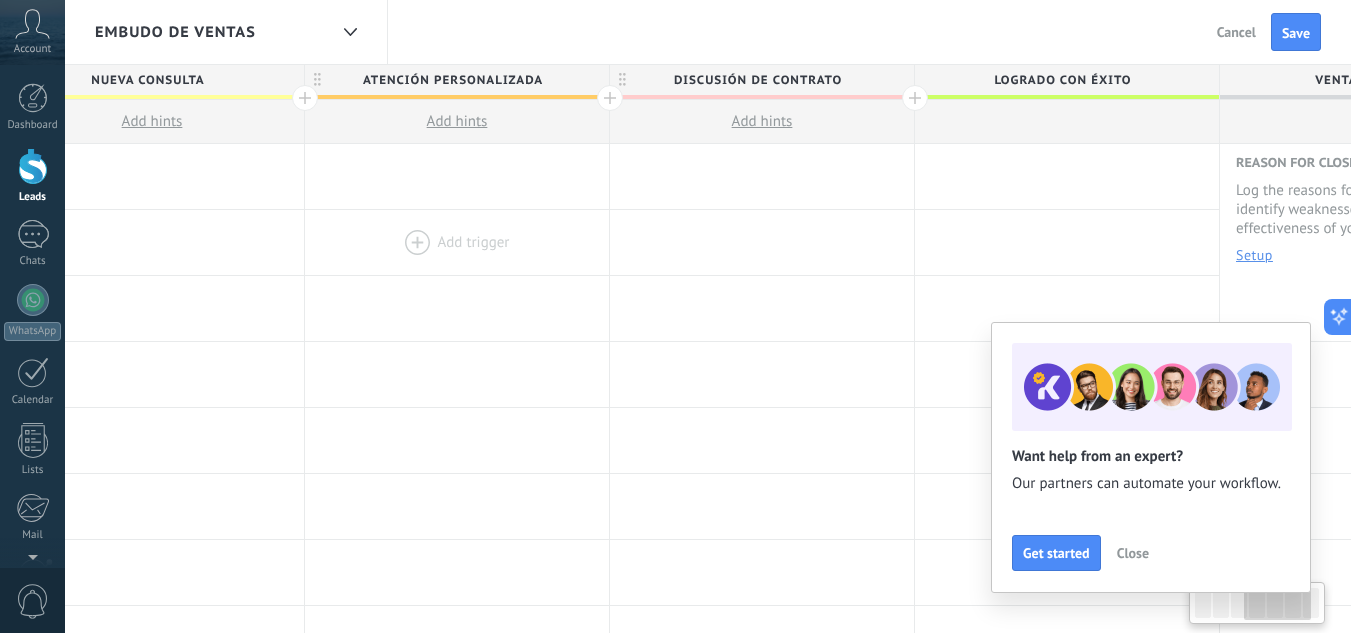 drag, startPoint x: 894, startPoint y: 265, endPoint x: 366, endPoint y: 223, distance: 529.66785 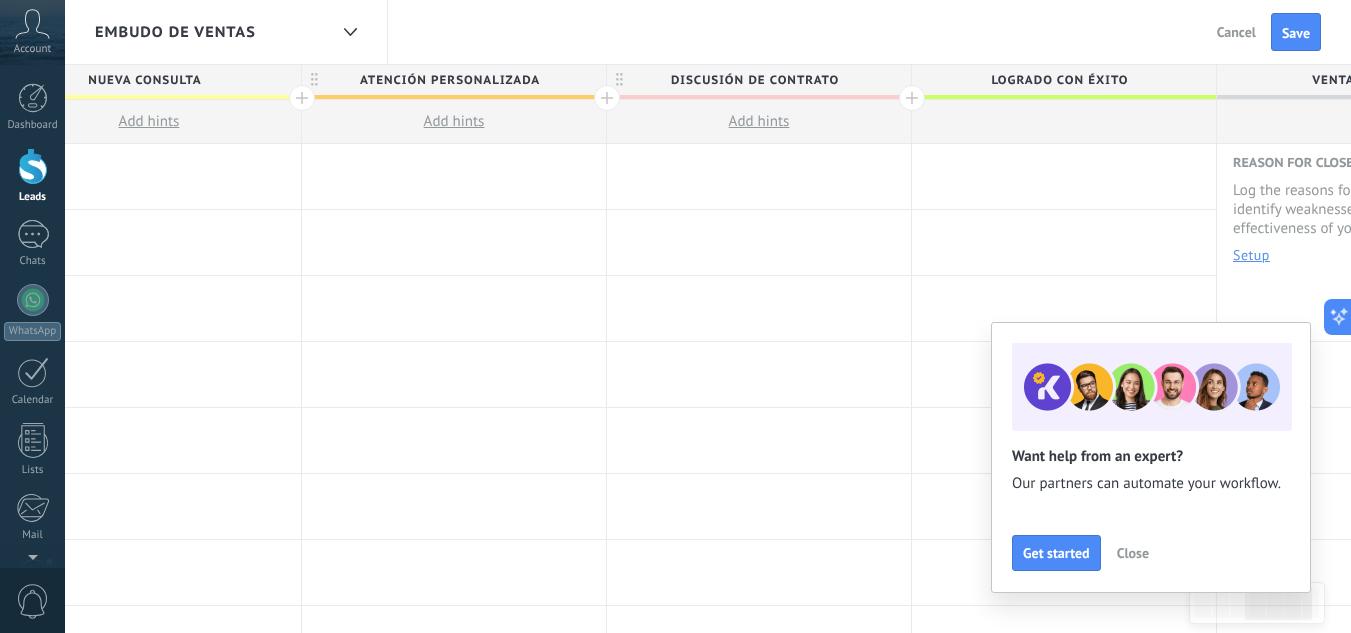 click on "Discusión de contrato" at bounding box center (754, 80) 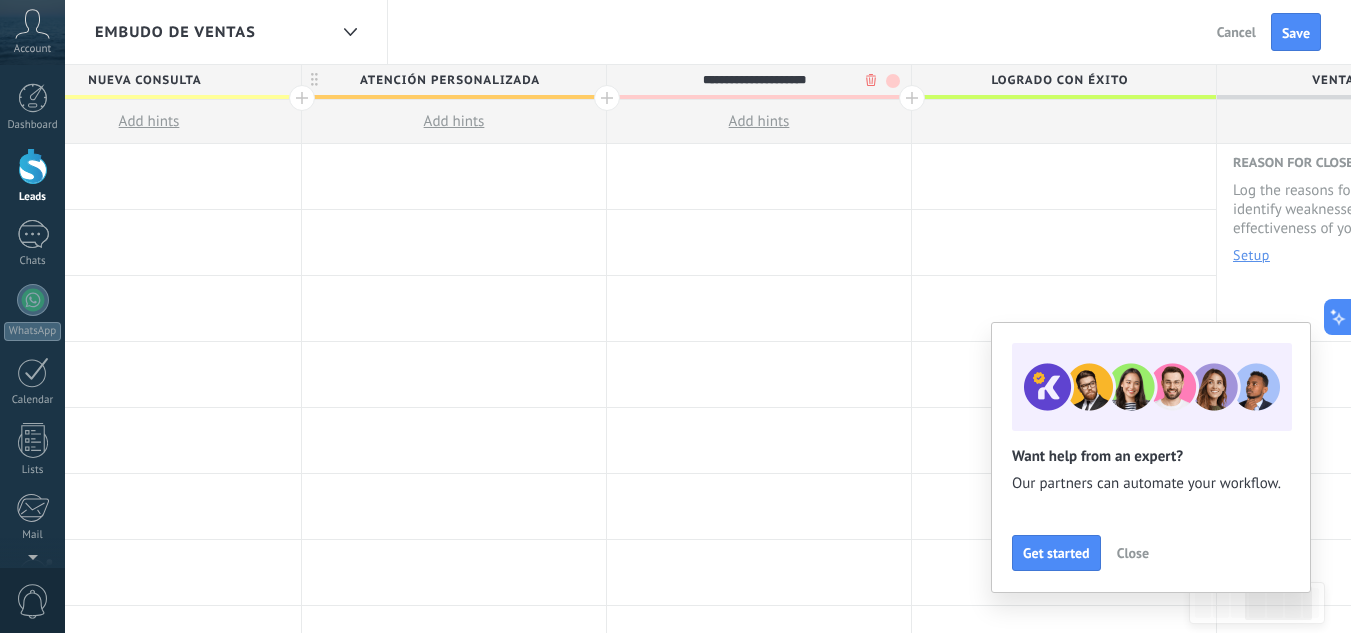 click on "**********" at bounding box center (754, 80) 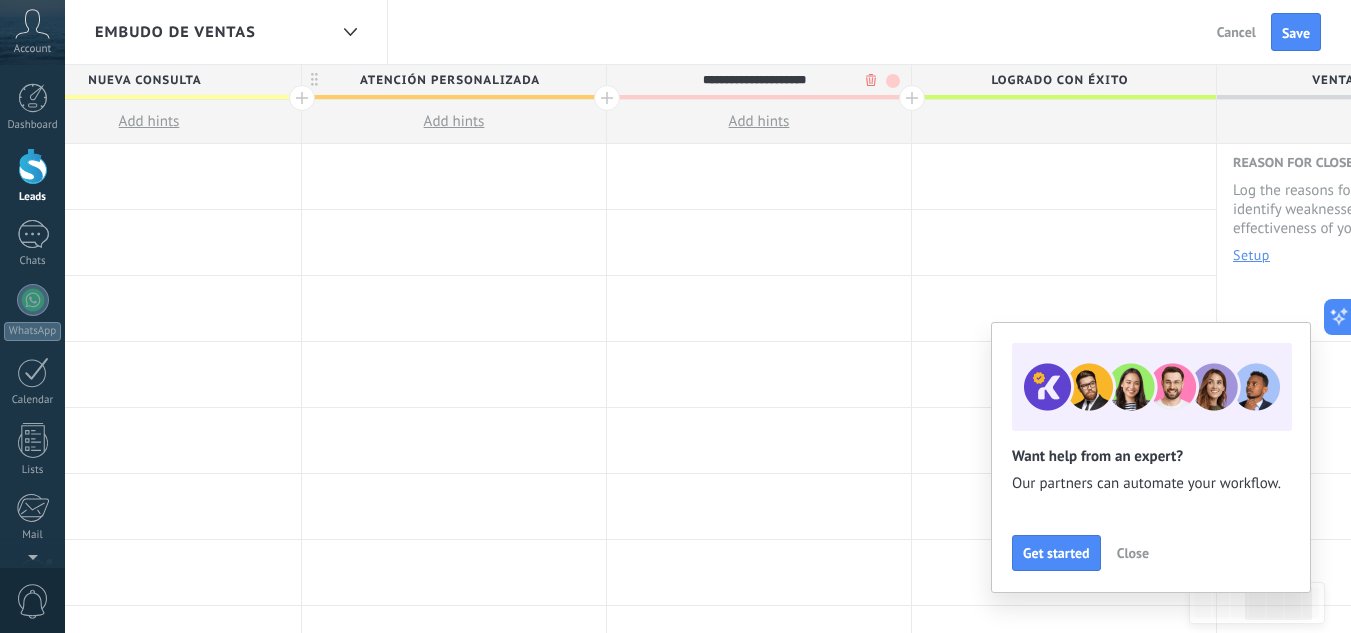 type on "**********" 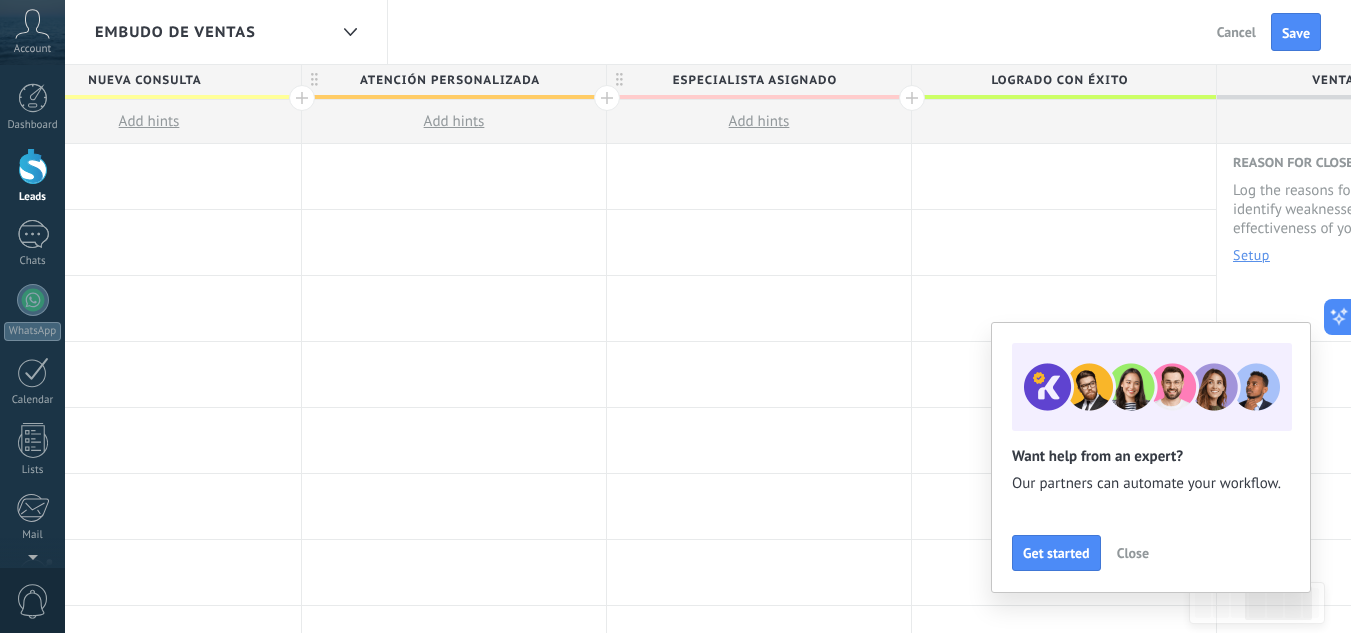 click on "Logrado con éxito" at bounding box center (1059, 80) 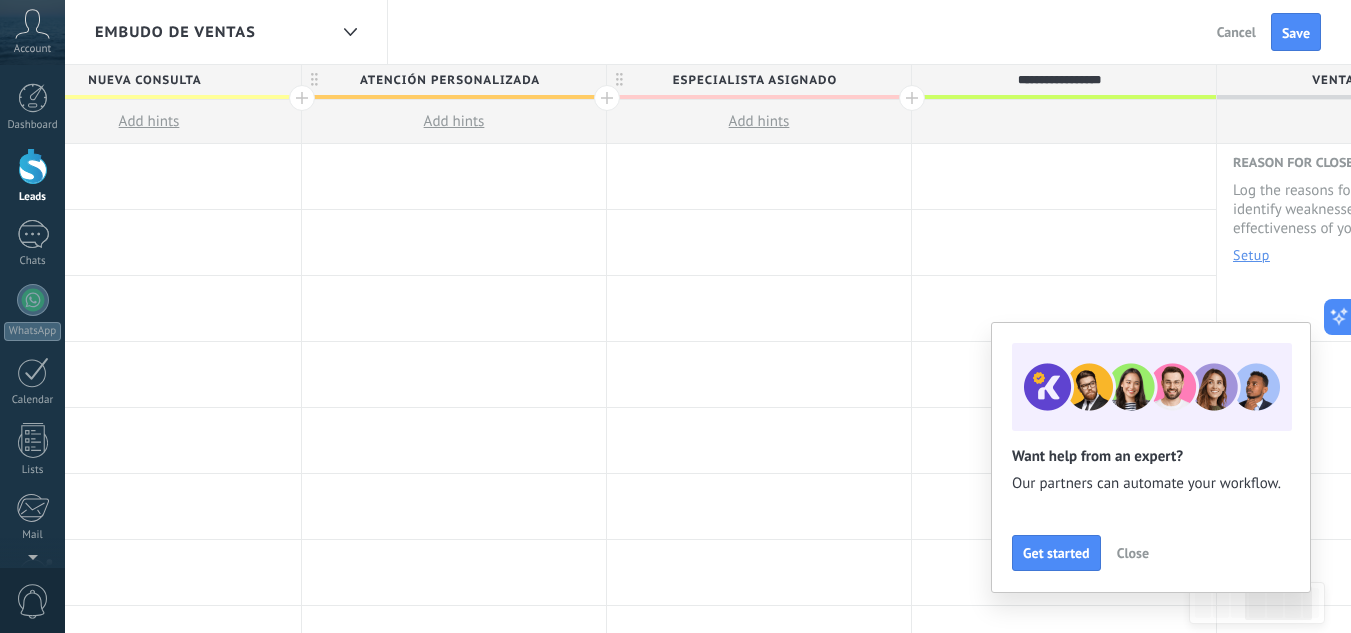 click on "**********" at bounding box center [1059, 80] 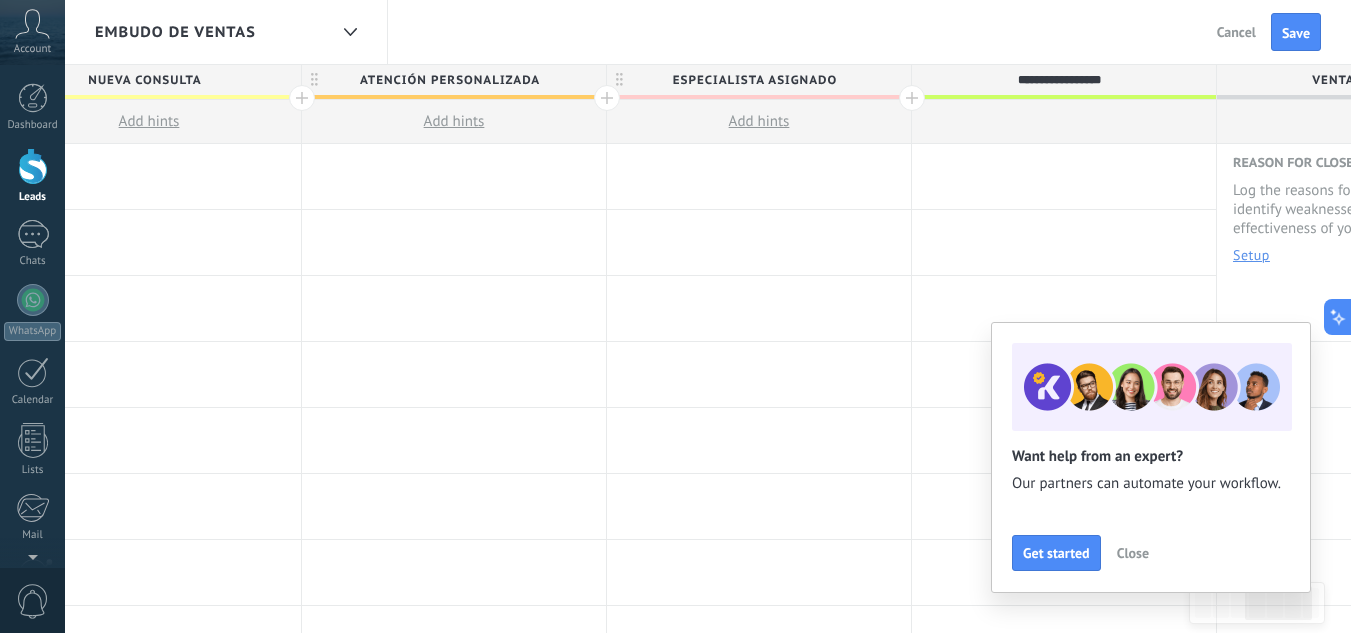 click on "**********" at bounding box center [1059, 80] 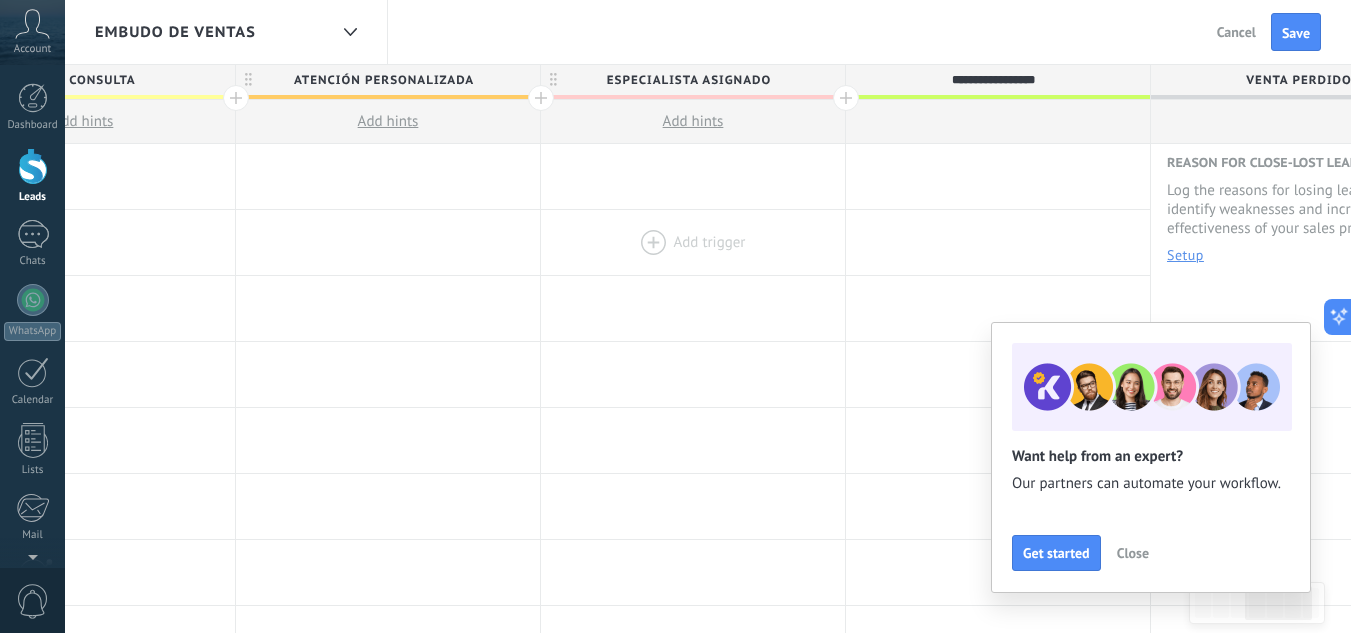 scroll, scrollTop: 0, scrollLeft: 1172, axis: horizontal 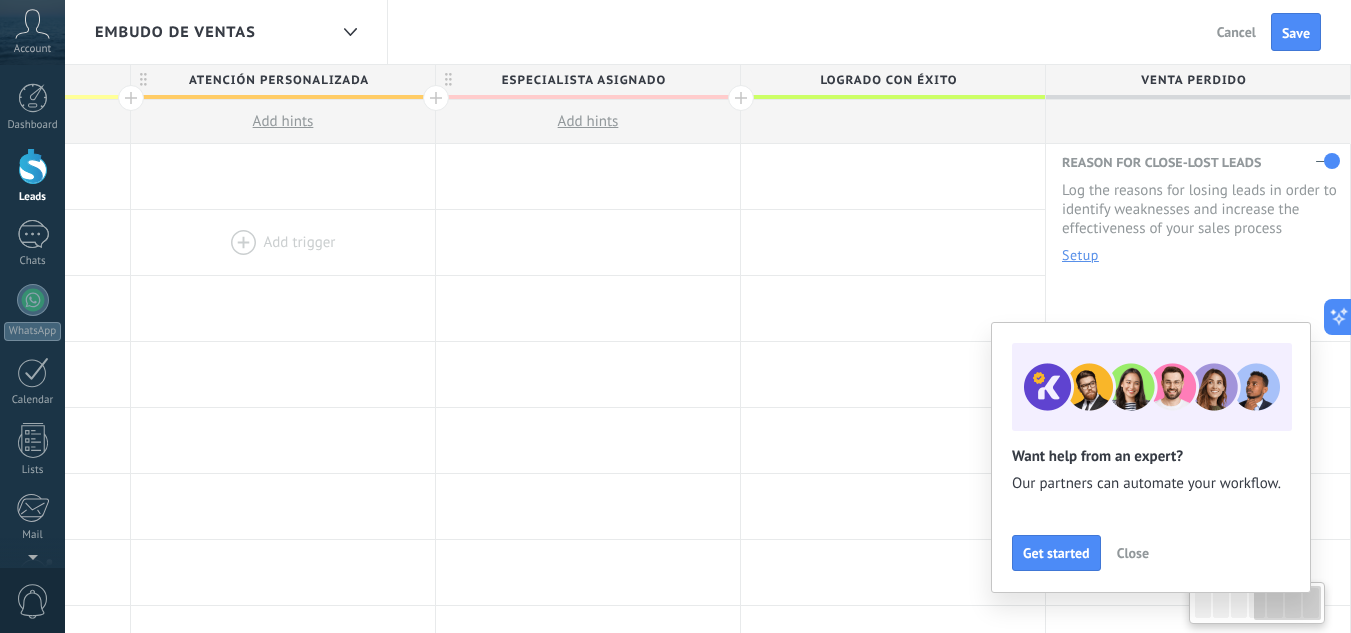 drag, startPoint x: 866, startPoint y: 273, endPoint x: 417, endPoint y: 241, distance: 450.13885 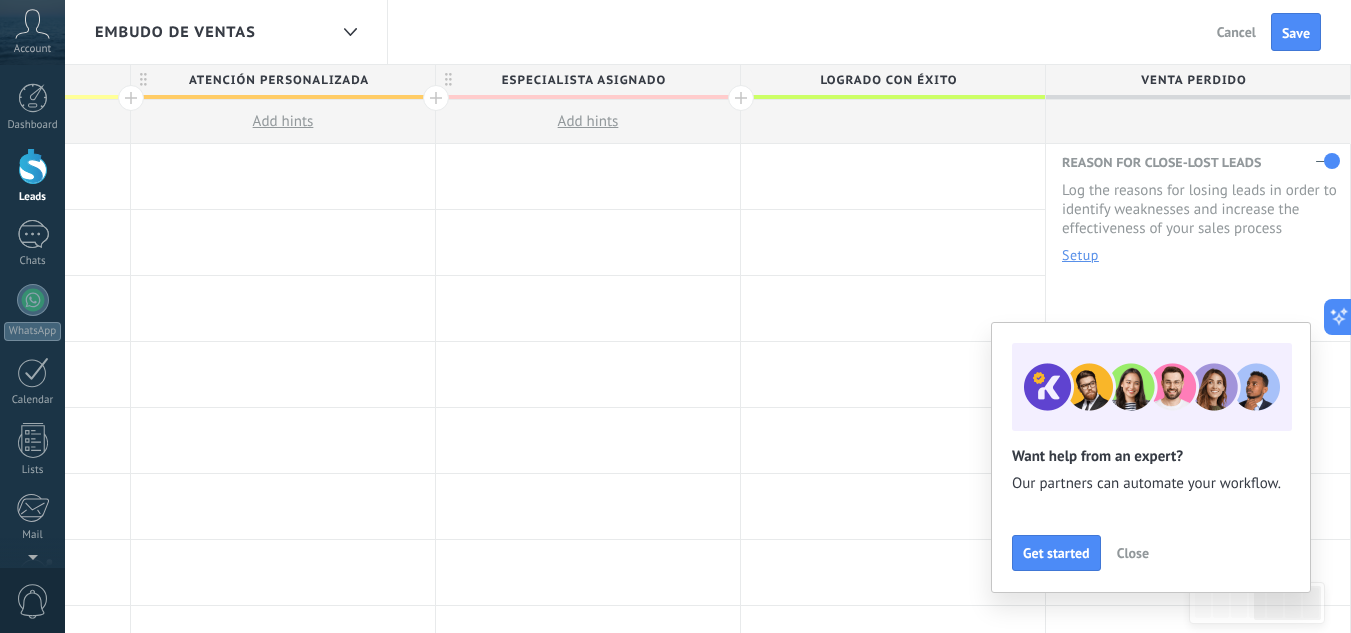 click on "Logrado con éxito" at bounding box center (888, 80) 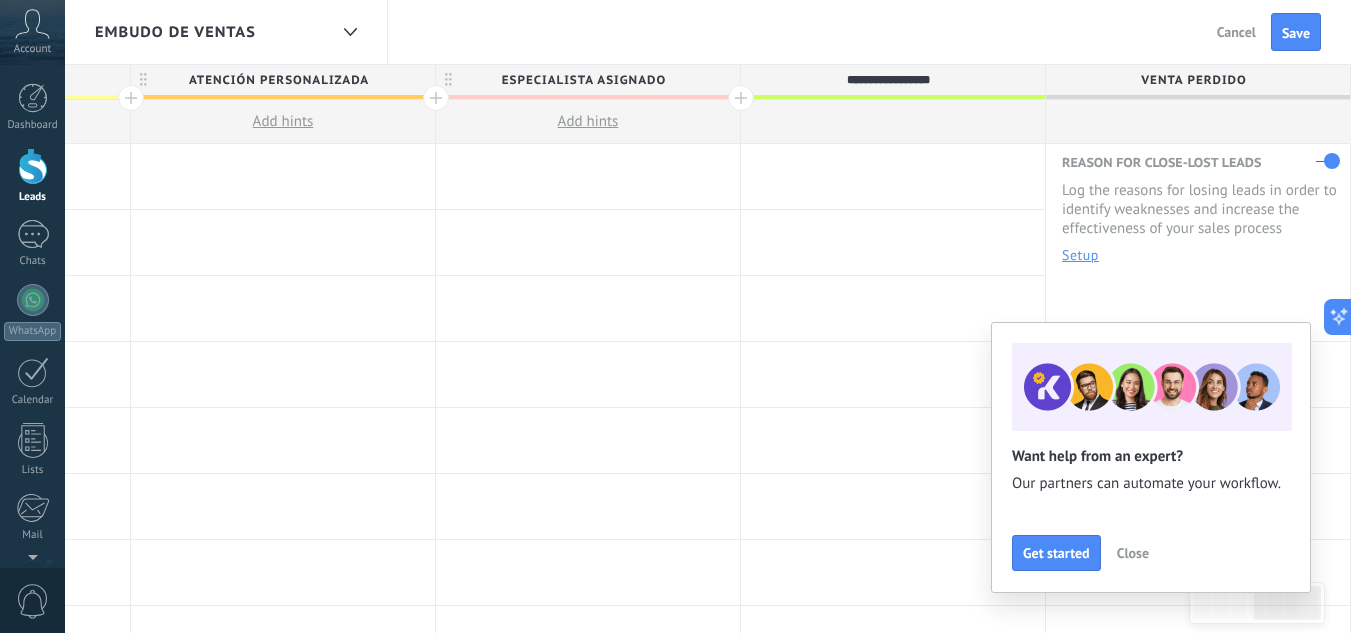 click on "**********" at bounding box center (888, 80) 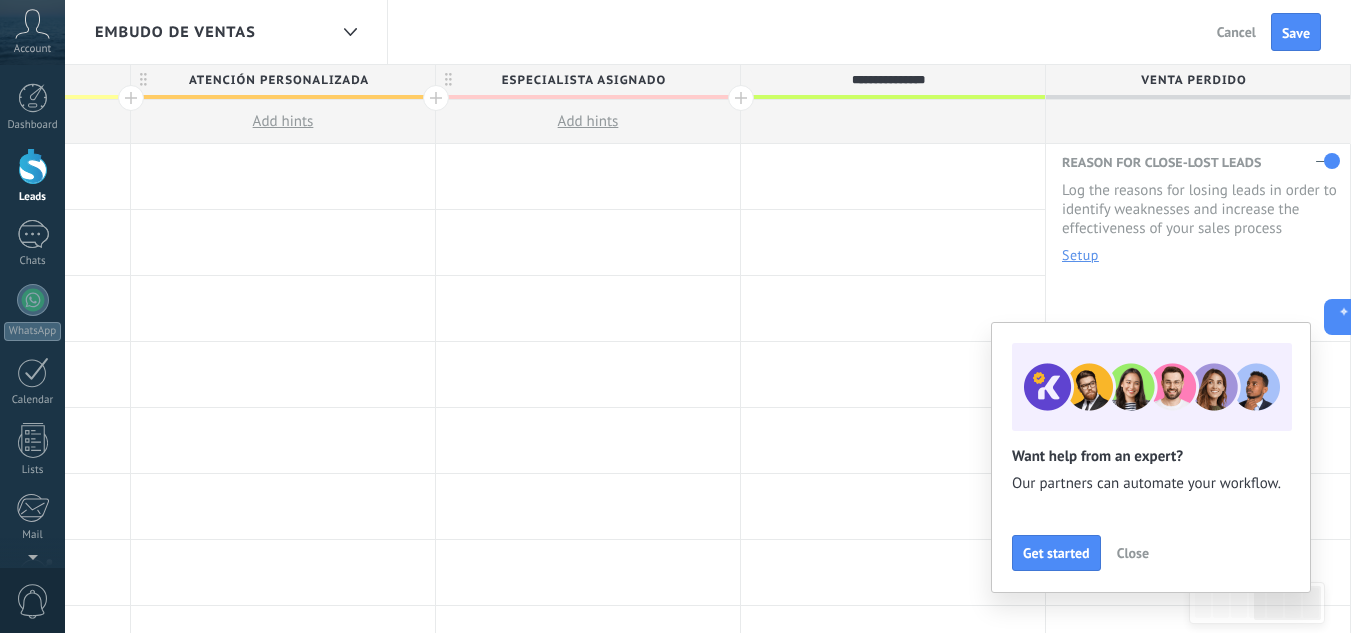 click on "**********" at bounding box center [888, 80] 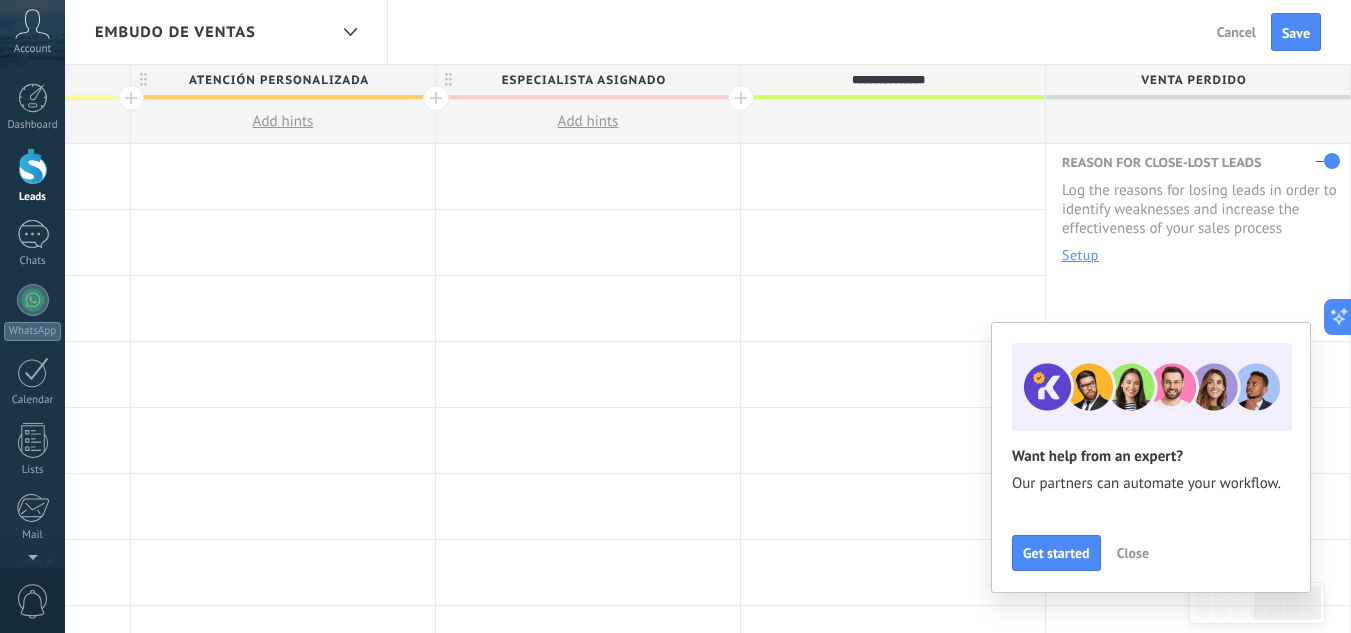 click on "**********" at bounding box center (888, 80) 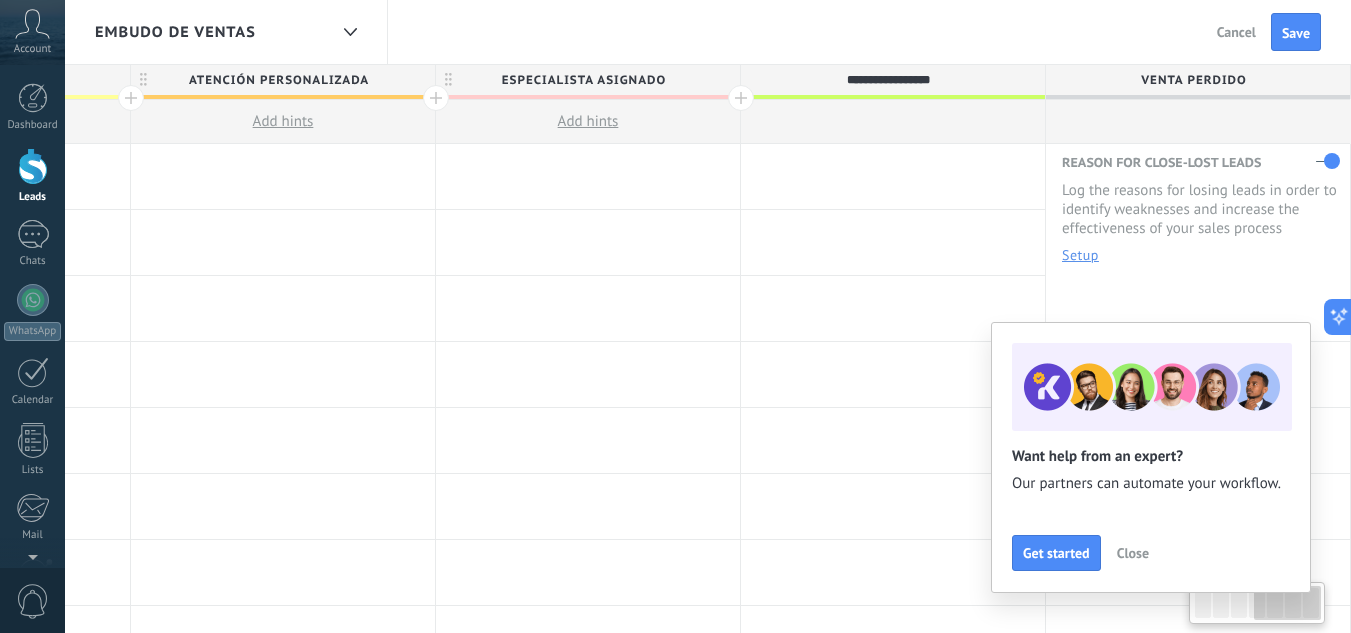 type on "**********" 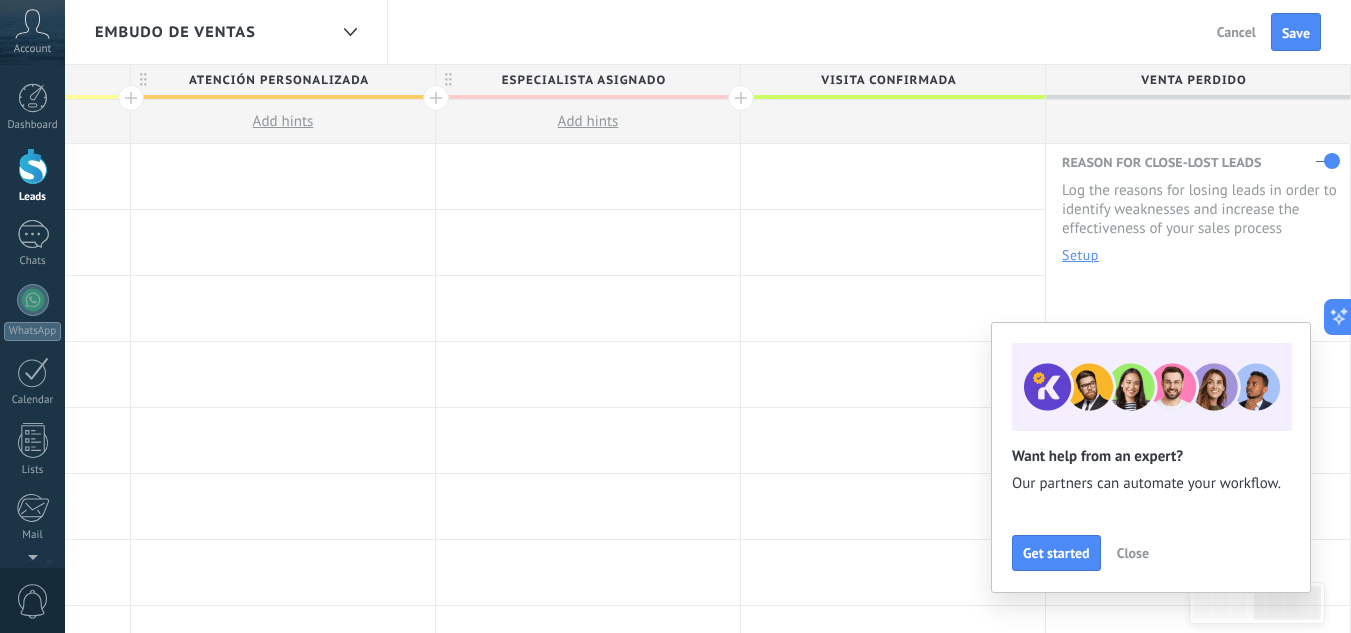 click on "Venta Perdido" at bounding box center [1193, 80] 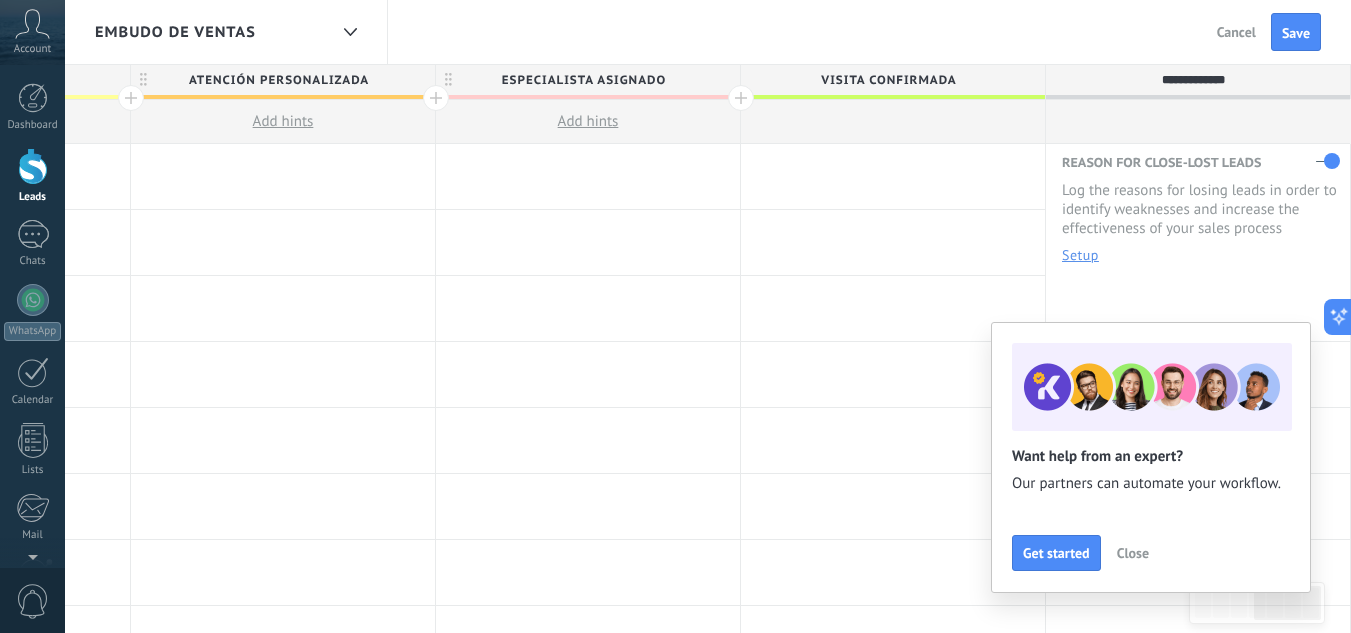 drag, startPoint x: 771, startPoint y: 77, endPoint x: 748, endPoint y: 77, distance: 23 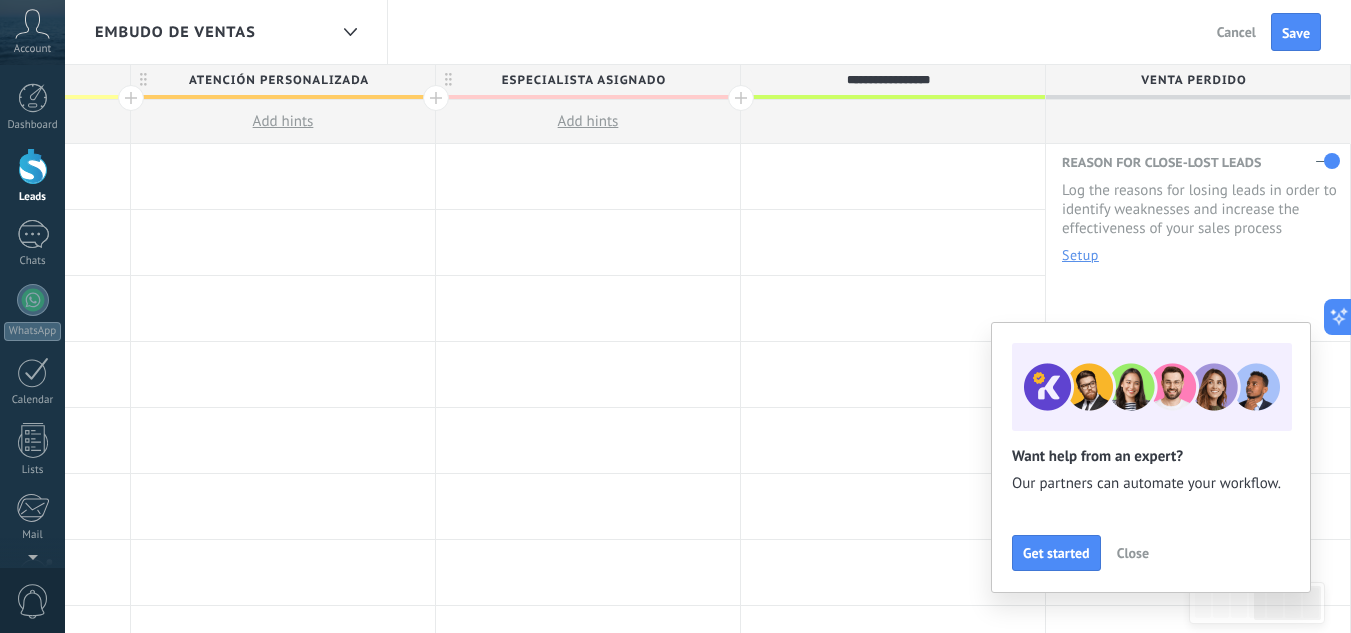 click on "**********" at bounding box center (888, 80) 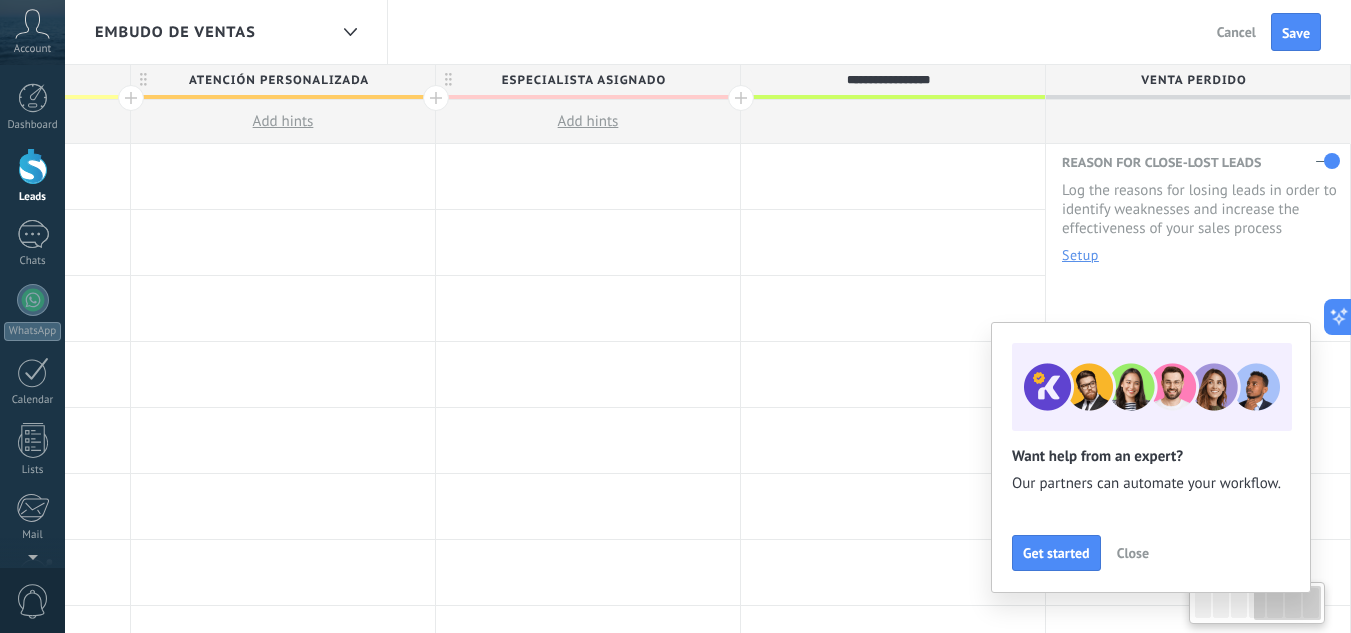 click on "**********" at bounding box center (888, 80) 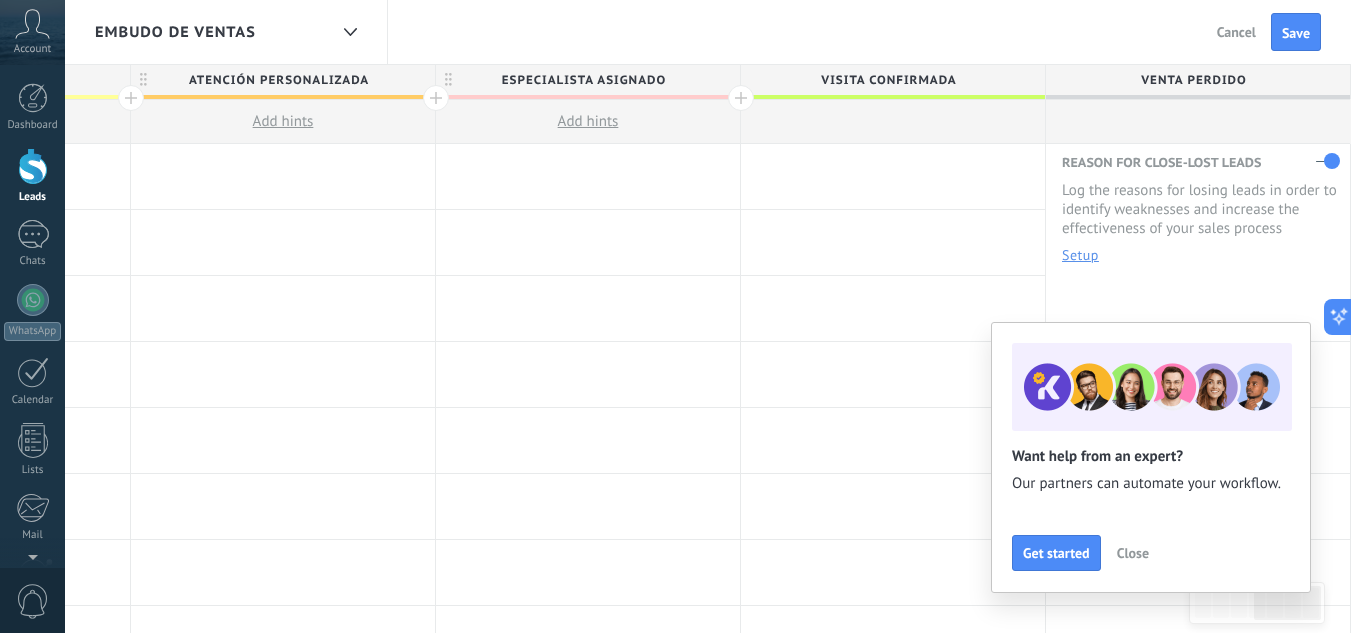 click at bounding box center [1328, 161] 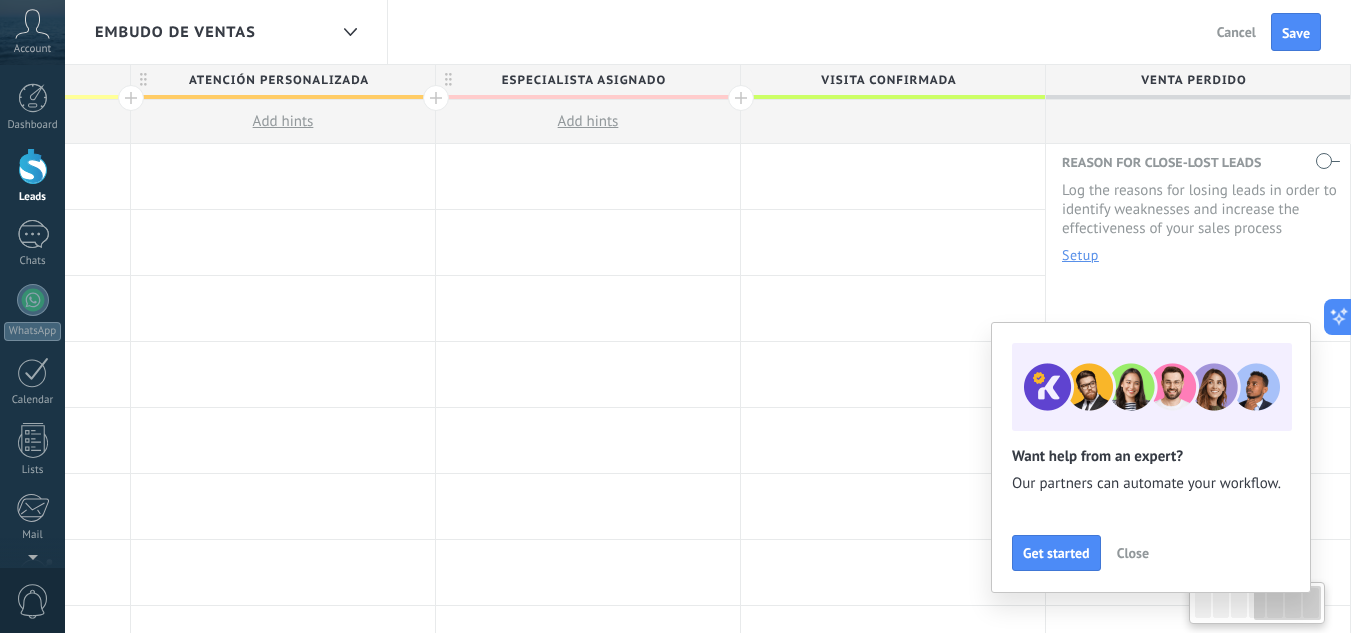 click at bounding box center [1328, 161] 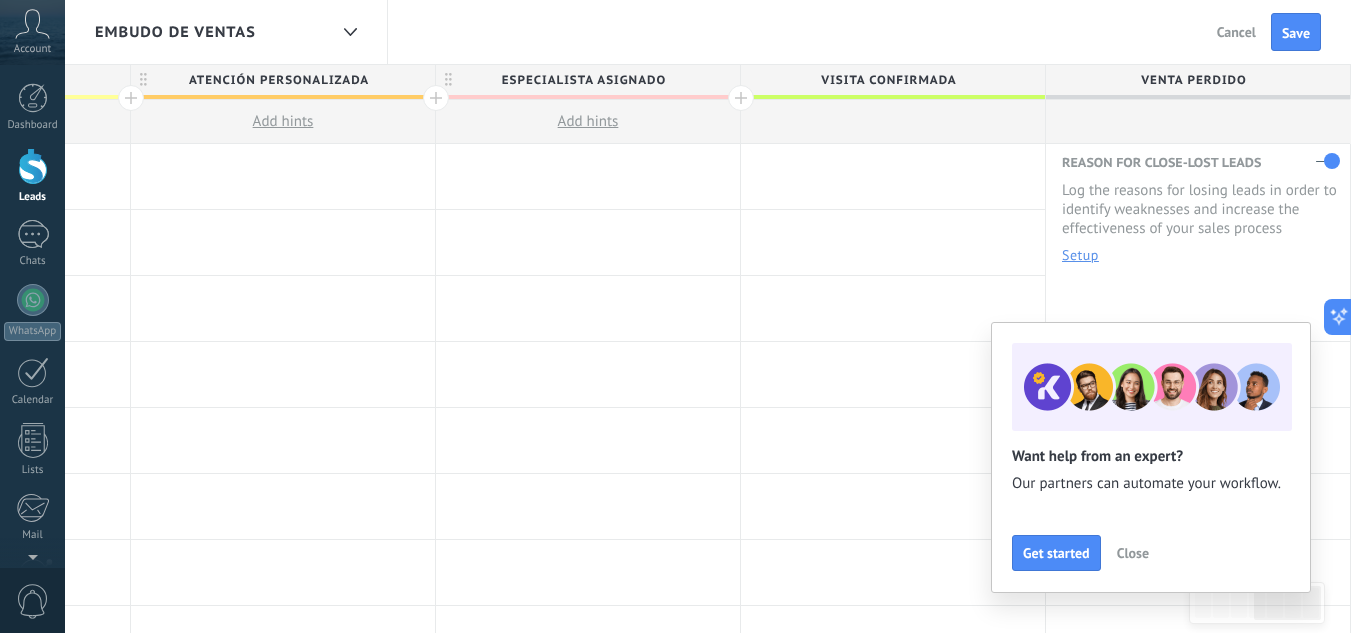 click at bounding box center (741, 98) 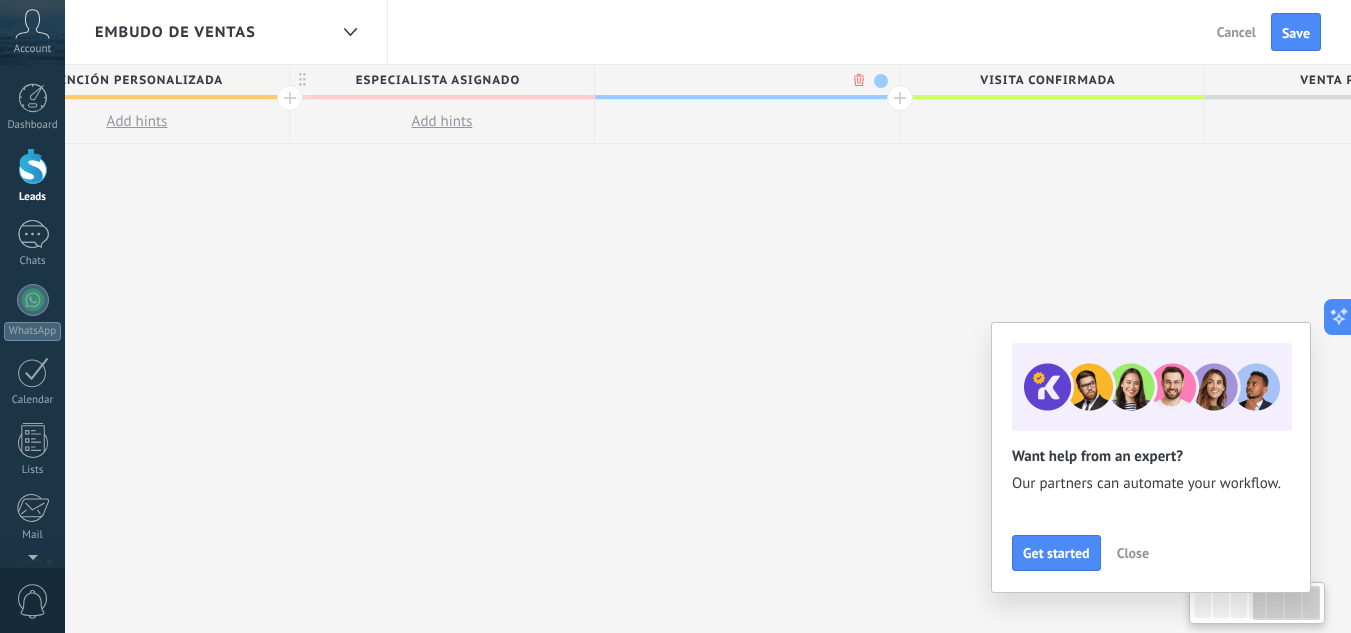 scroll, scrollTop: 0, scrollLeft: 1320, axis: horizontal 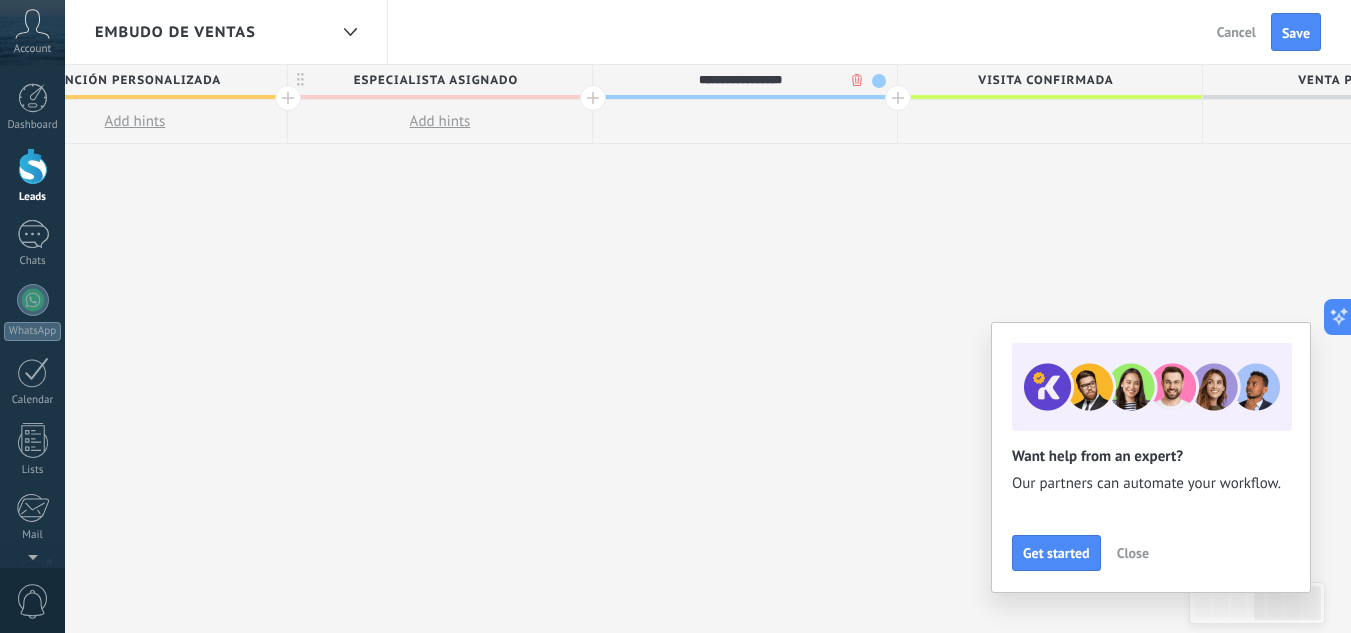 type on "**********" 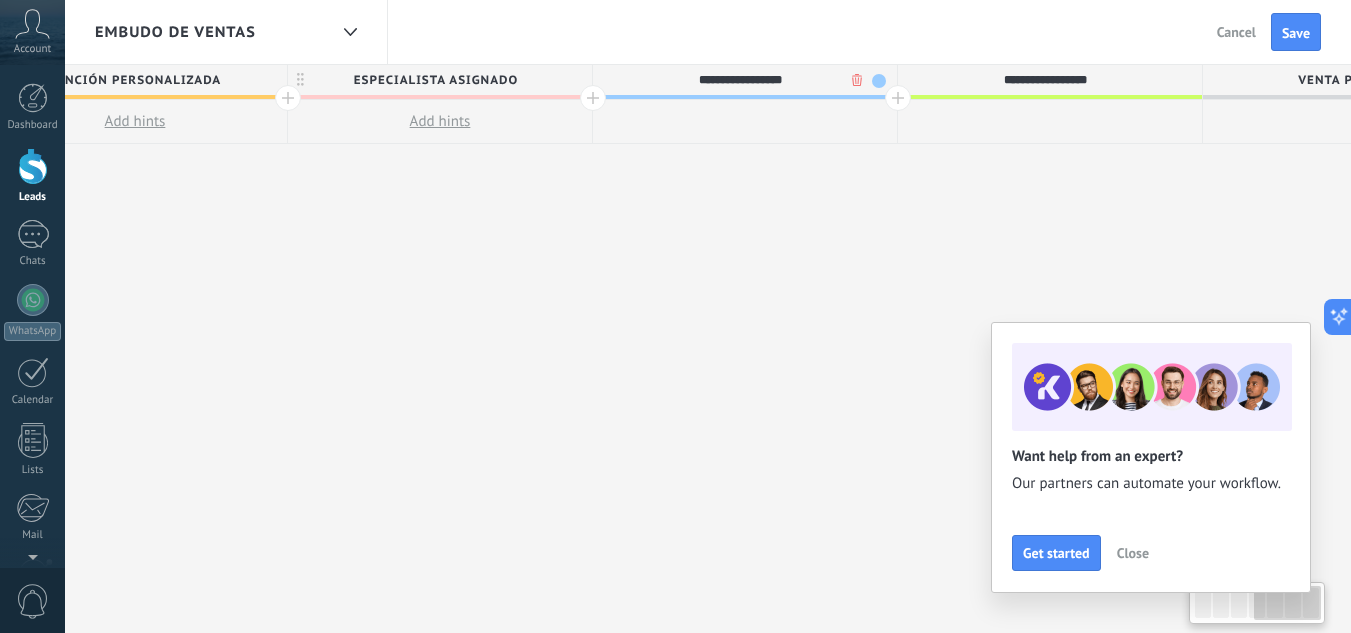scroll, scrollTop: 0, scrollLeft: 1319, axis: horizontal 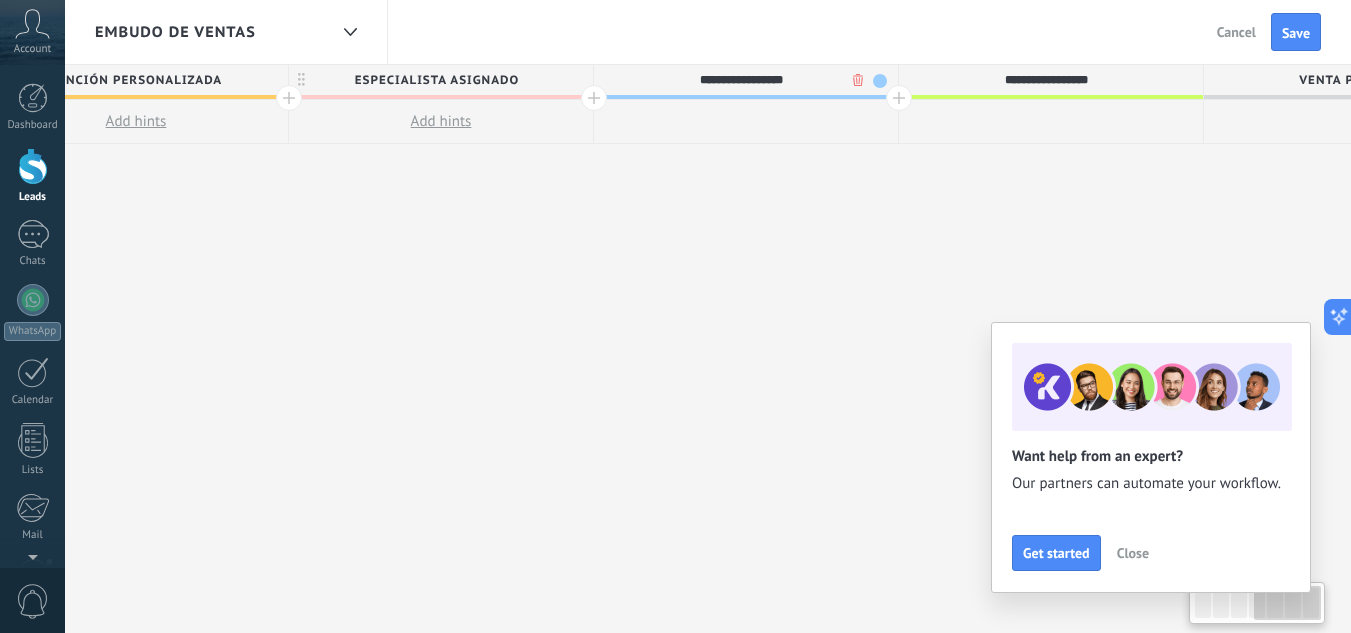click on "**********" at bounding box center (1046, 80) 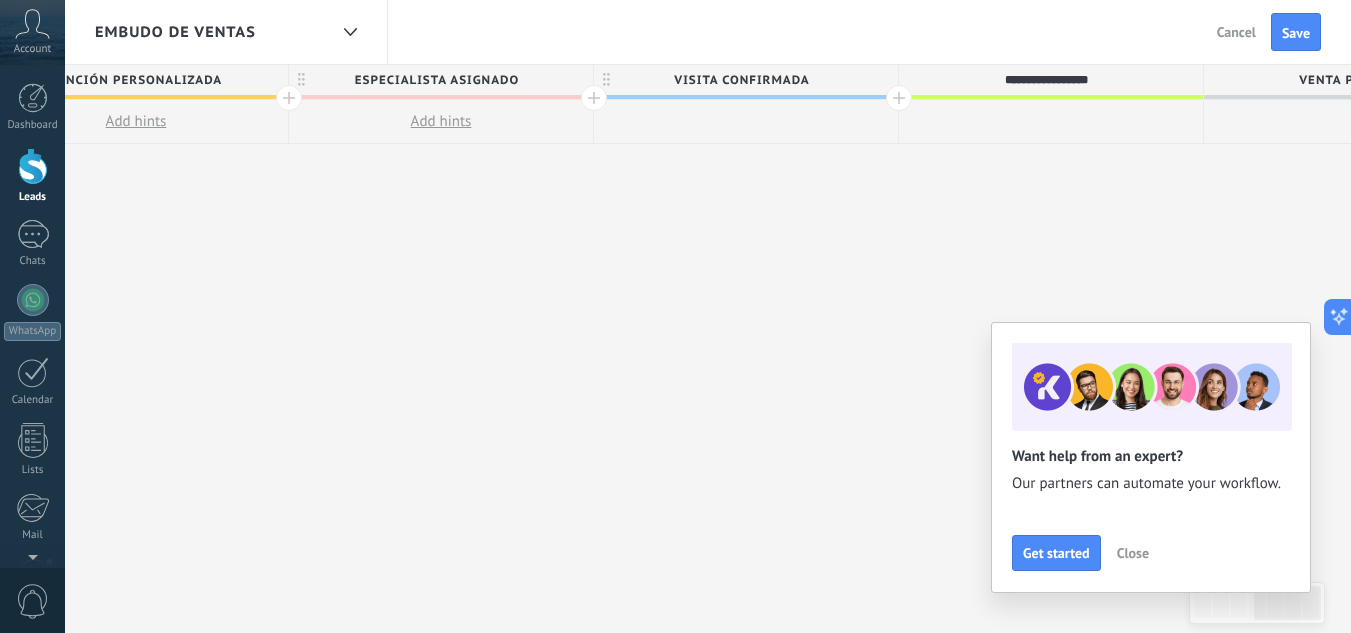 click on "**********" at bounding box center (1046, 80) 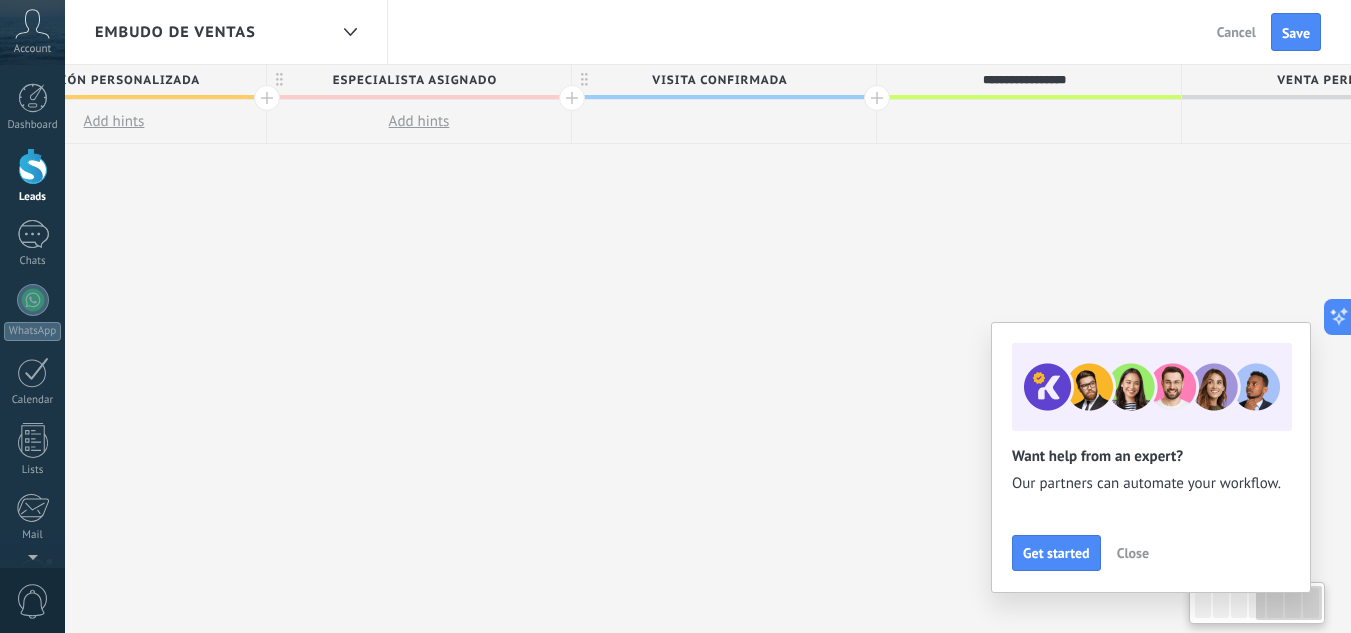 scroll, scrollTop: 0, scrollLeft: 1477, axis: horizontal 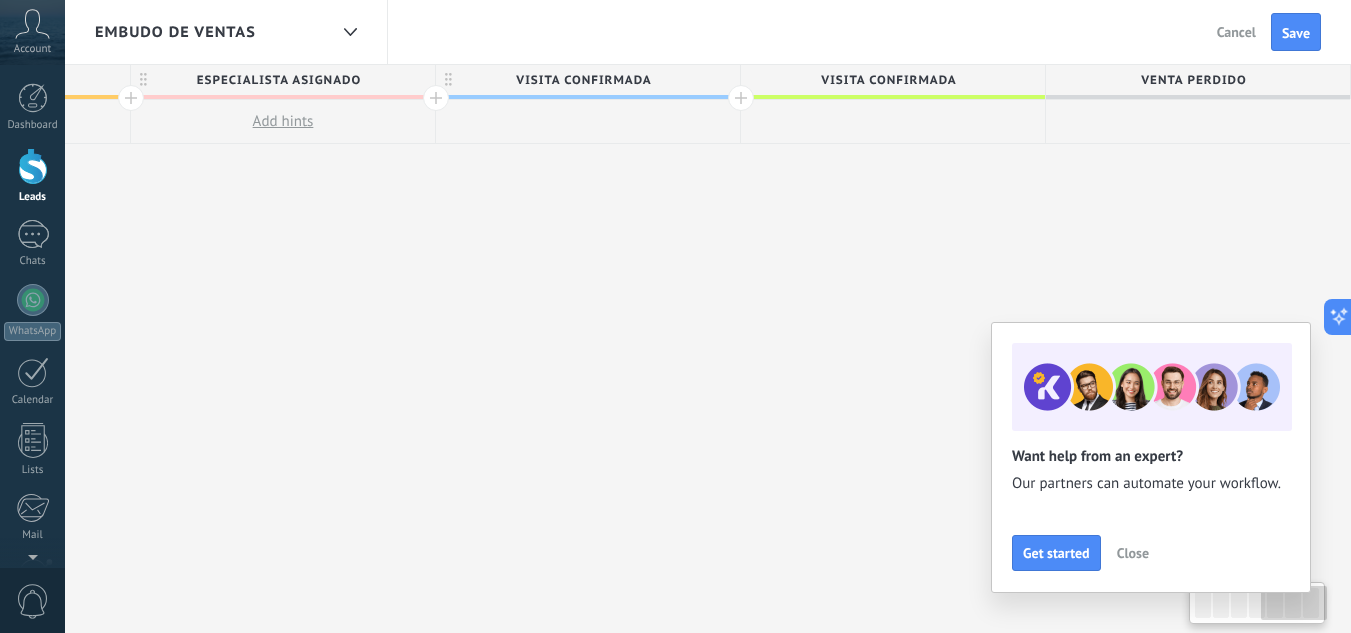 drag, startPoint x: 1251, startPoint y: 212, endPoint x: 948, endPoint y: 222, distance: 303.16498 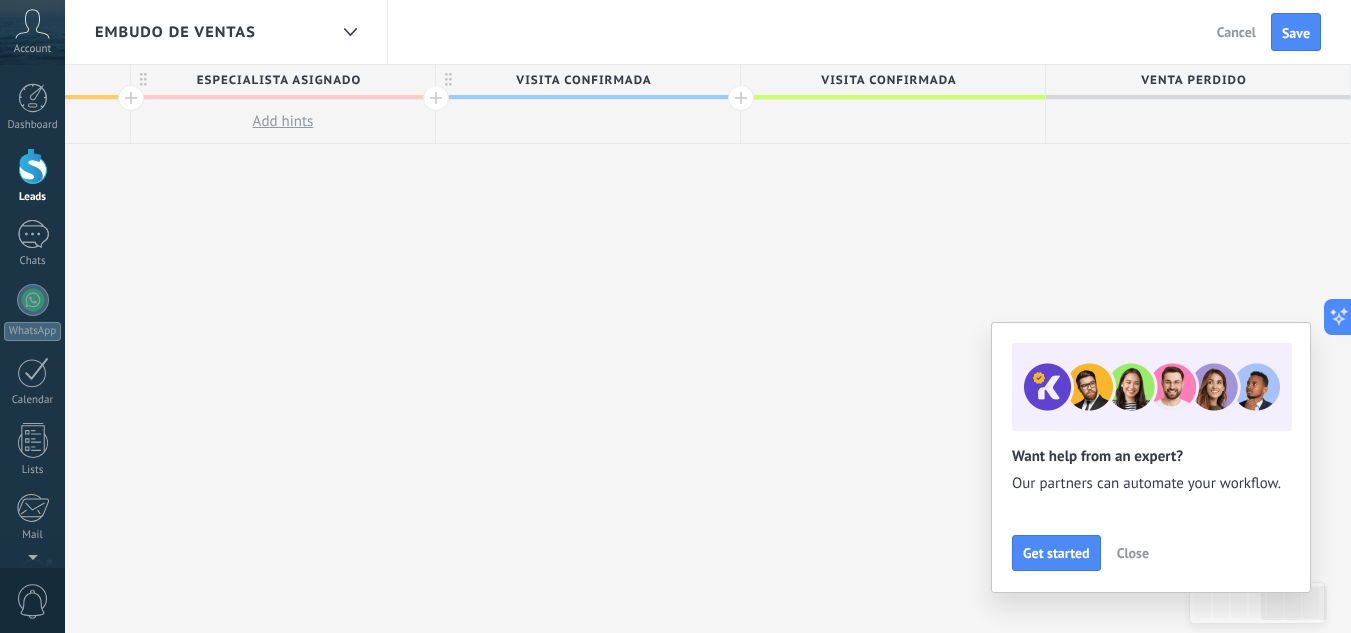 click on "Visita confirmada" at bounding box center (888, 80) 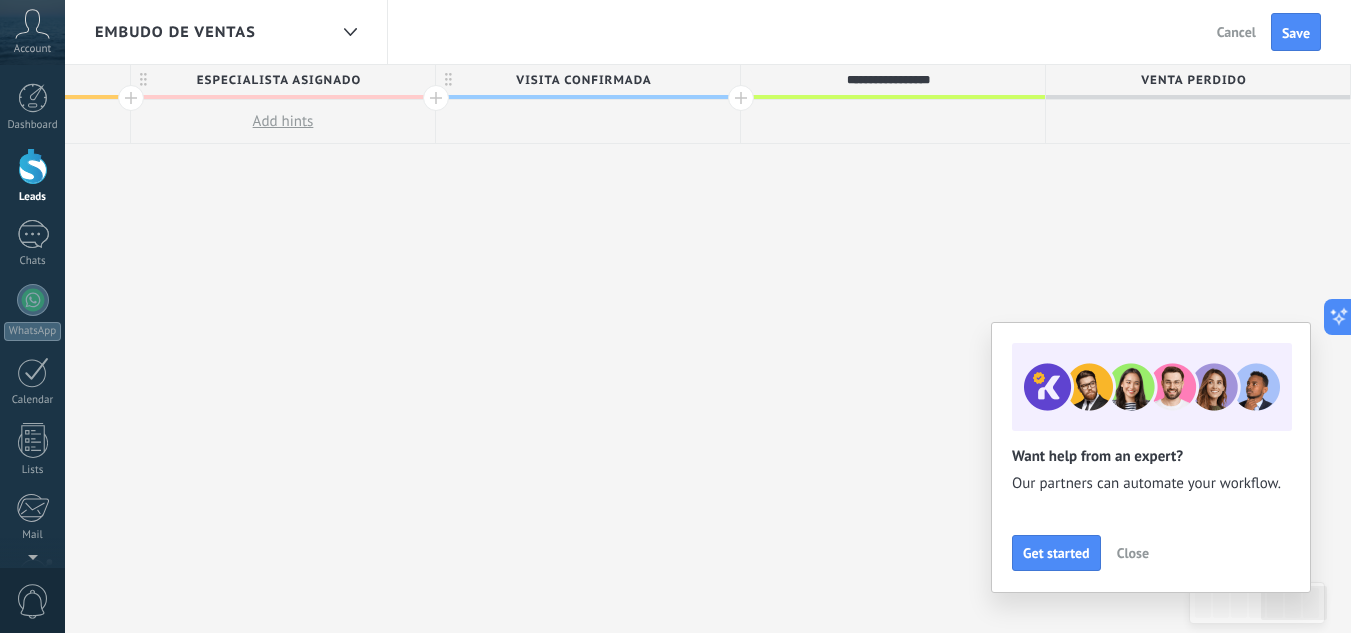 click on "**********" at bounding box center [888, 80] 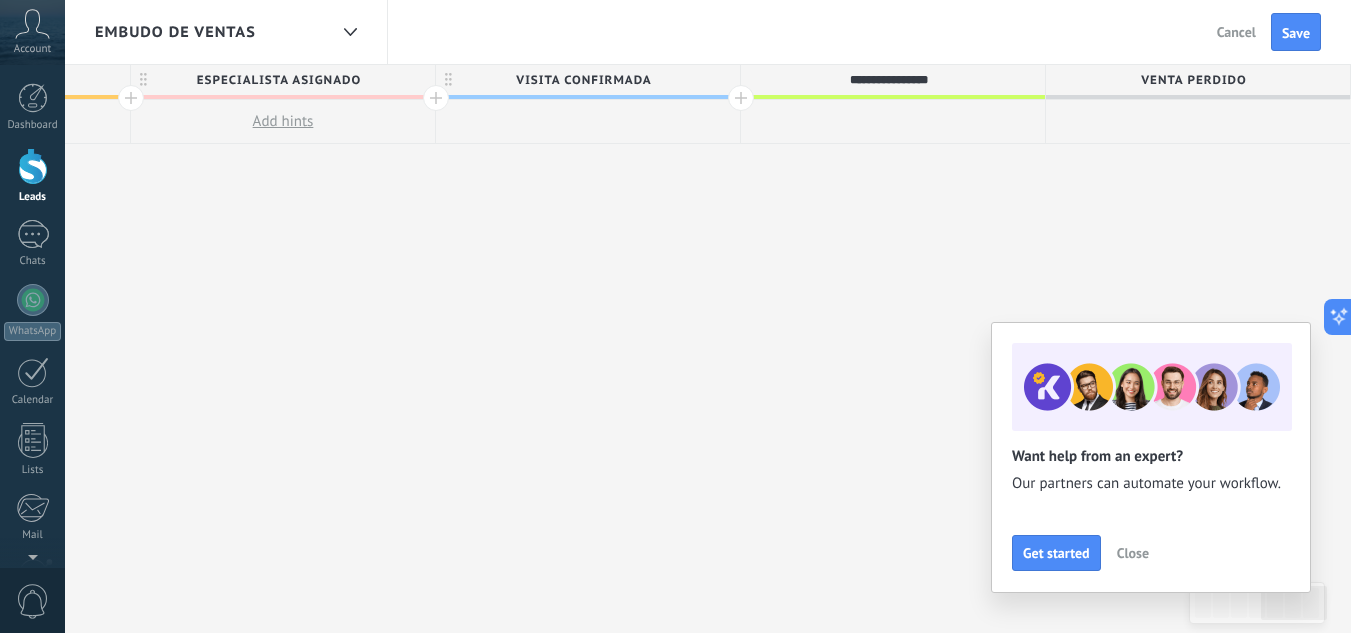 type on "**********" 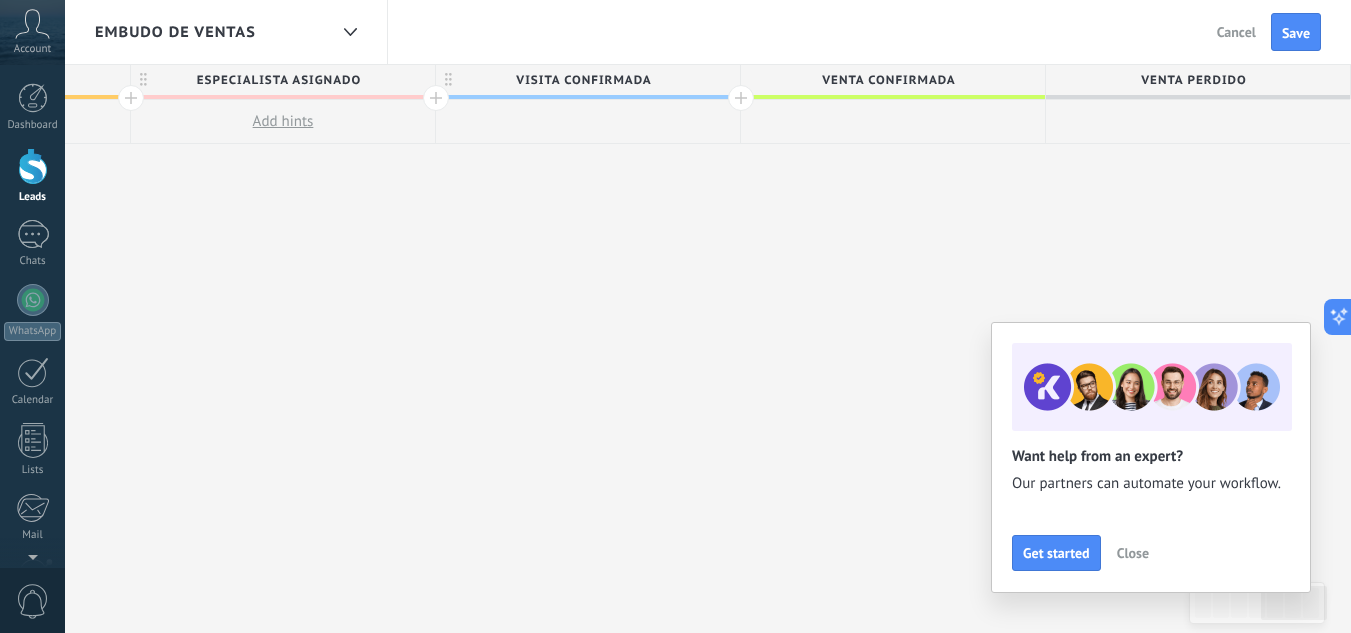 click on "**********" at bounding box center (131, 349) 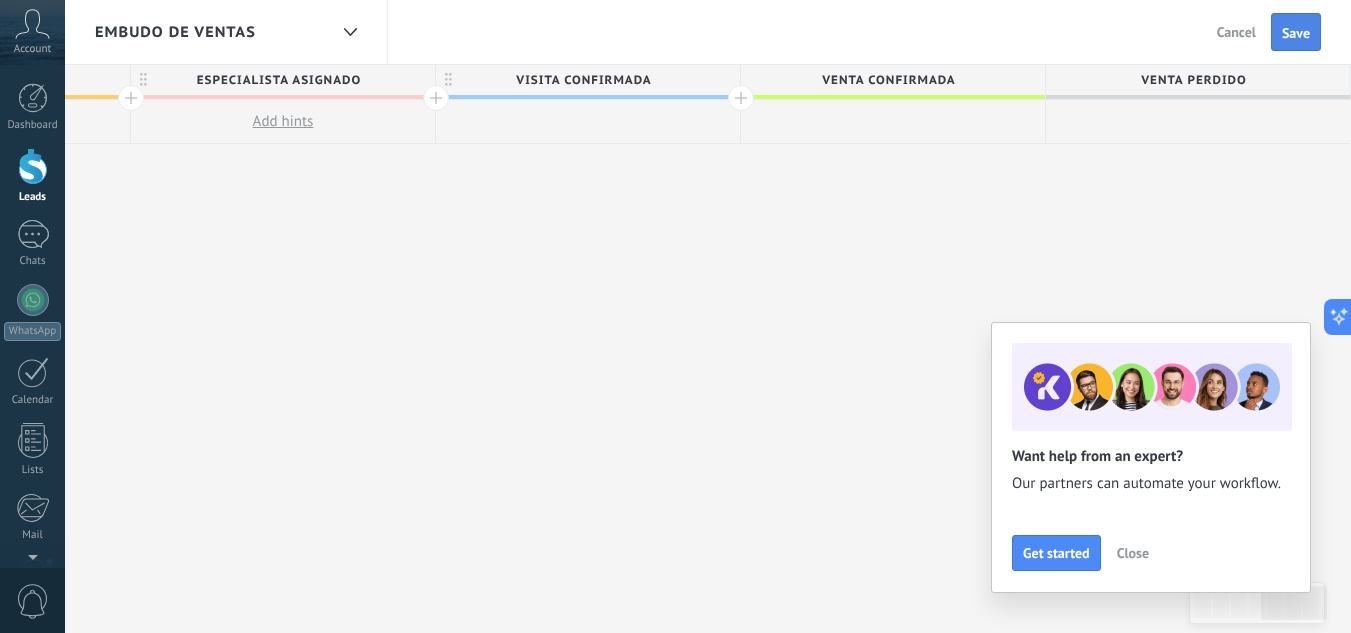 click on "Save" at bounding box center (1296, 33) 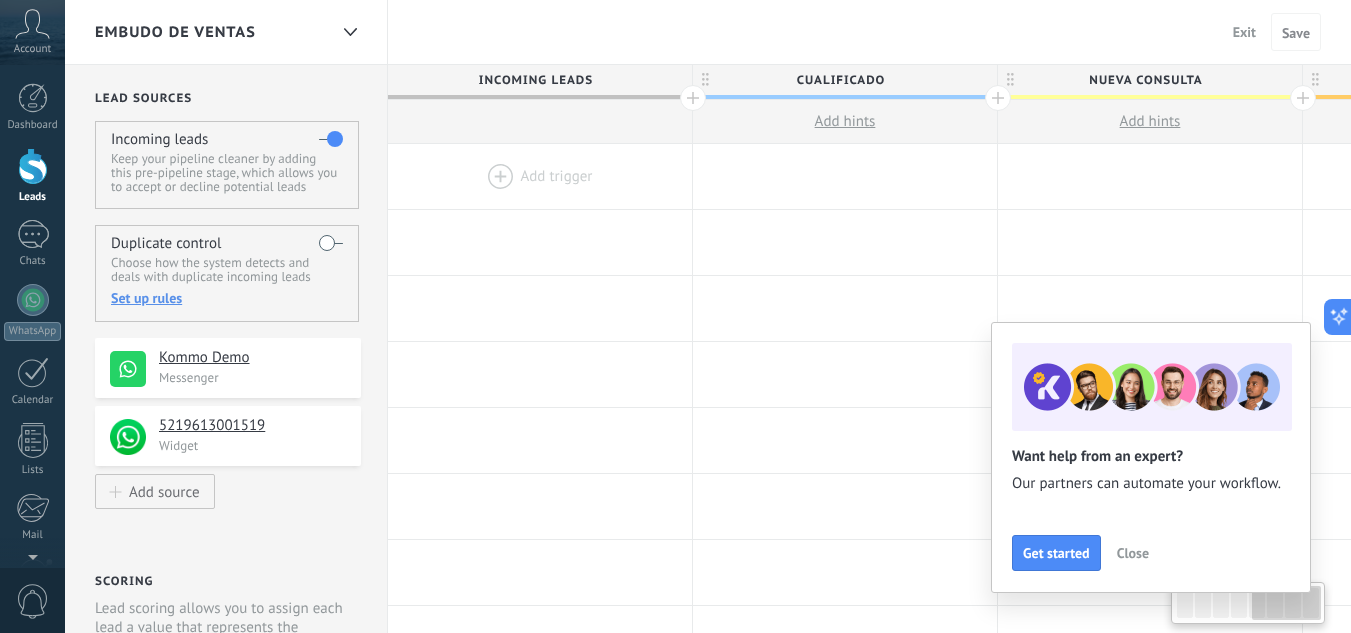 scroll, scrollTop: 0, scrollLeft: 1477, axis: horizontal 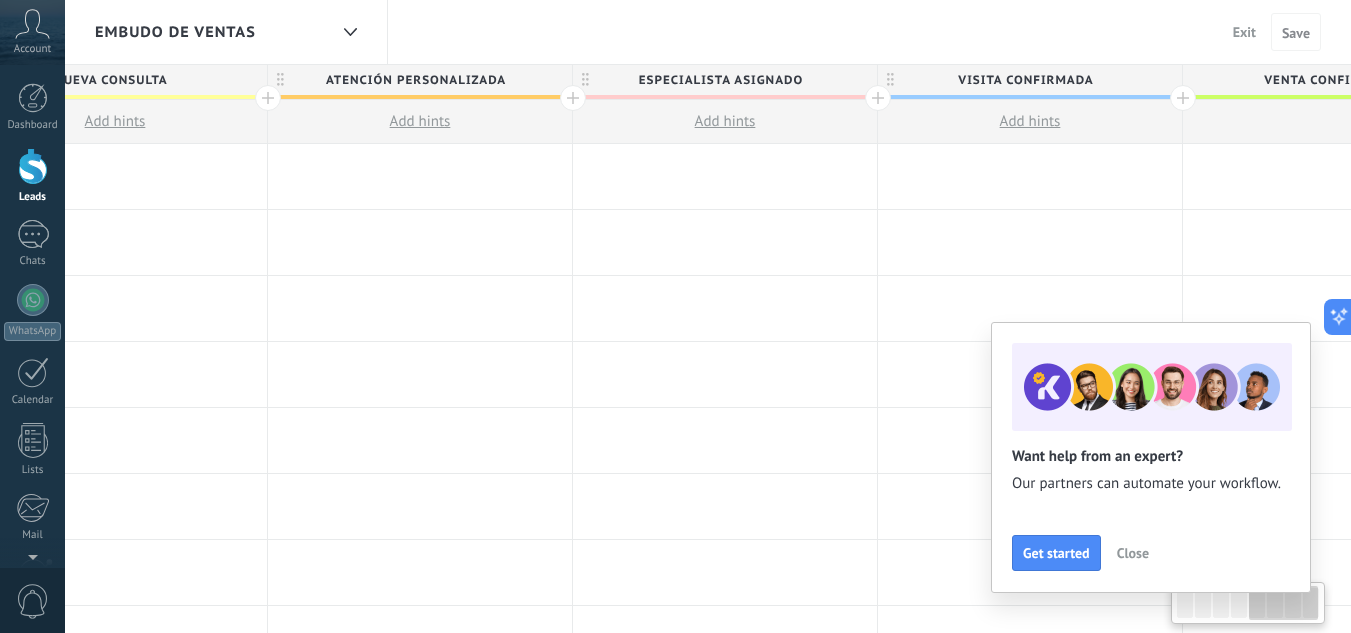 drag, startPoint x: 340, startPoint y: 392, endPoint x: 1085, endPoint y: 399, distance: 745.0329 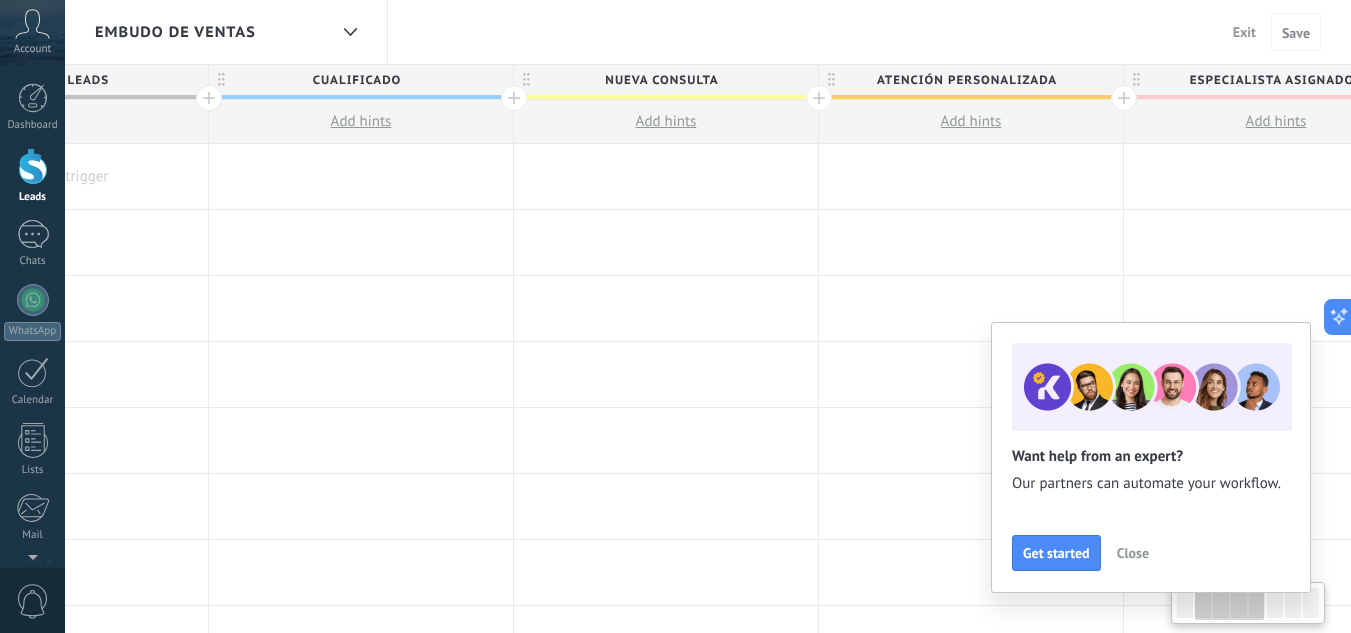 scroll, scrollTop: 0, scrollLeft: 341, axis: horizontal 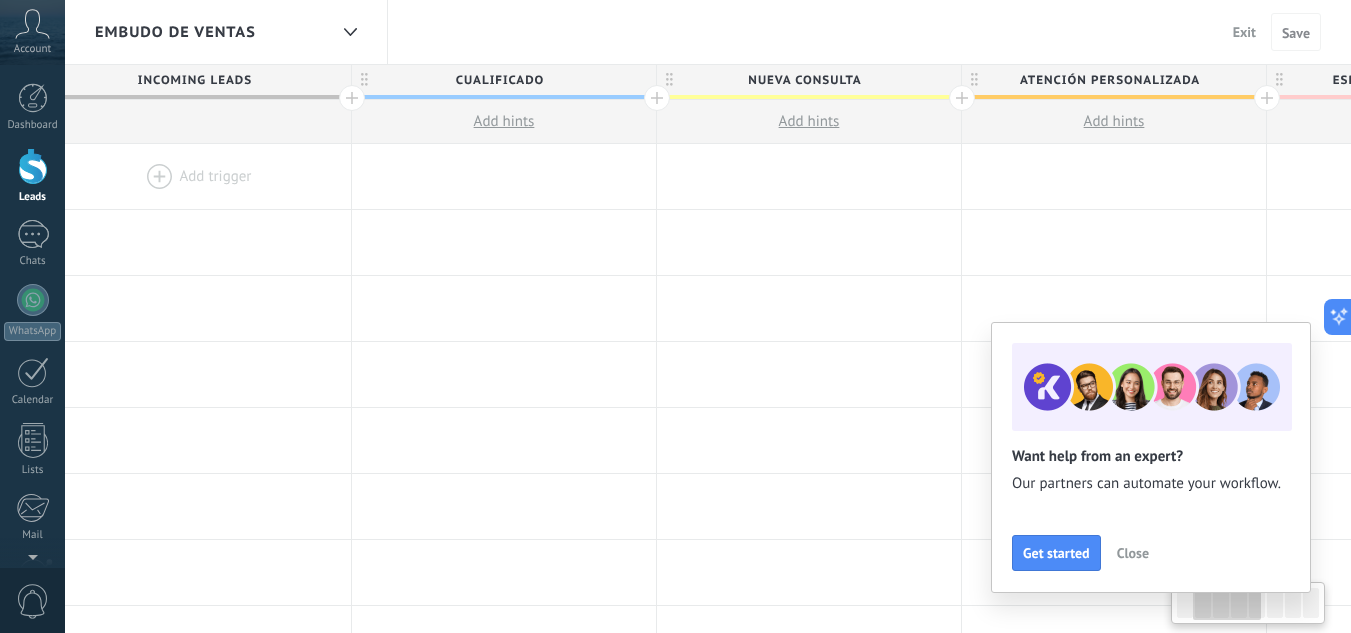 drag, startPoint x: 509, startPoint y: 407, endPoint x: 1116, endPoint y: 412, distance: 607.02057 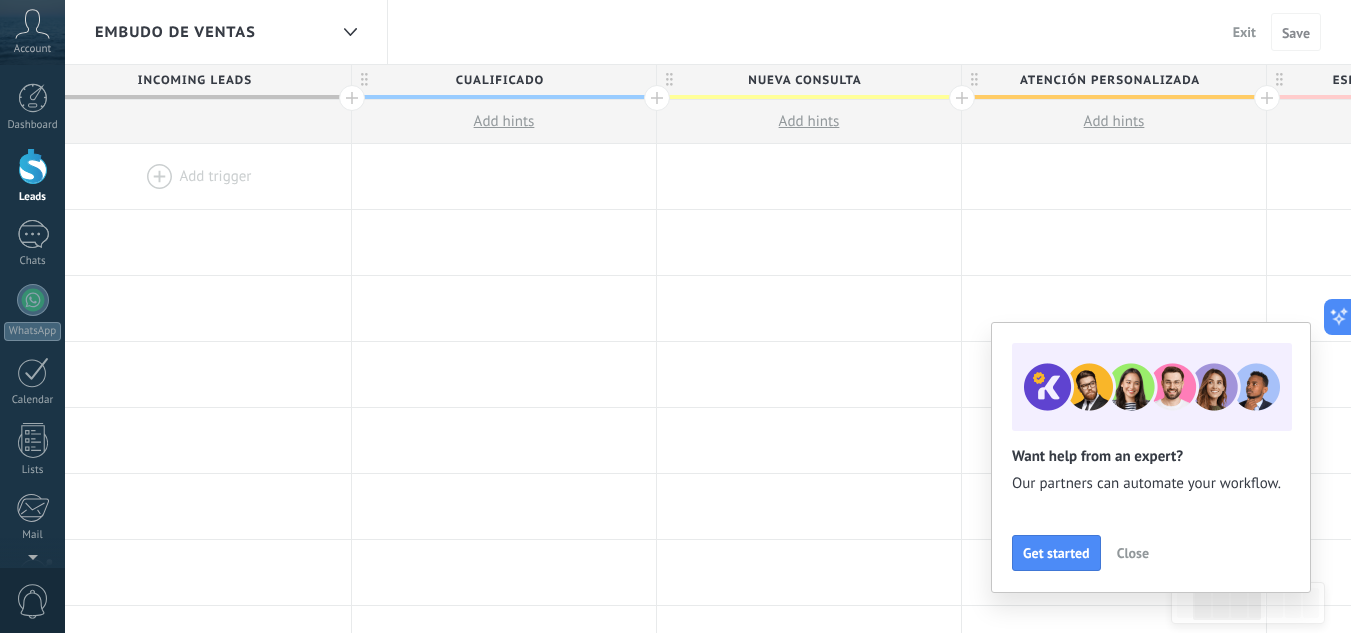 click on "Embudo de ventas" at bounding box center (175, 32) 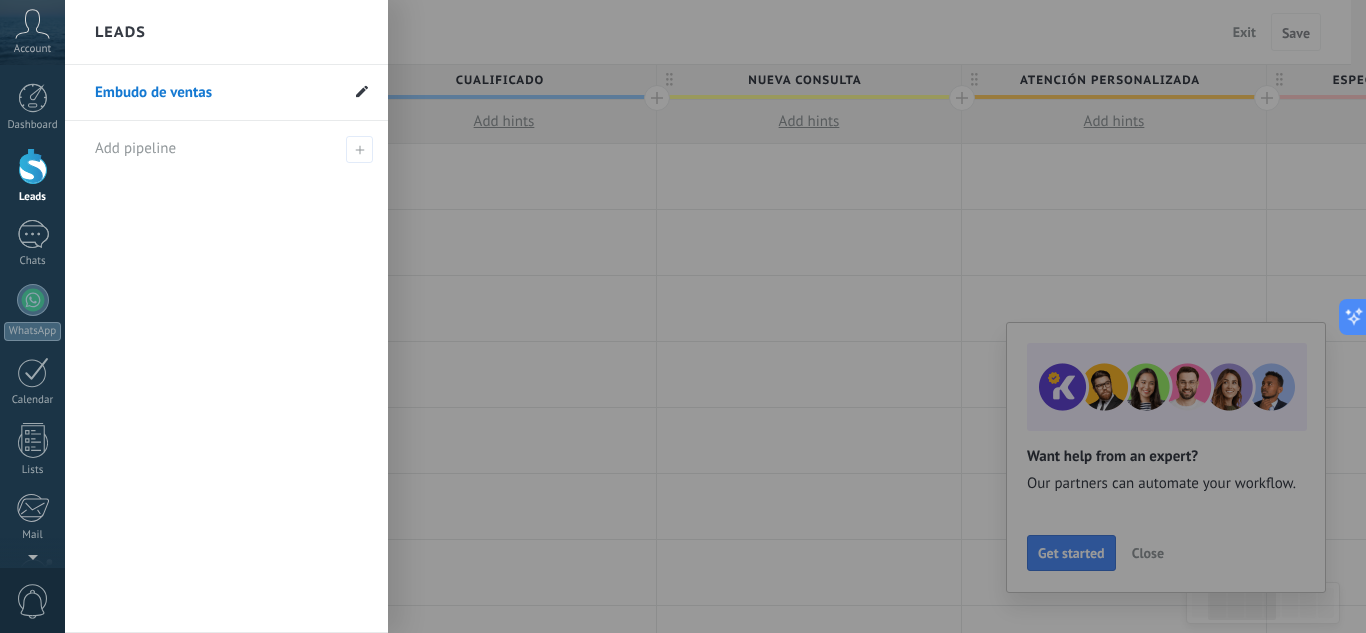 click 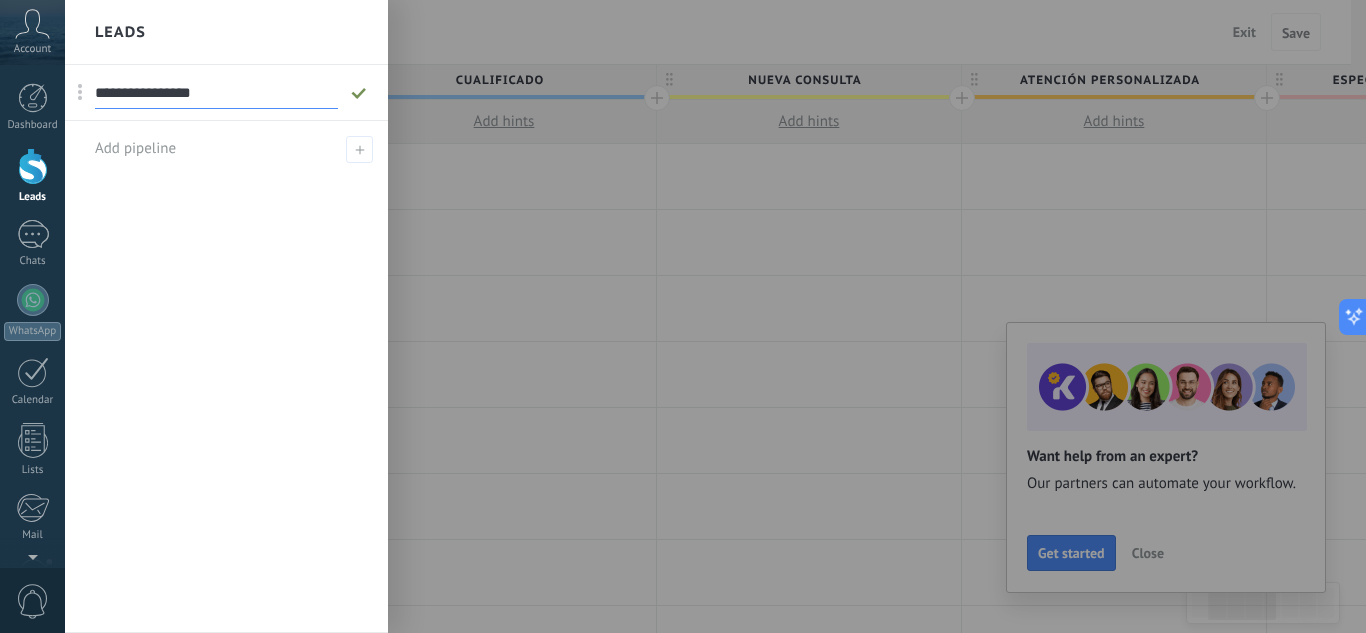 click on "**********" at bounding box center (216, 93) 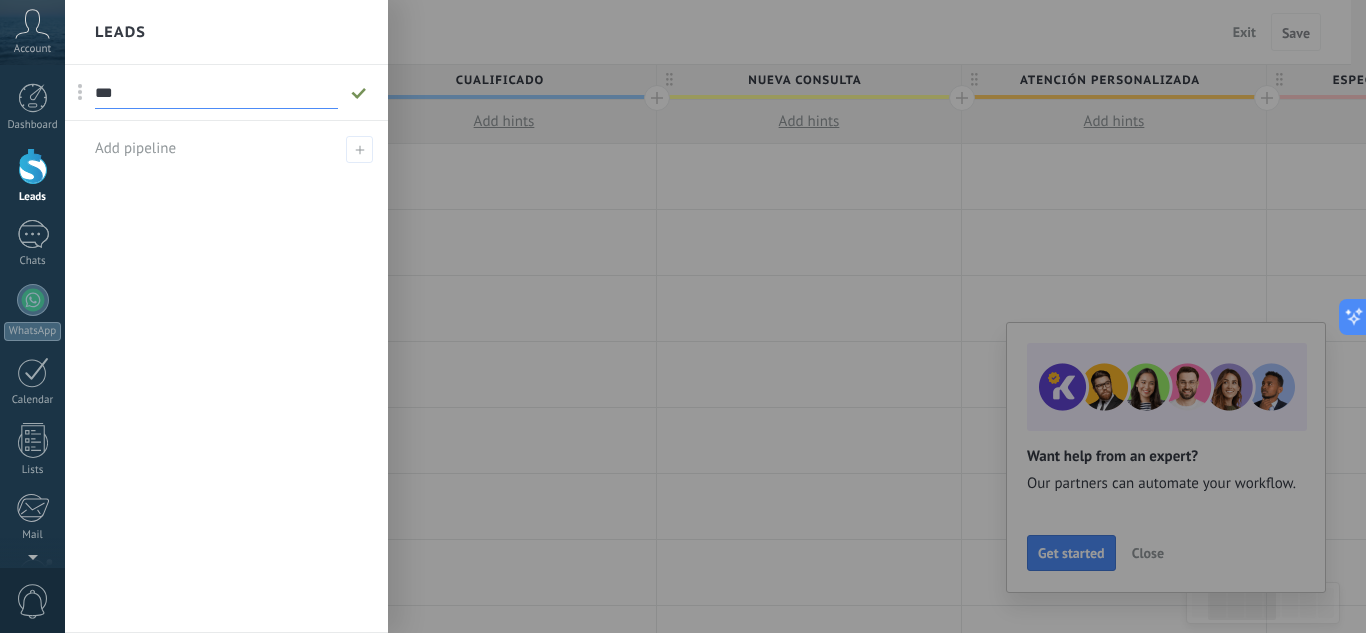 type on "***" 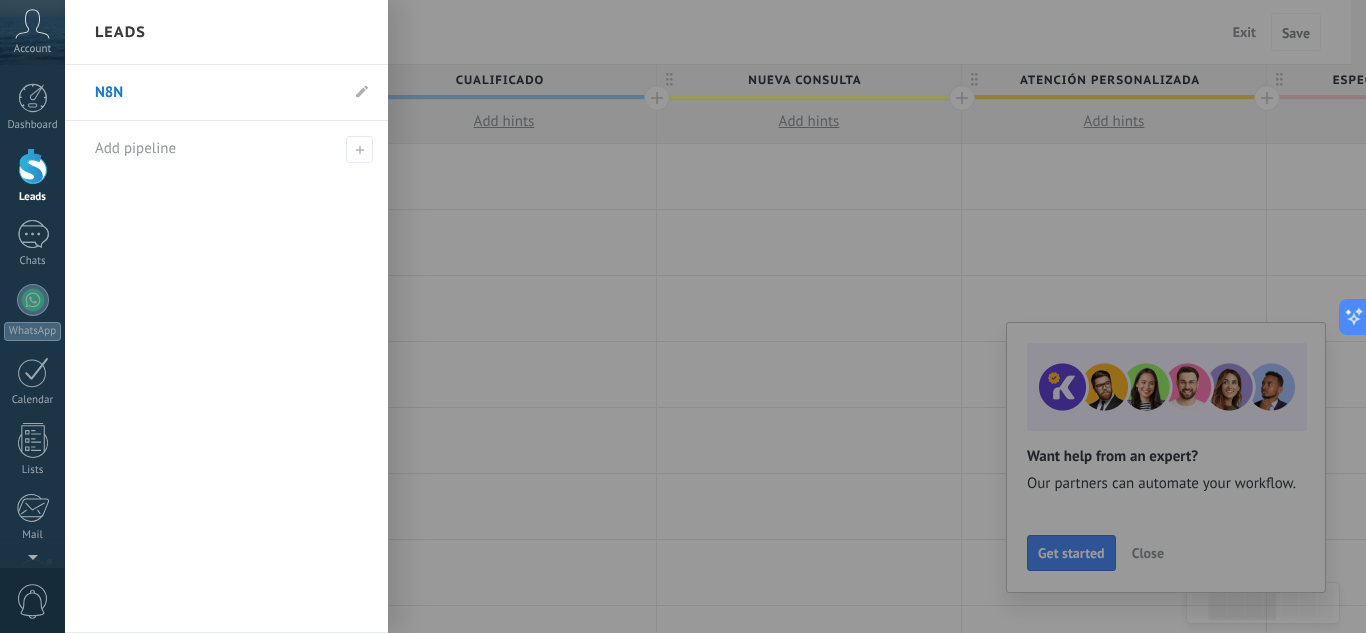 click at bounding box center [748, 316] 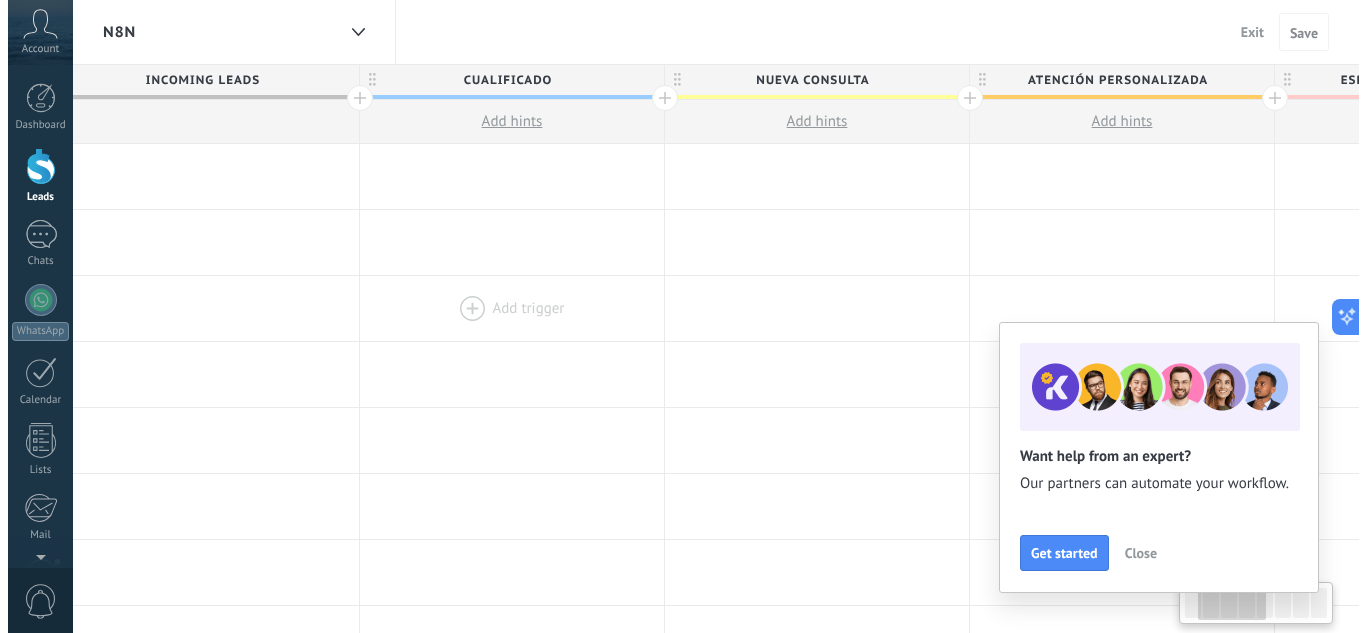 scroll, scrollTop: 0, scrollLeft: 0, axis: both 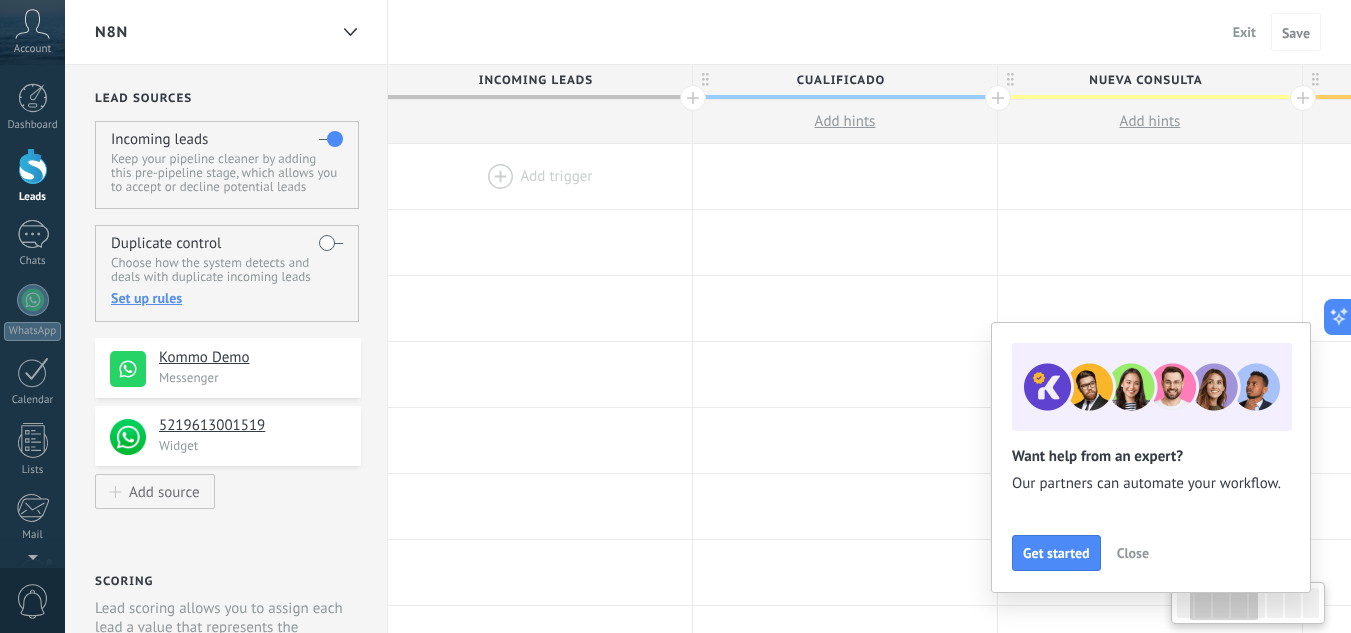 drag, startPoint x: 532, startPoint y: 287, endPoint x: 1150, endPoint y: 335, distance: 619.86127 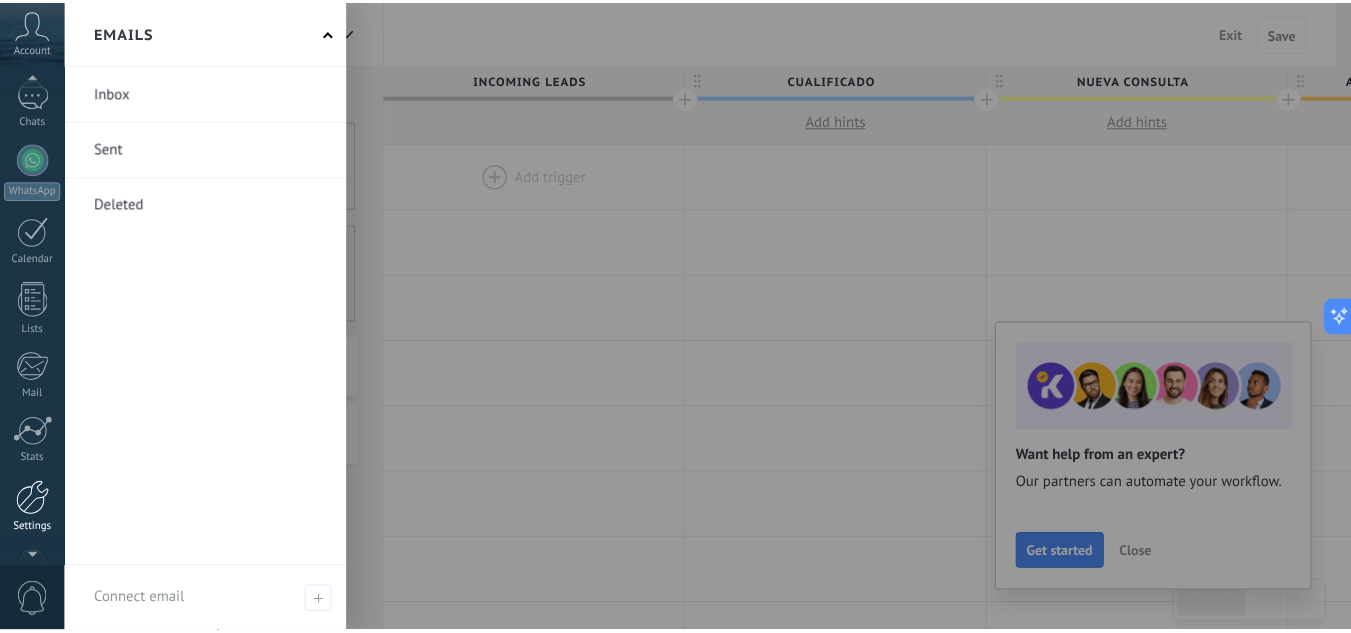 scroll, scrollTop: 199, scrollLeft: 0, axis: vertical 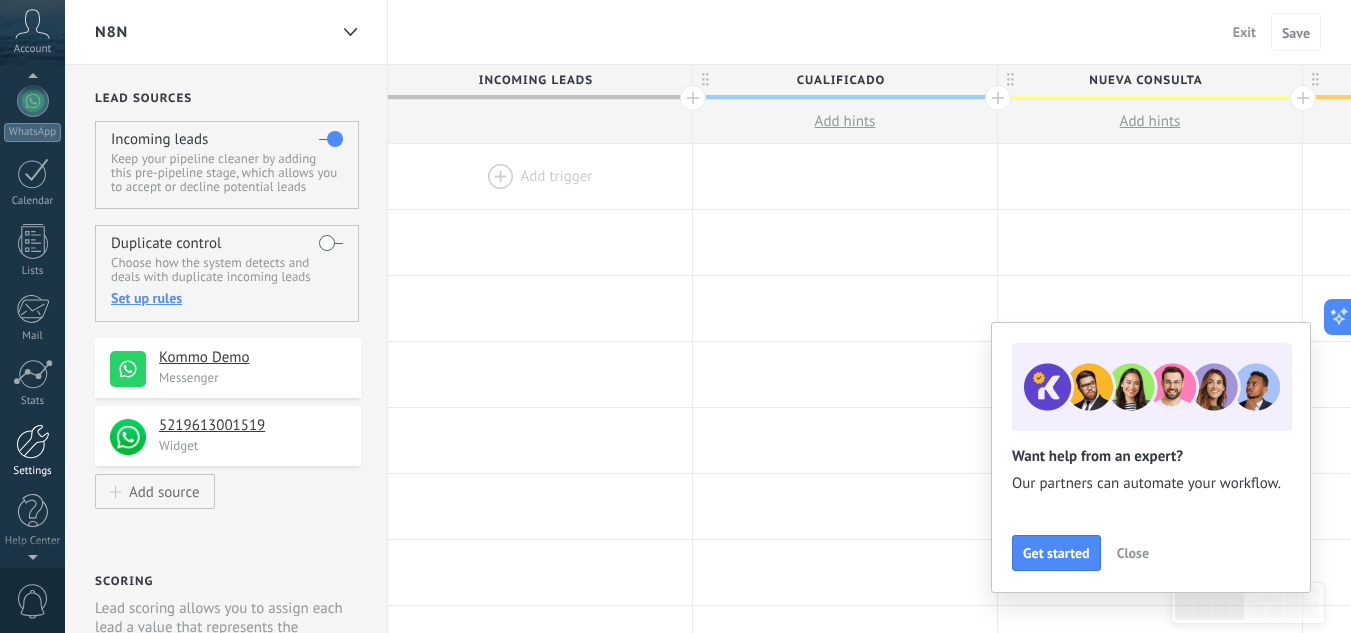 click at bounding box center [33, 441] 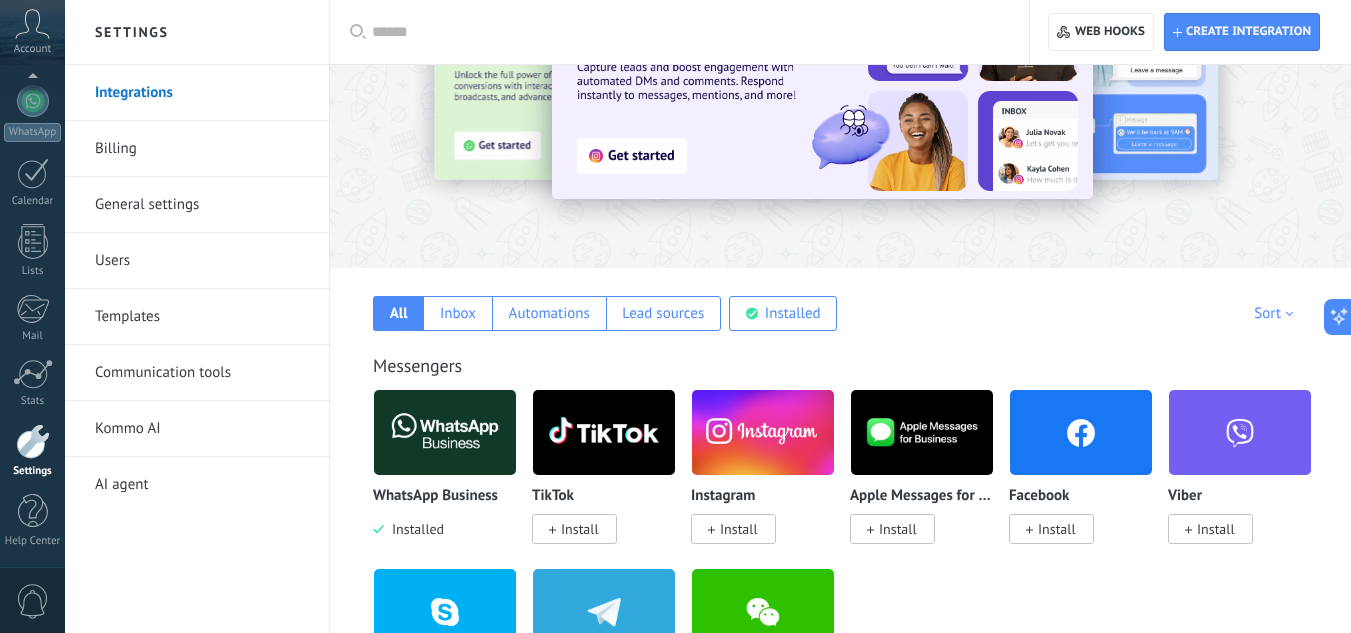 scroll, scrollTop: 0, scrollLeft: 0, axis: both 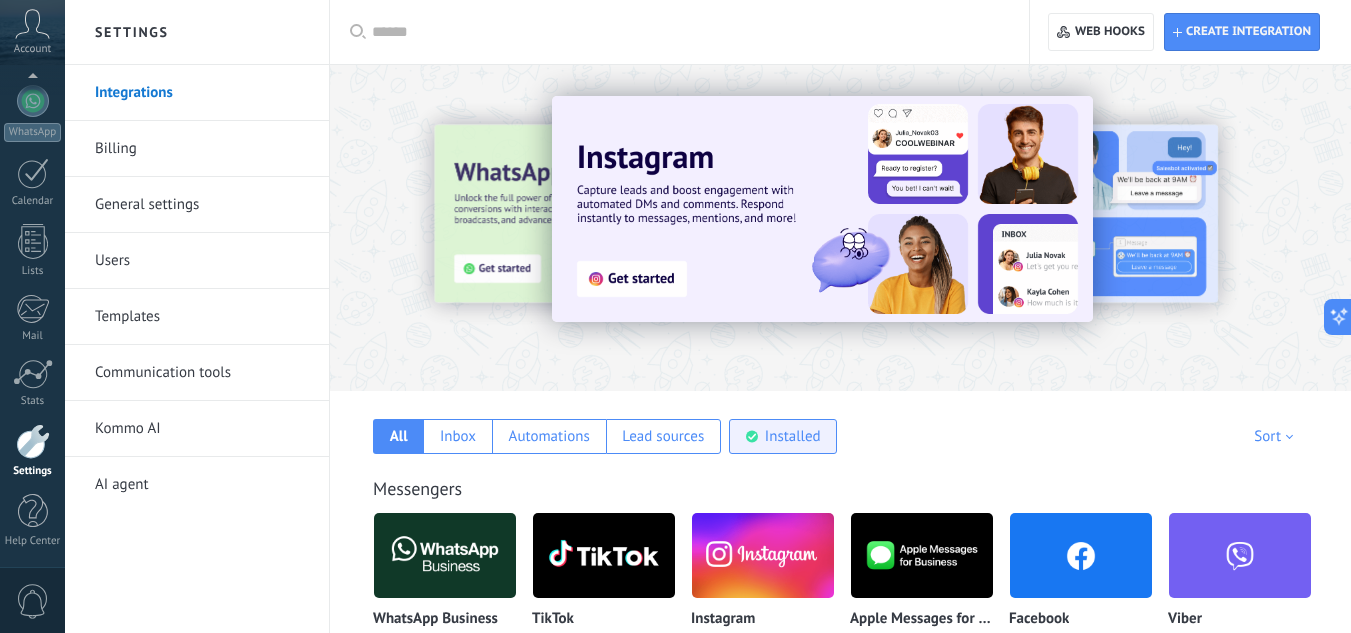 click on "Installed" at bounding box center (793, 436) 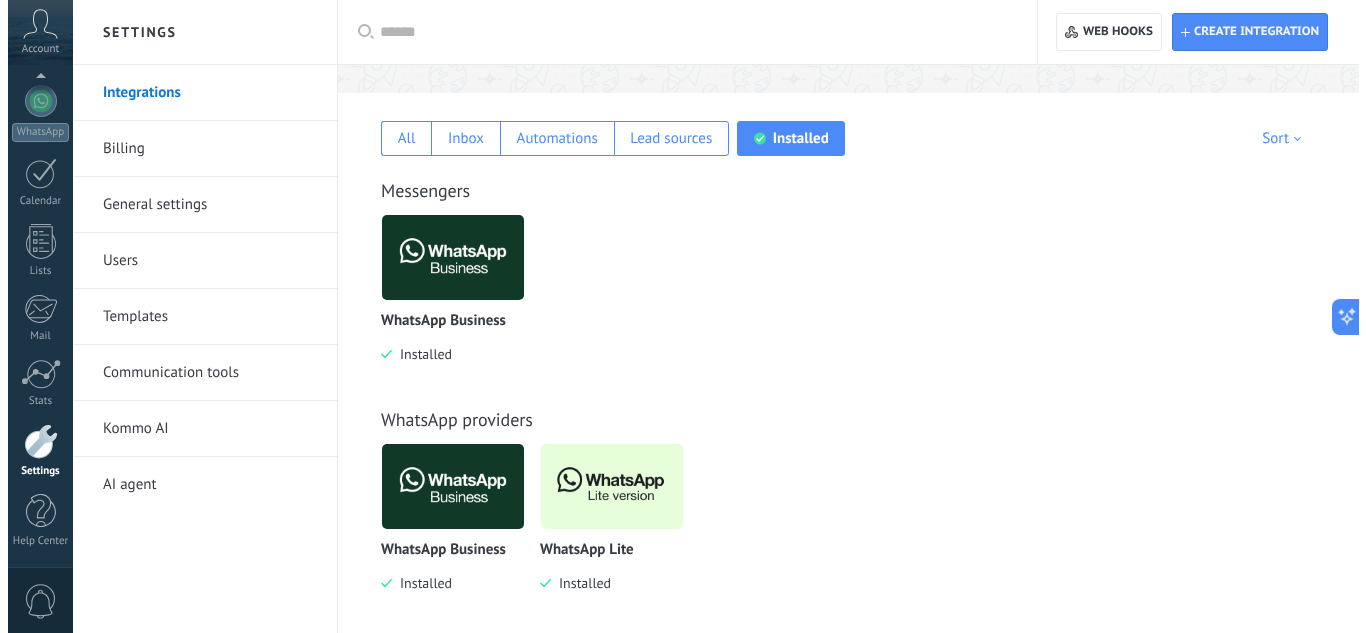 scroll, scrollTop: 300, scrollLeft: 0, axis: vertical 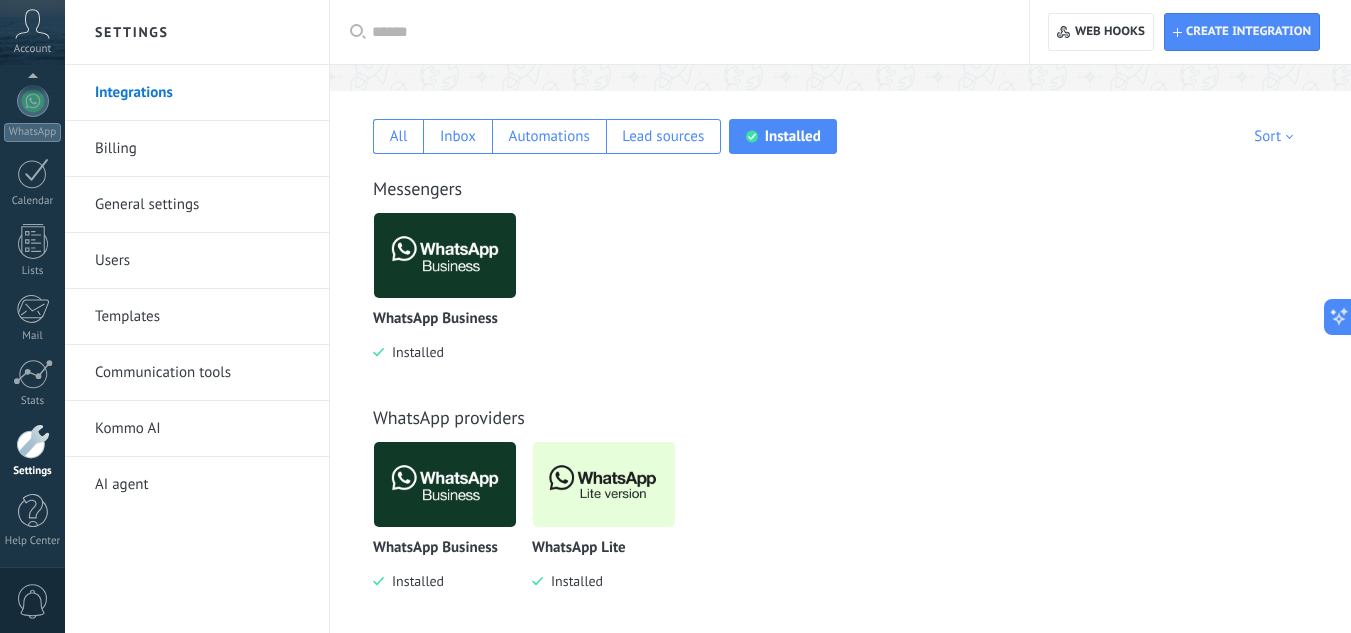 click at bounding box center (604, 484) 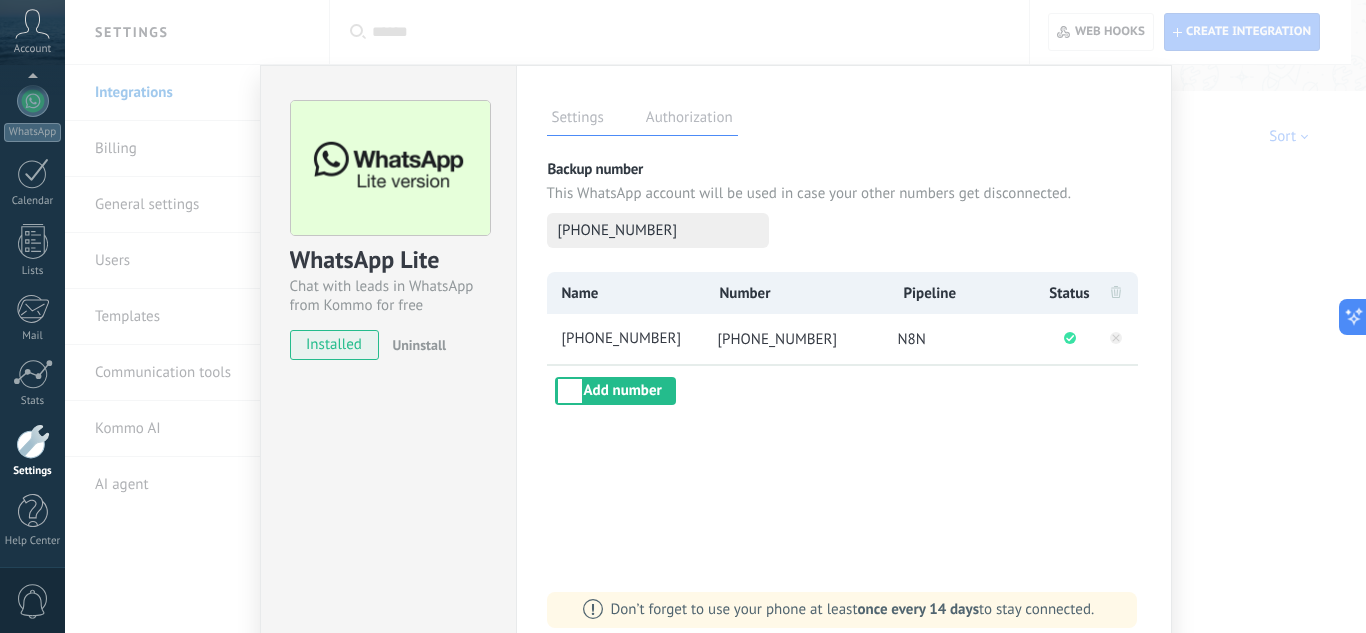 click on "WhatsApp Lite Chat with leads in WhatsApp from Kommo for free installed Uninstall Settings Authorization This tab logs the users who have granted integration access to this account. If you want to to remove a user's ability to send requests to the account on behalf of this integration, you can revoke access. If access is revoked from all users, the integration will stop working. This app is installed, but no one has given it access yet. More than 2 billion people actively use WhatsApp to connect with friends, family and businesses. This integration adds the most popular messenger to your communication arsenal: automatically capture leads from incoming chat messages, share chat access with your whole team and power it all up with [PERSON_NAME]’s built-in tools like the engagement button and Salesbot. more _:  Save Backup number This WhatsApp account will be used in case your other numbers get disconnected.   [PHONE_NUMBER] Name Number Pipeline Status [PHONE_NUMBER] [PHONE_NUMBER] N8N Add number" at bounding box center (715, 316) 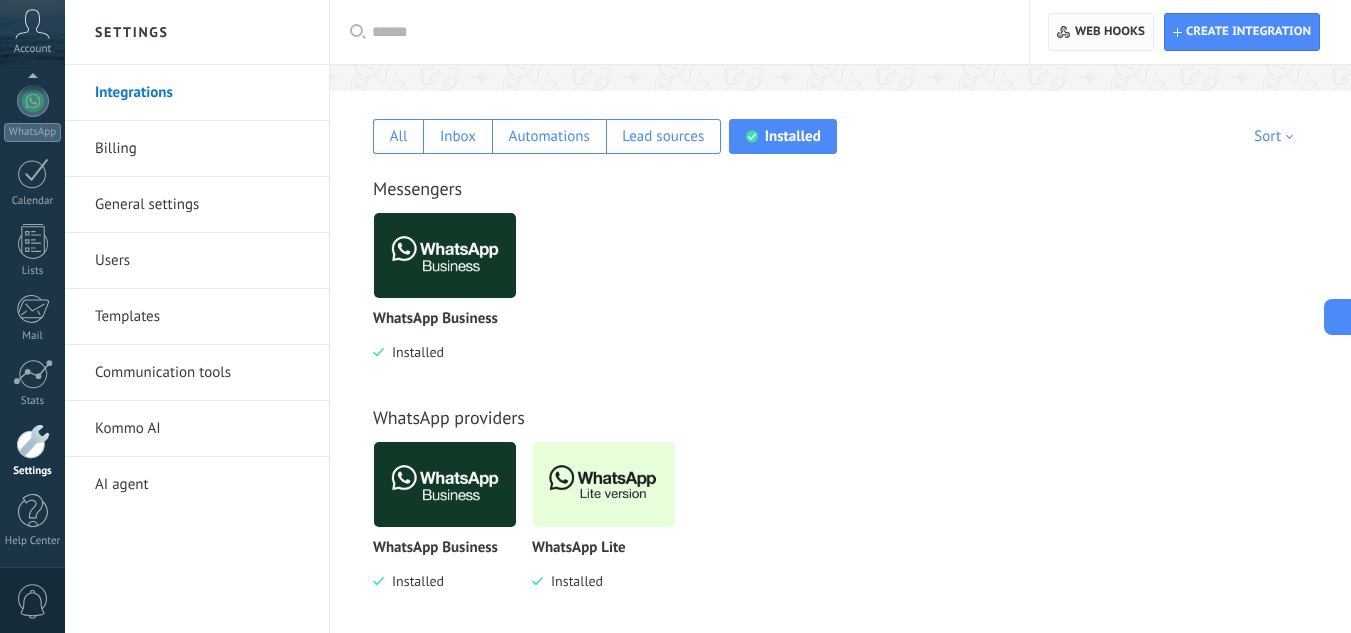 click on "Web hooks  0" at bounding box center (1110, 32) 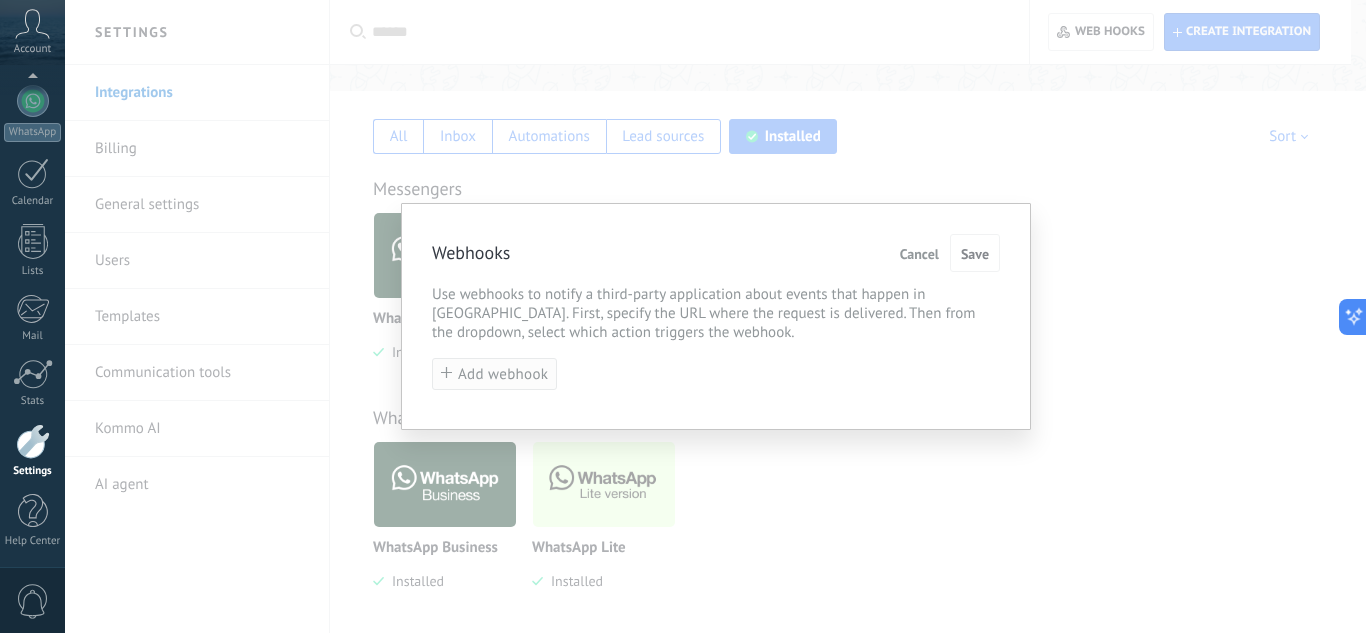 click on "Add webhook" at bounding box center (503, 374) 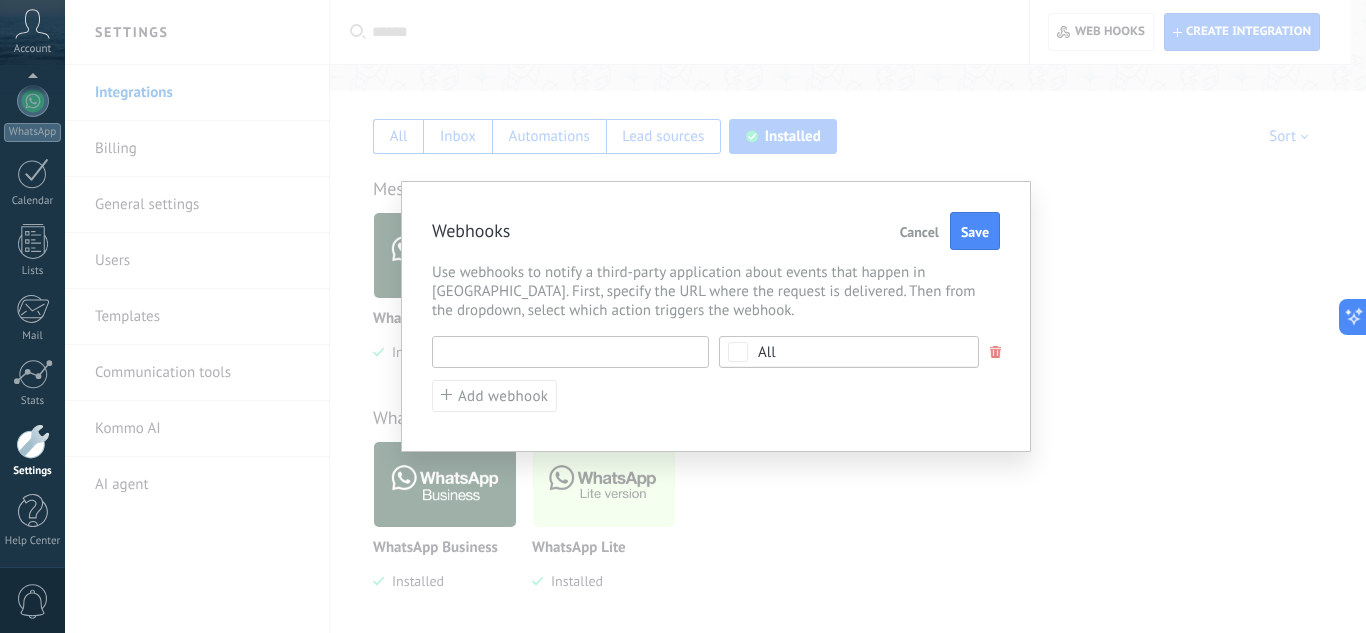 click at bounding box center [570, 352] 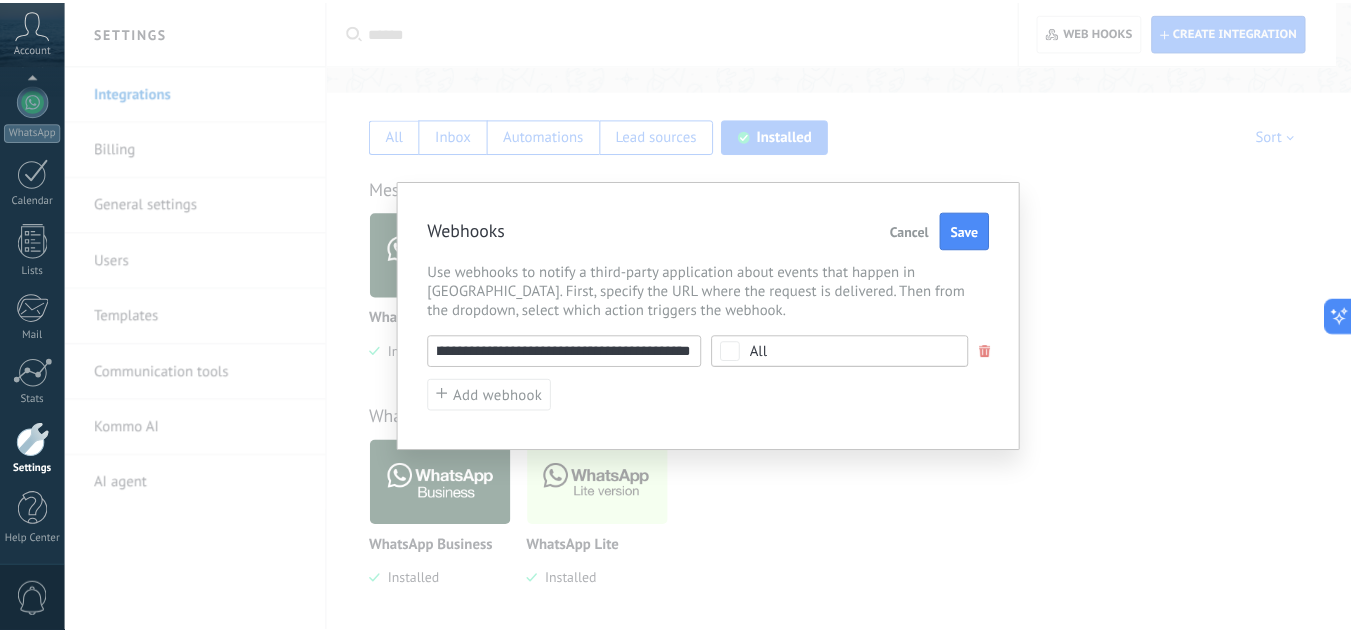 scroll, scrollTop: 0, scrollLeft: 0, axis: both 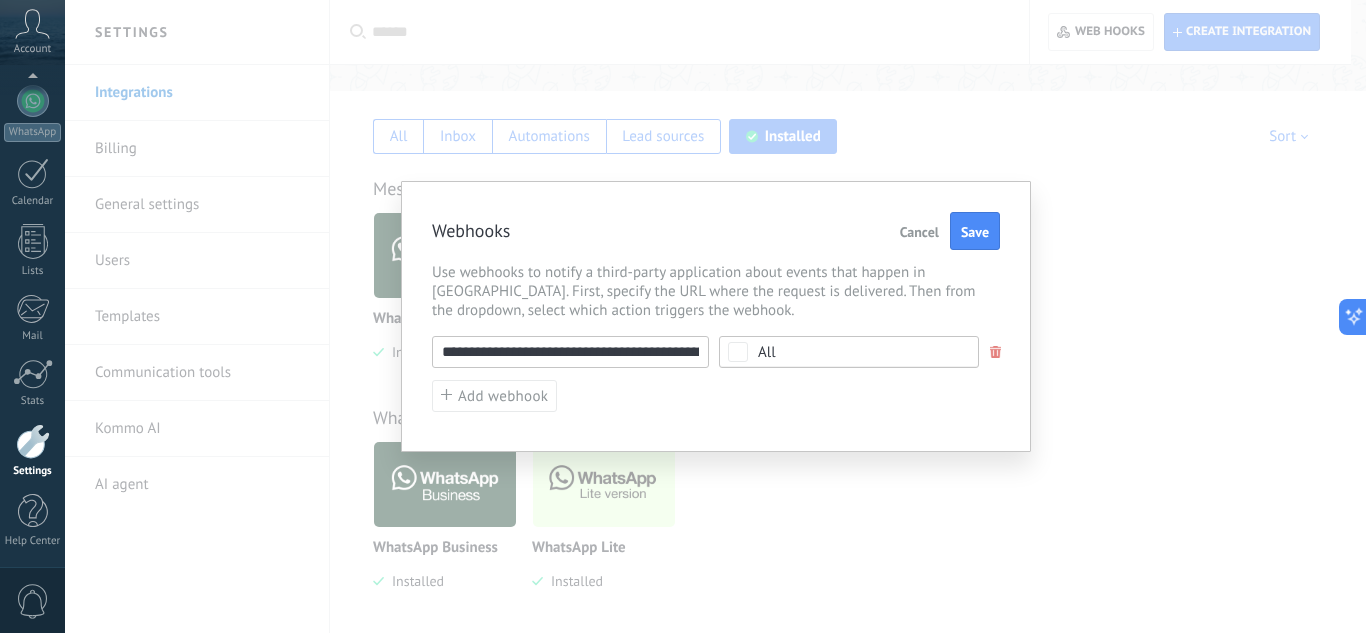 type on "**********" 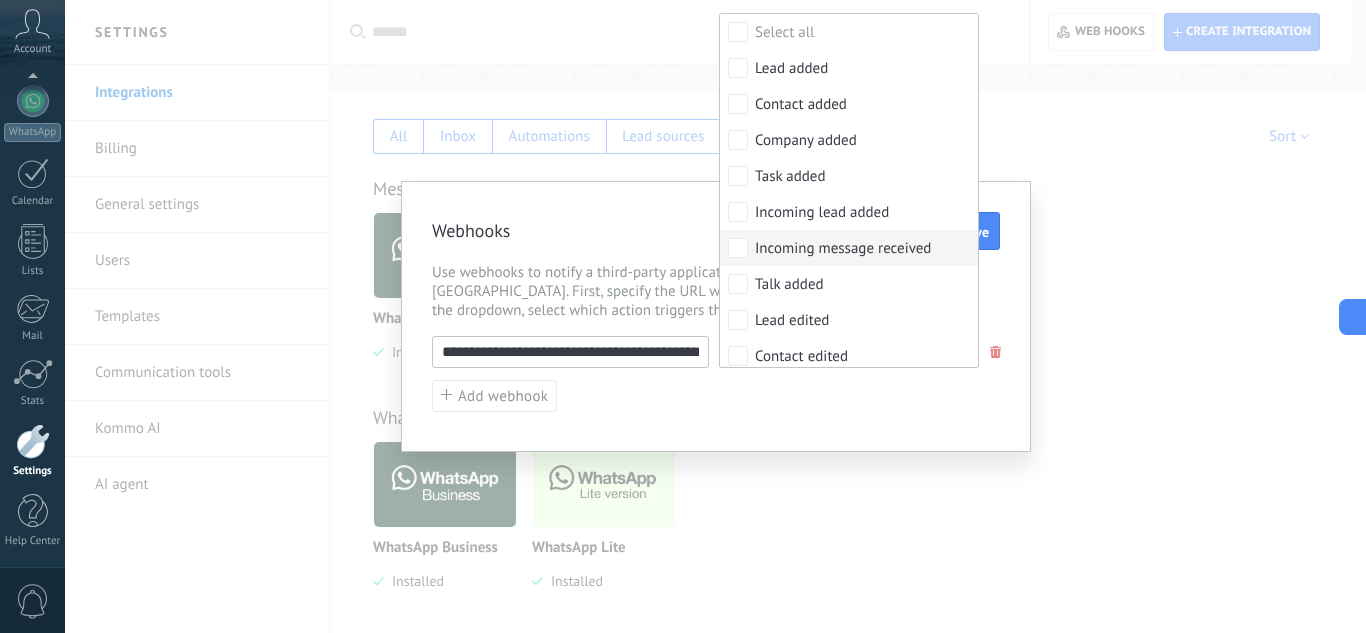 click on "Incoming message received" at bounding box center [843, 249] 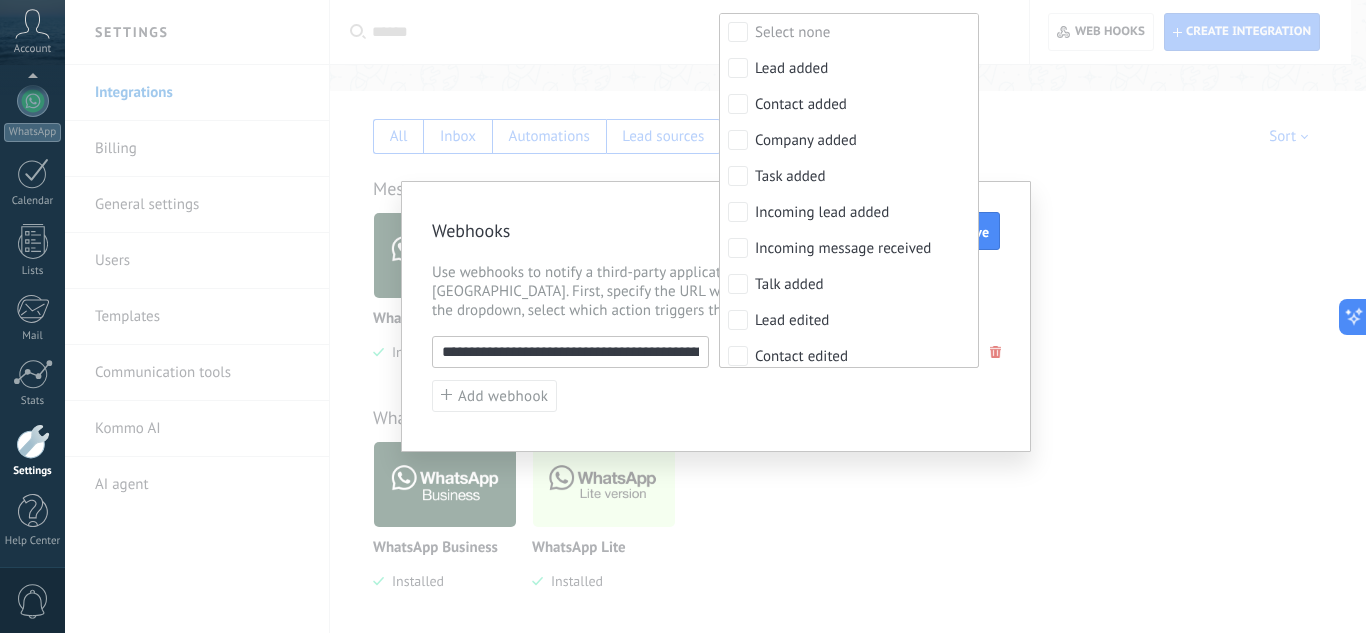 click on "**********" at bounding box center [716, 374] 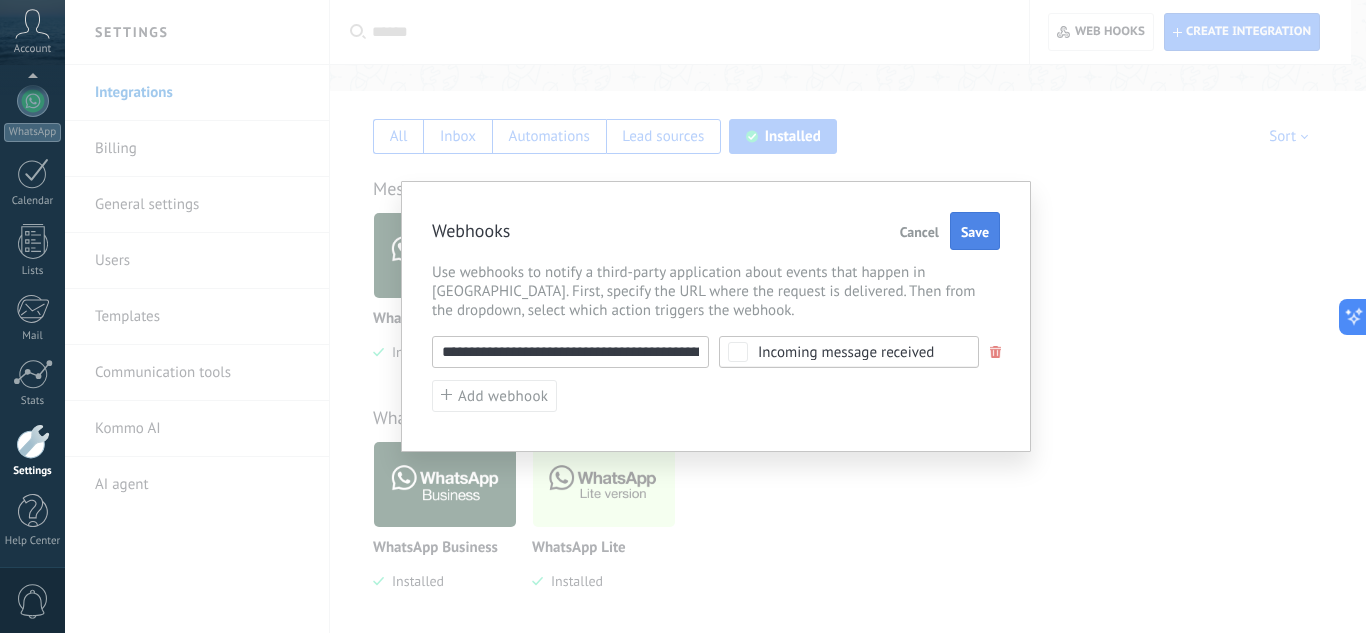 click on "Save" at bounding box center [975, 232] 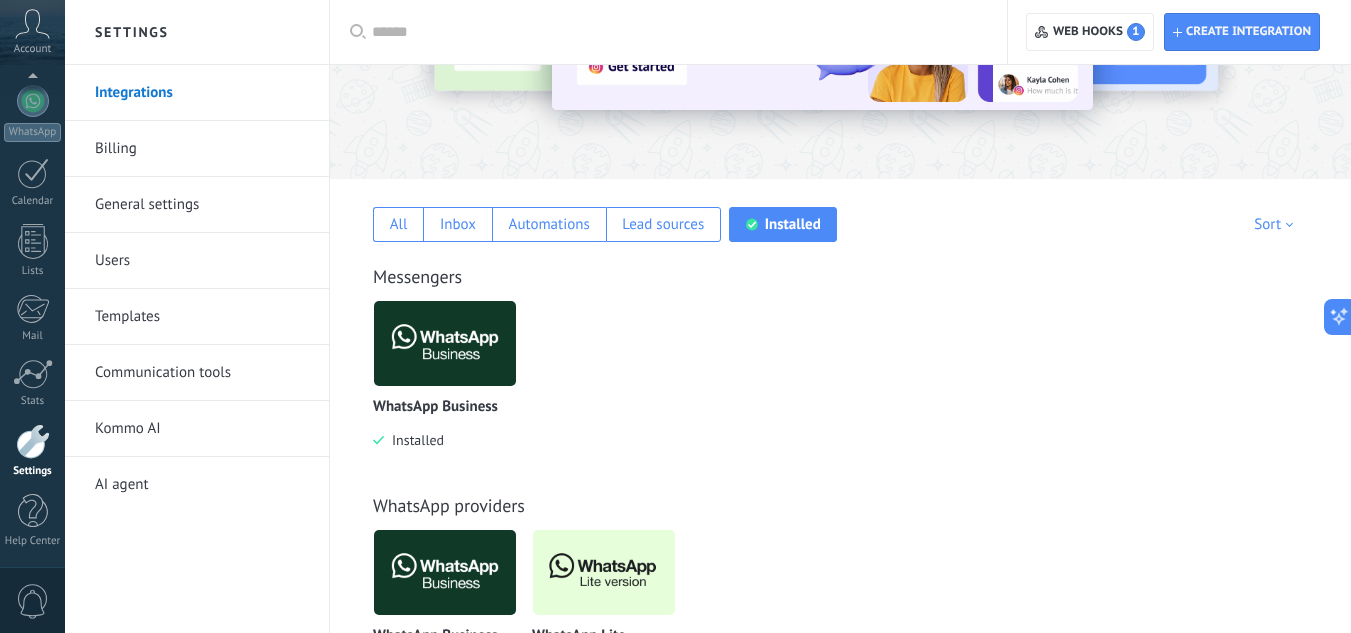 scroll, scrollTop: 0, scrollLeft: 0, axis: both 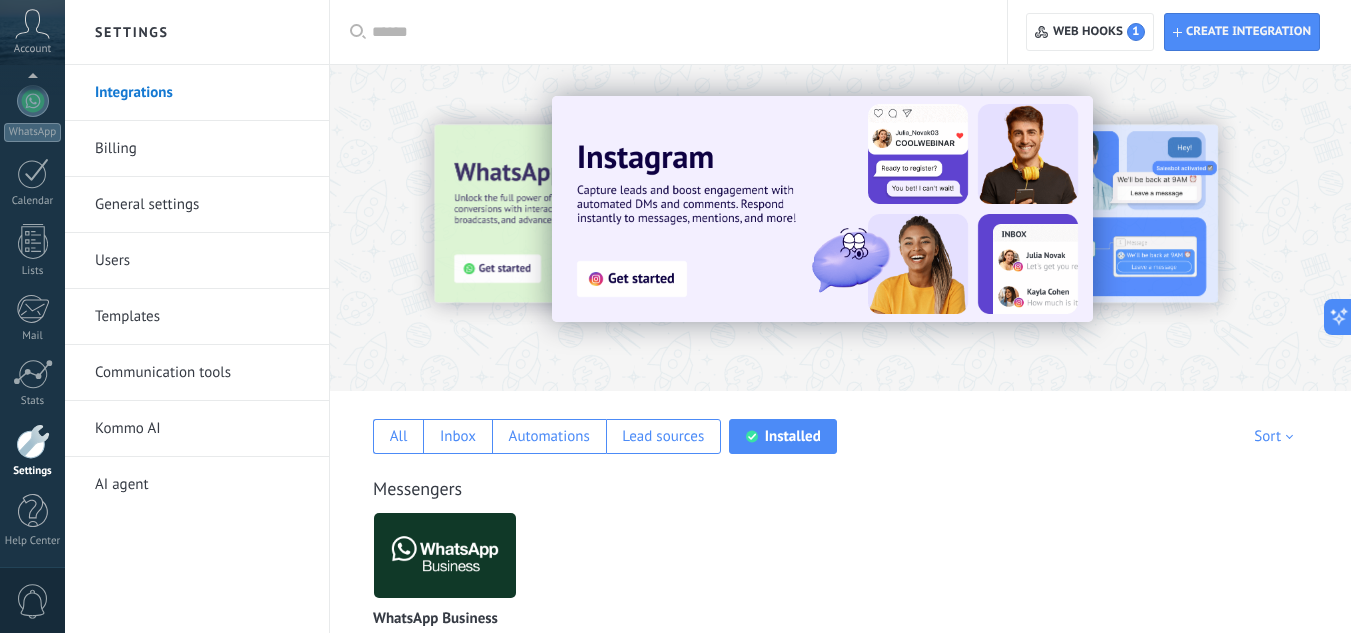 click on "Users" at bounding box center [202, 261] 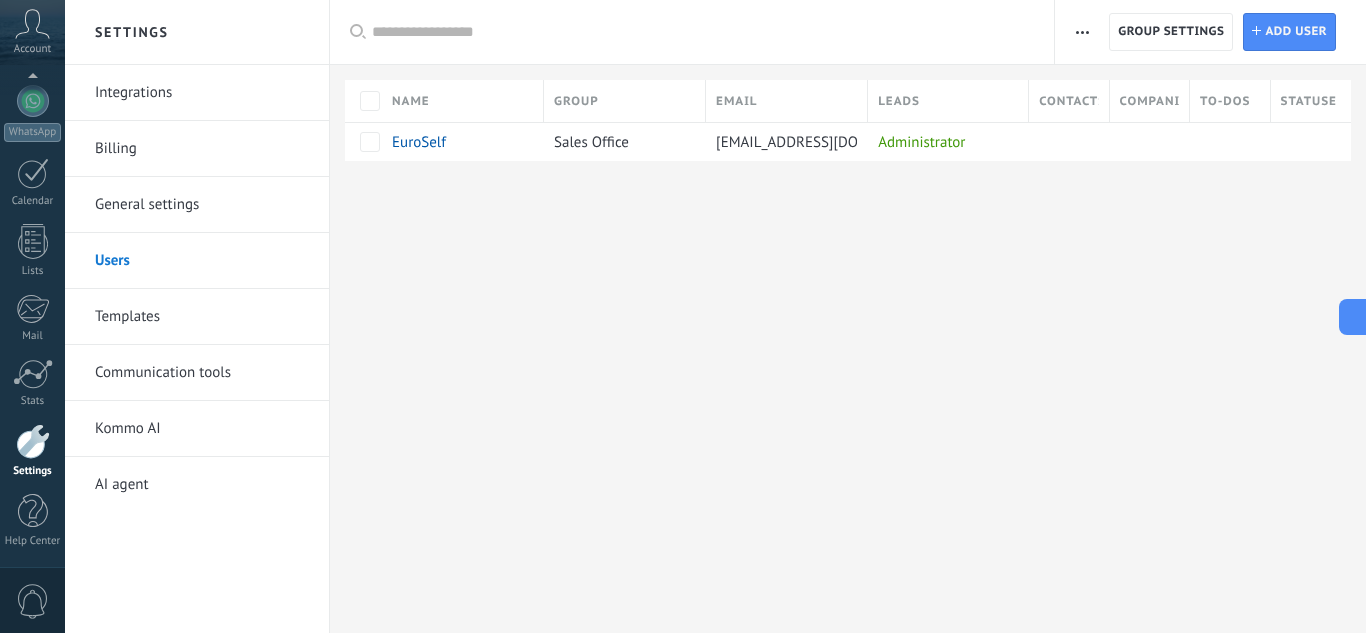 click on "Integrations" at bounding box center [202, 93] 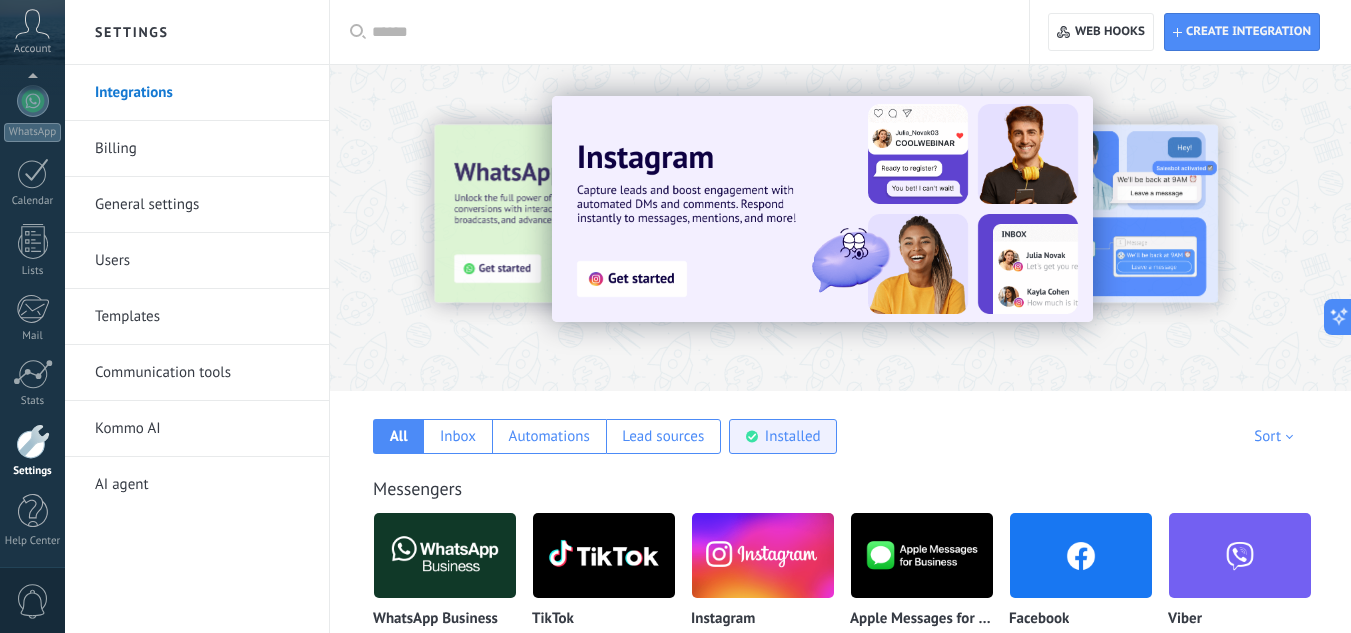 click on "Installed" at bounding box center (793, 436) 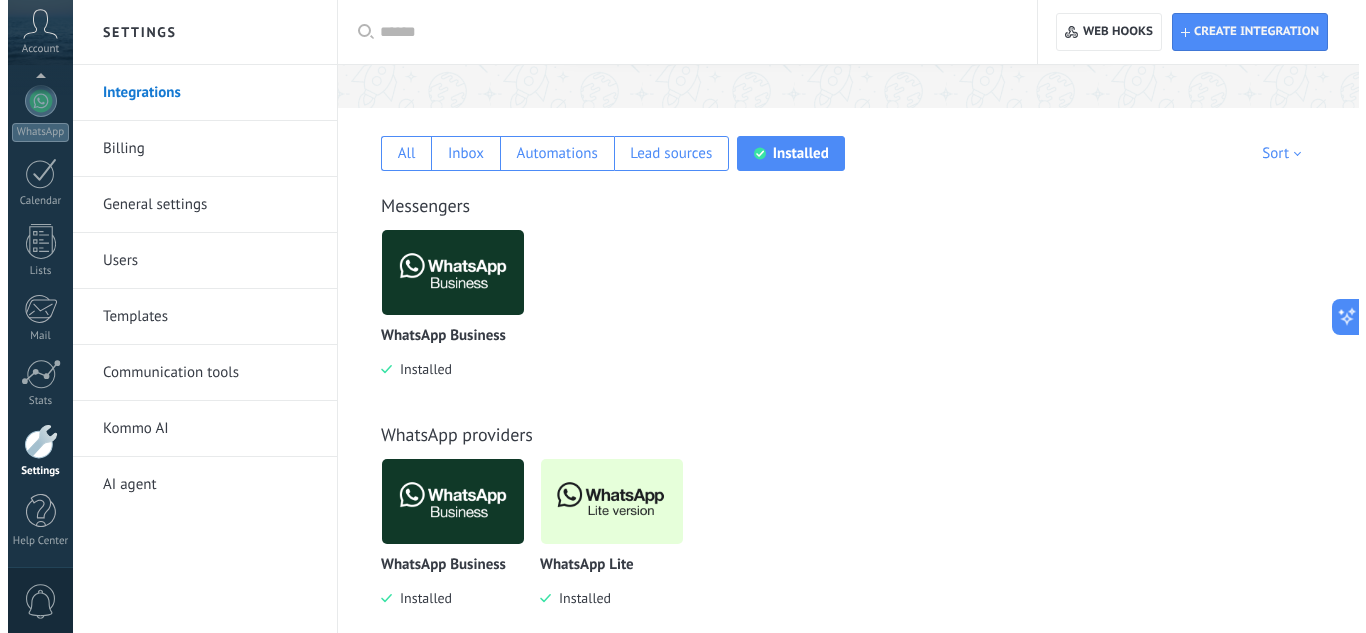 scroll, scrollTop: 312, scrollLeft: 0, axis: vertical 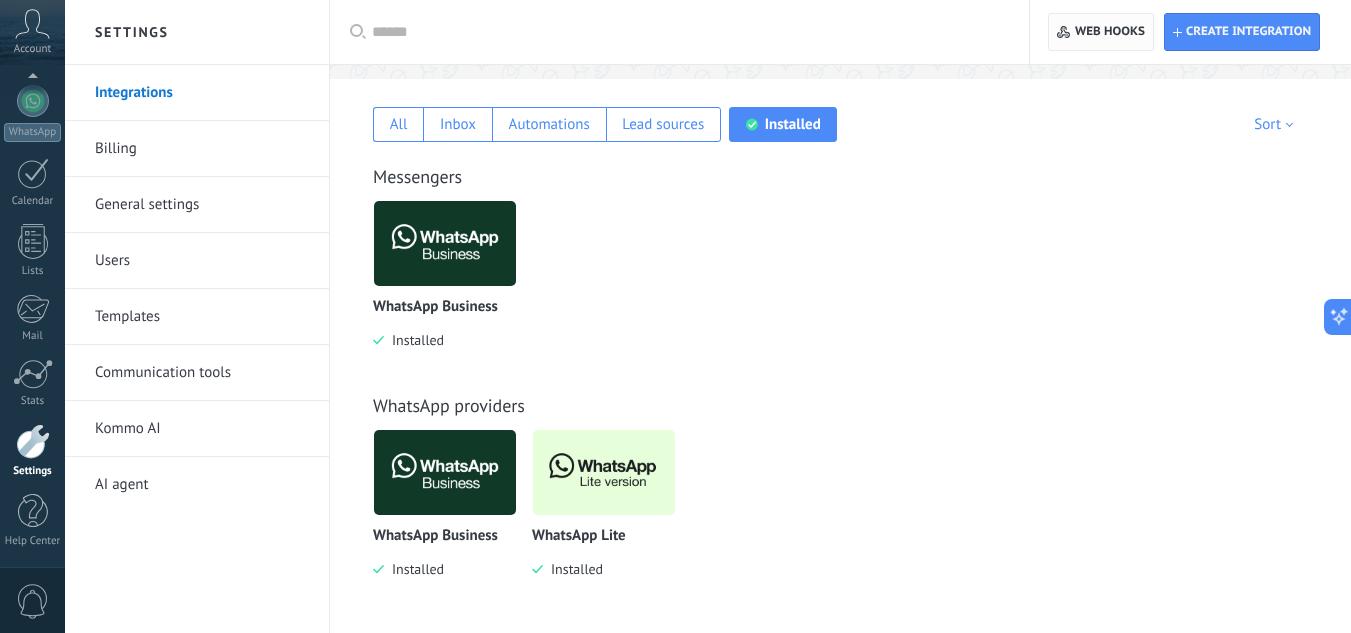 click on "Web hooks  0" at bounding box center (1110, 32) 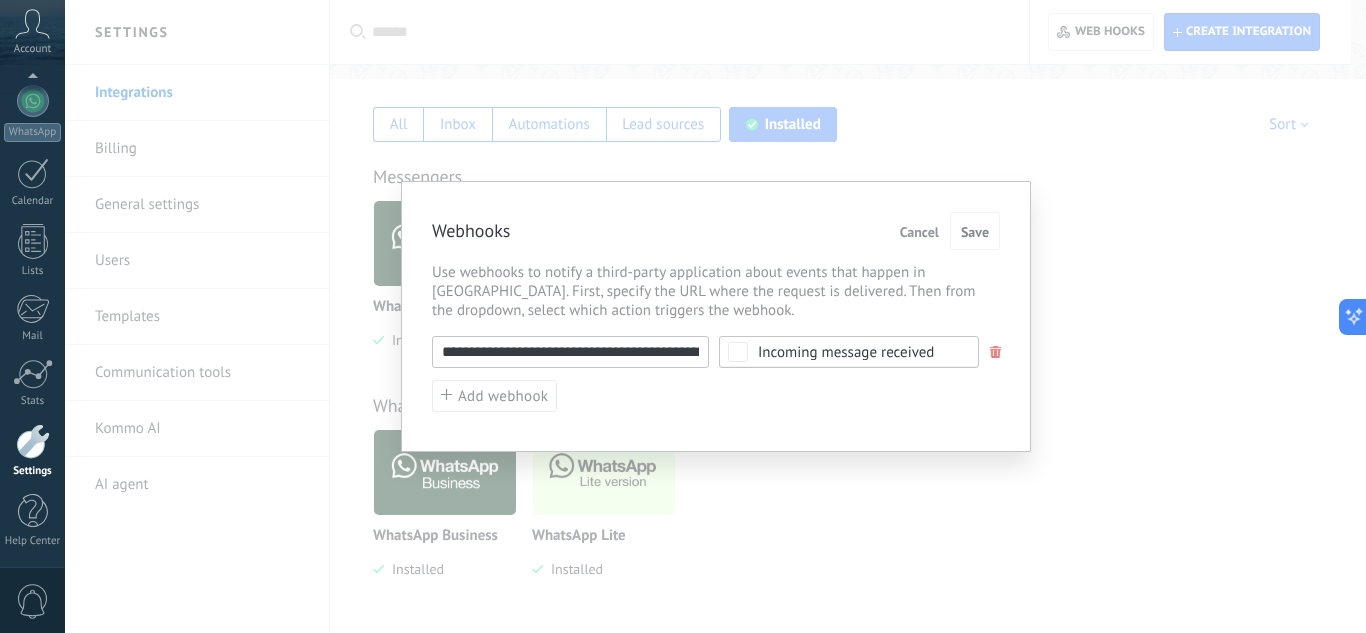 click on "**********" at bounding box center (715, 316) 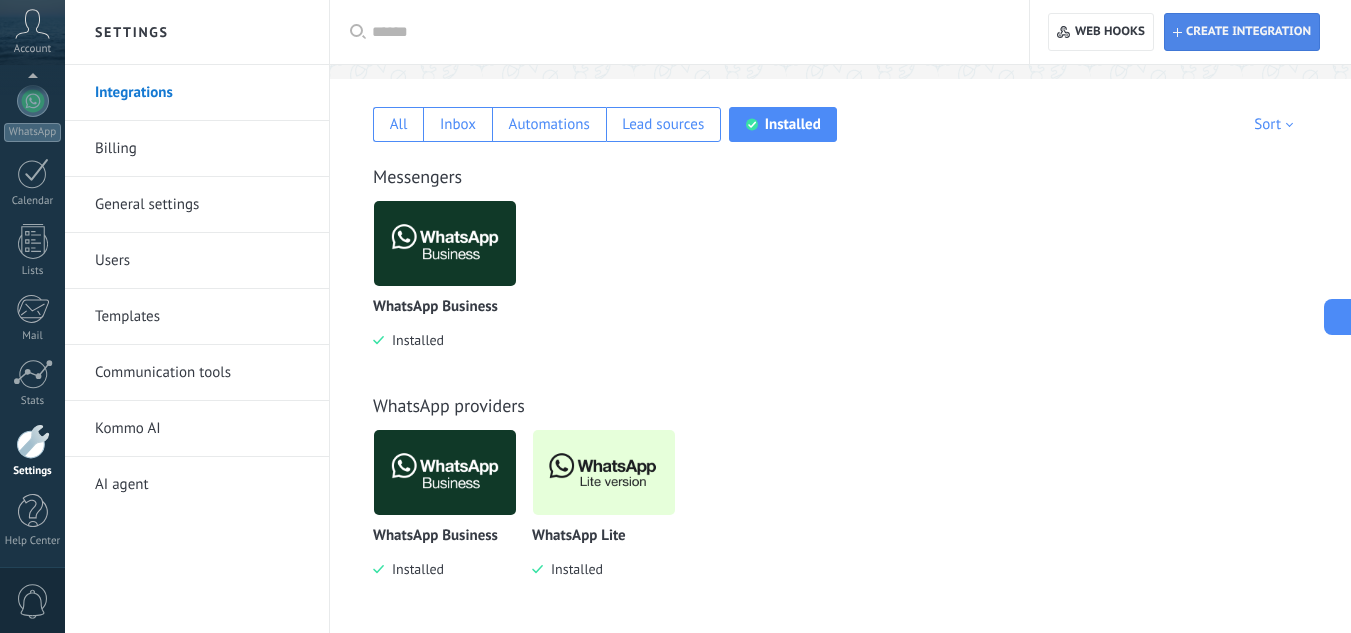 click on "Create integration" at bounding box center [1242, 32] 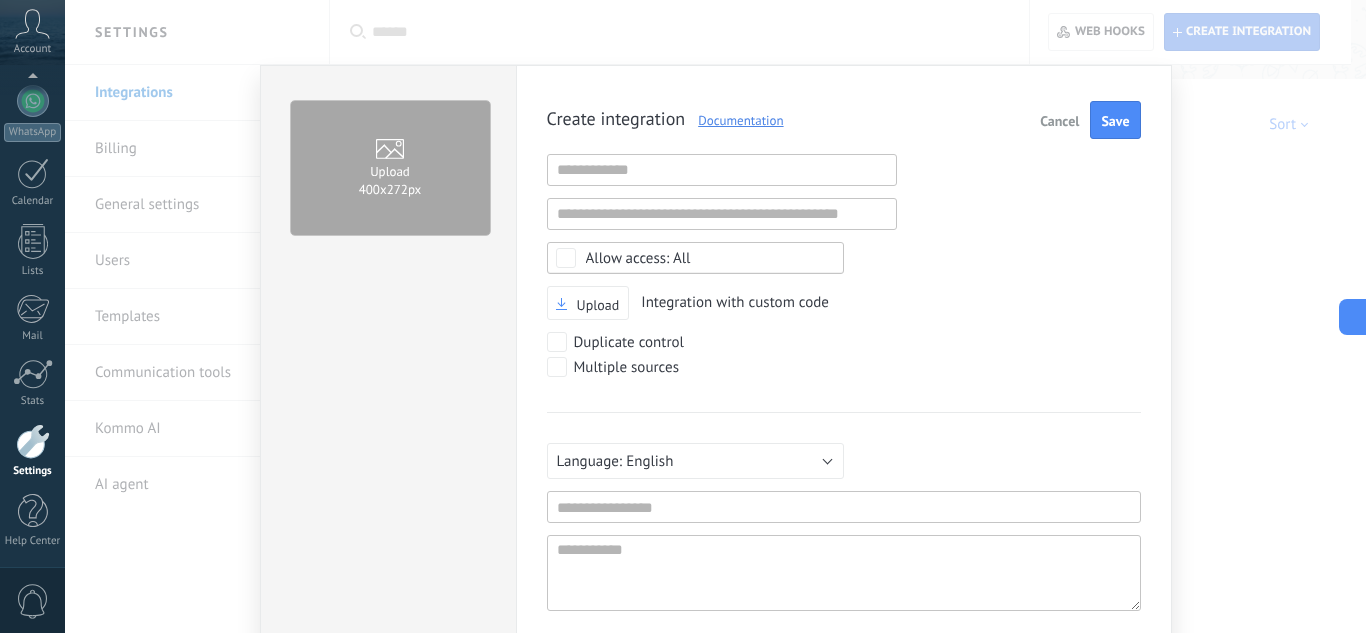 scroll, scrollTop: 19, scrollLeft: 0, axis: vertical 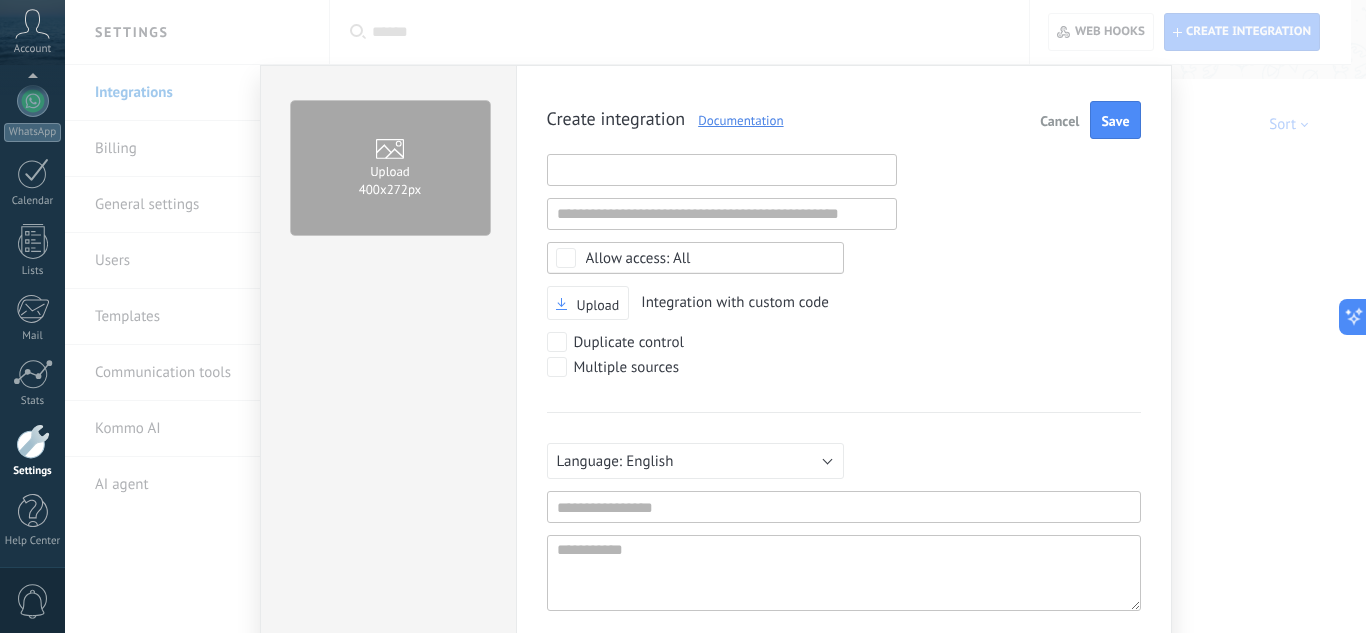 click at bounding box center [722, 170] 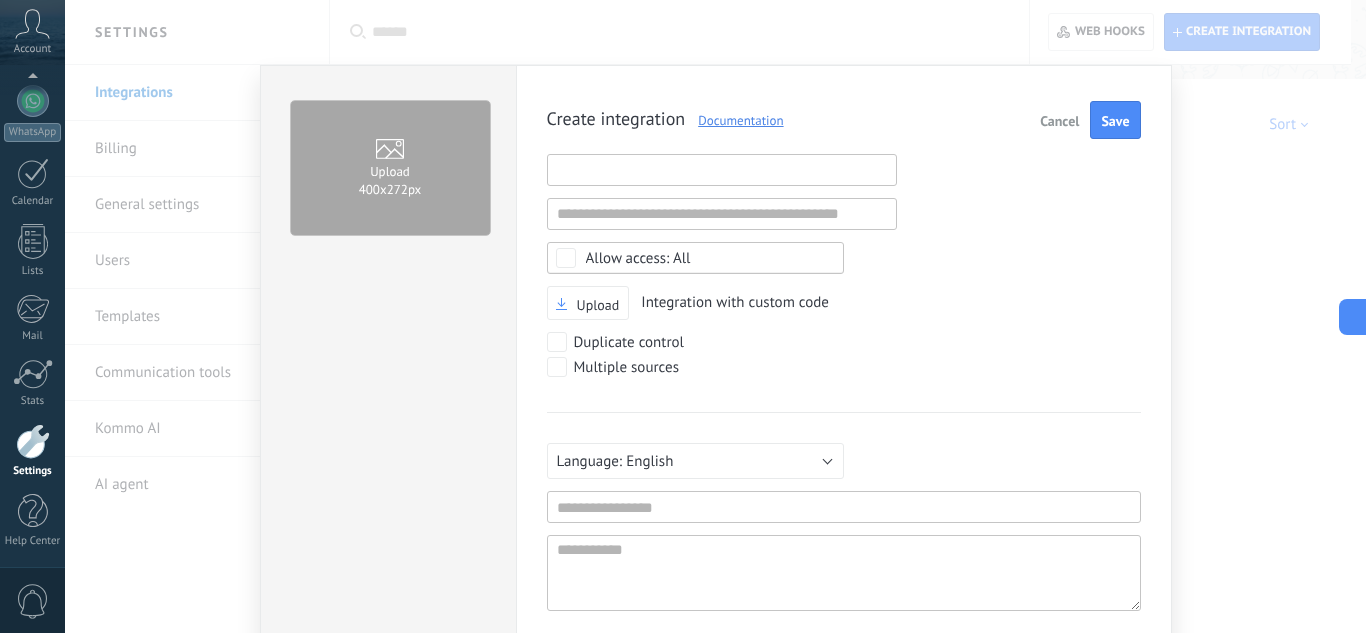 paste on "**********" 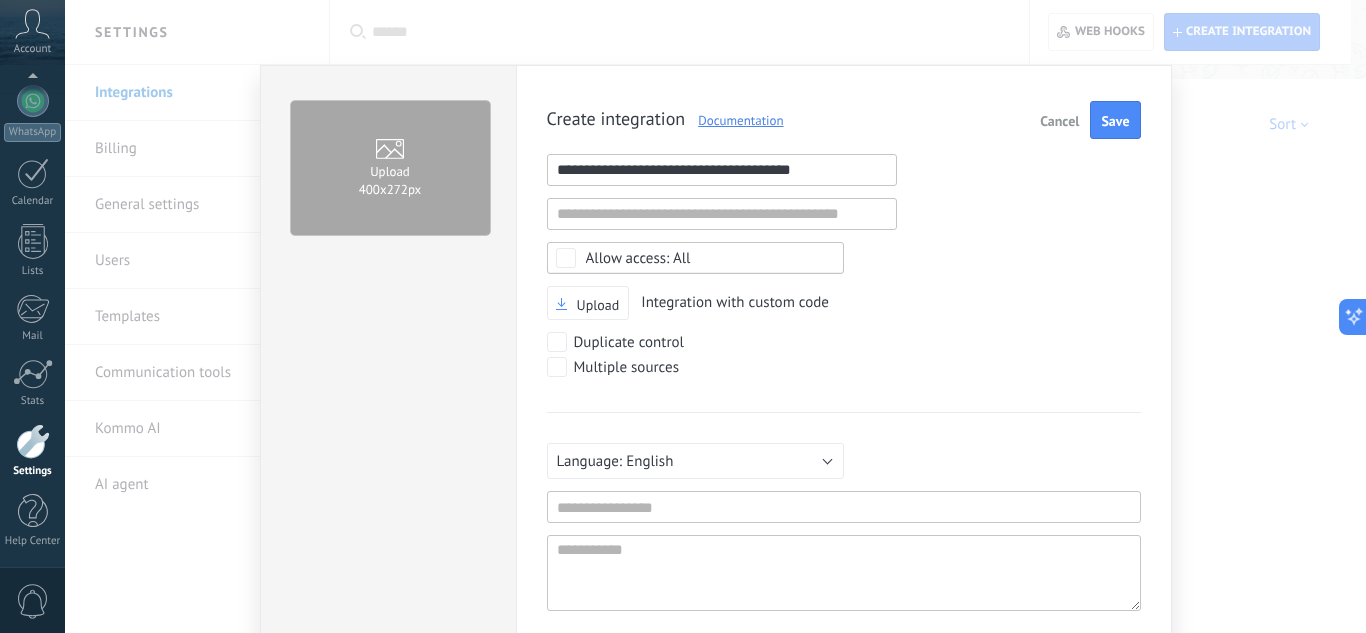 type on "**********" 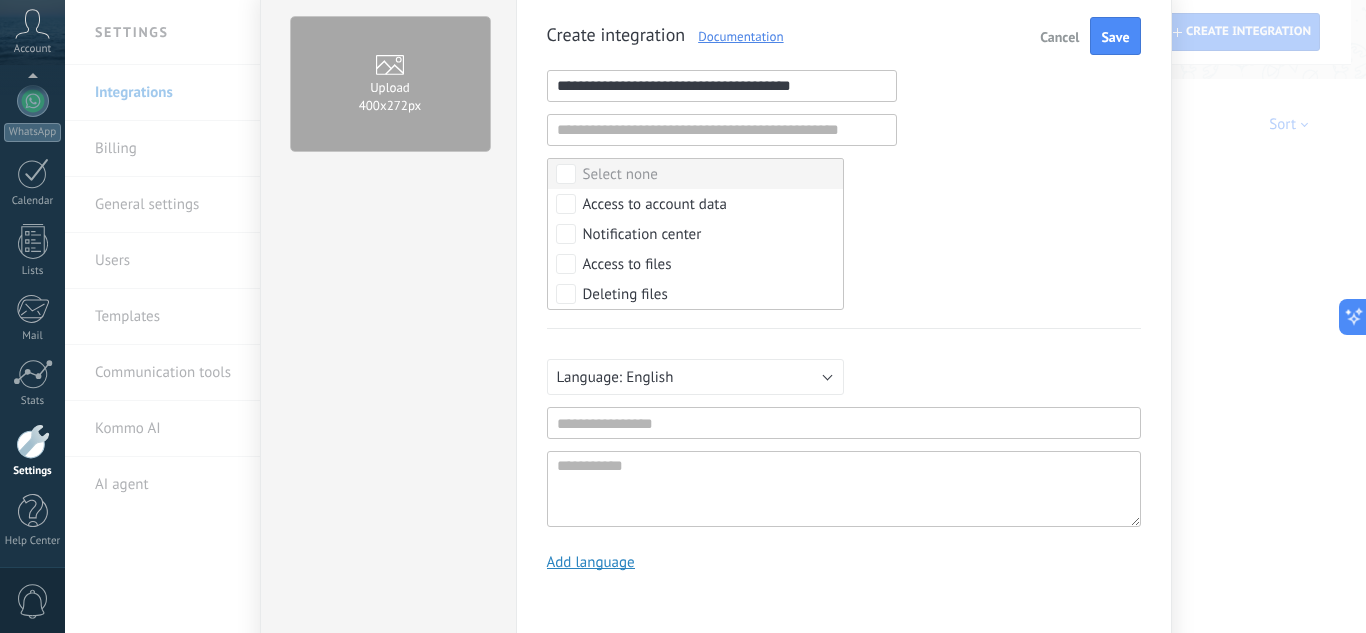 scroll, scrollTop: 0, scrollLeft: 0, axis: both 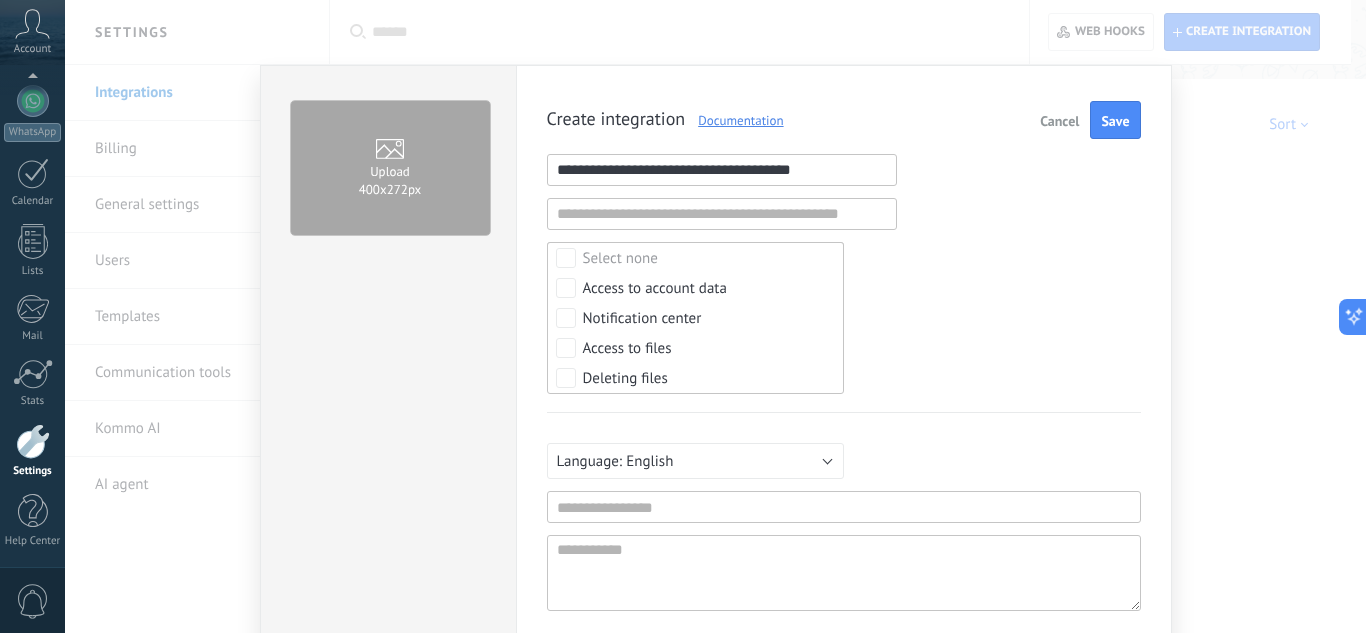 click on "Upload Integration with custom code" at bounding box center (844, 303) 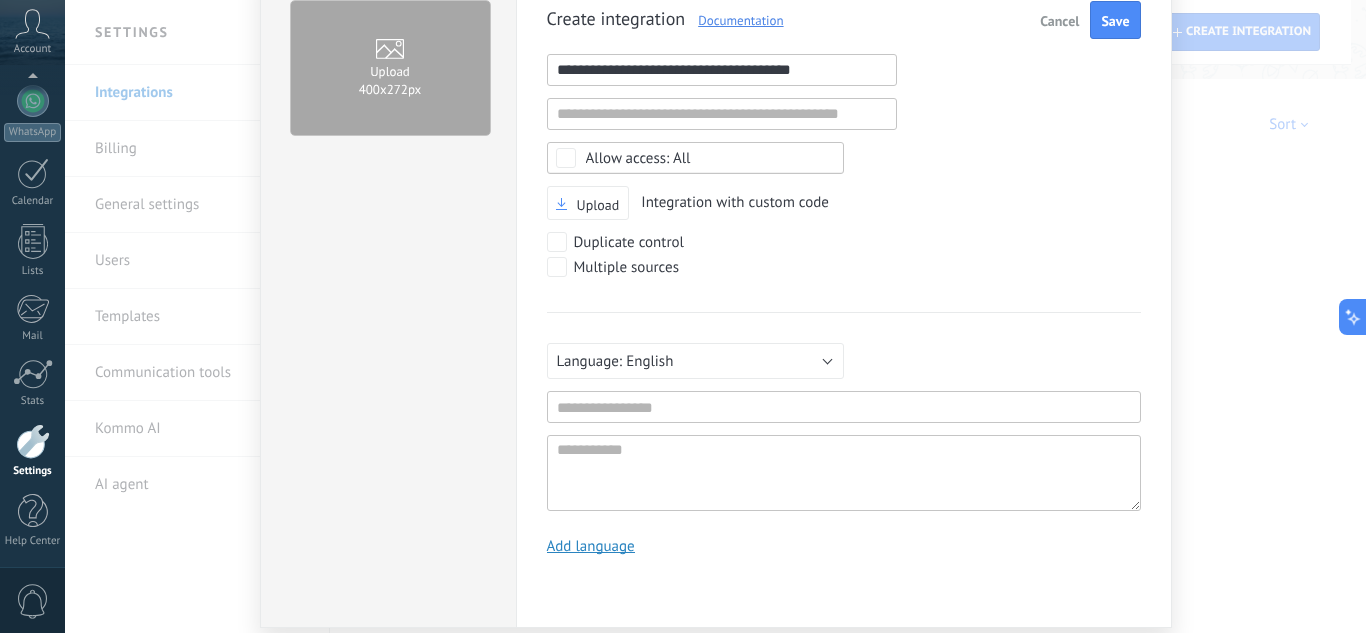 scroll, scrollTop: 158, scrollLeft: 0, axis: vertical 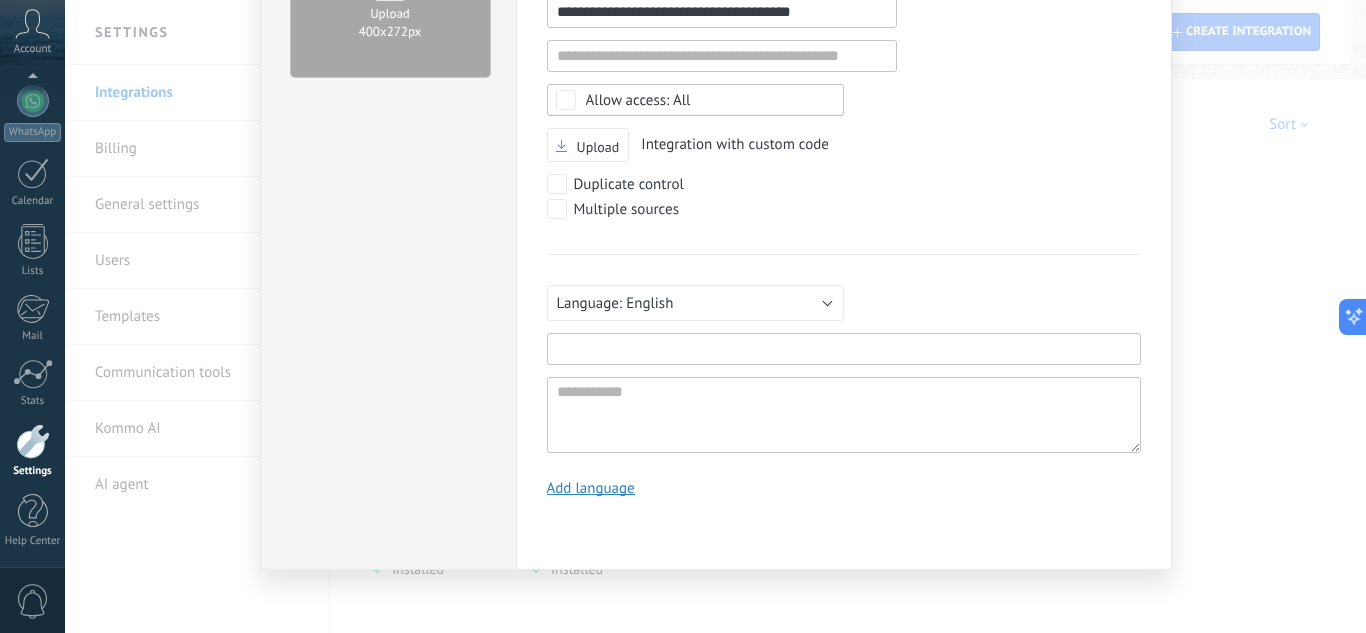 click at bounding box center (844, 349) 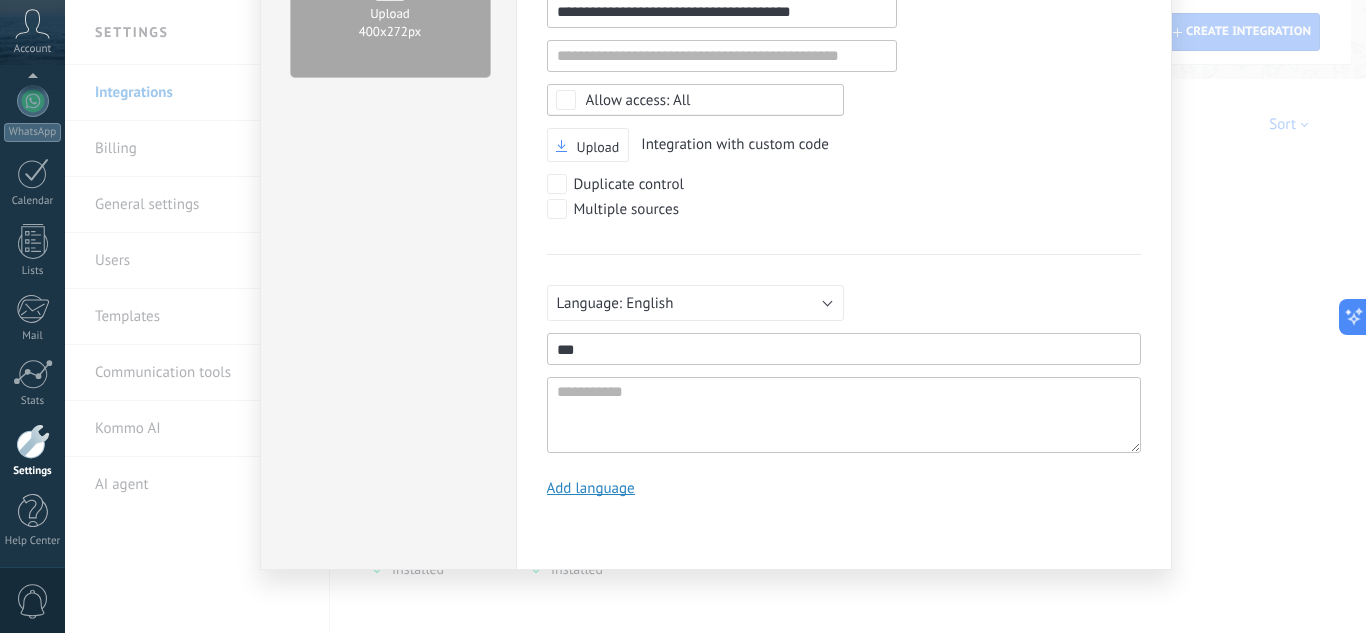 type on "***" 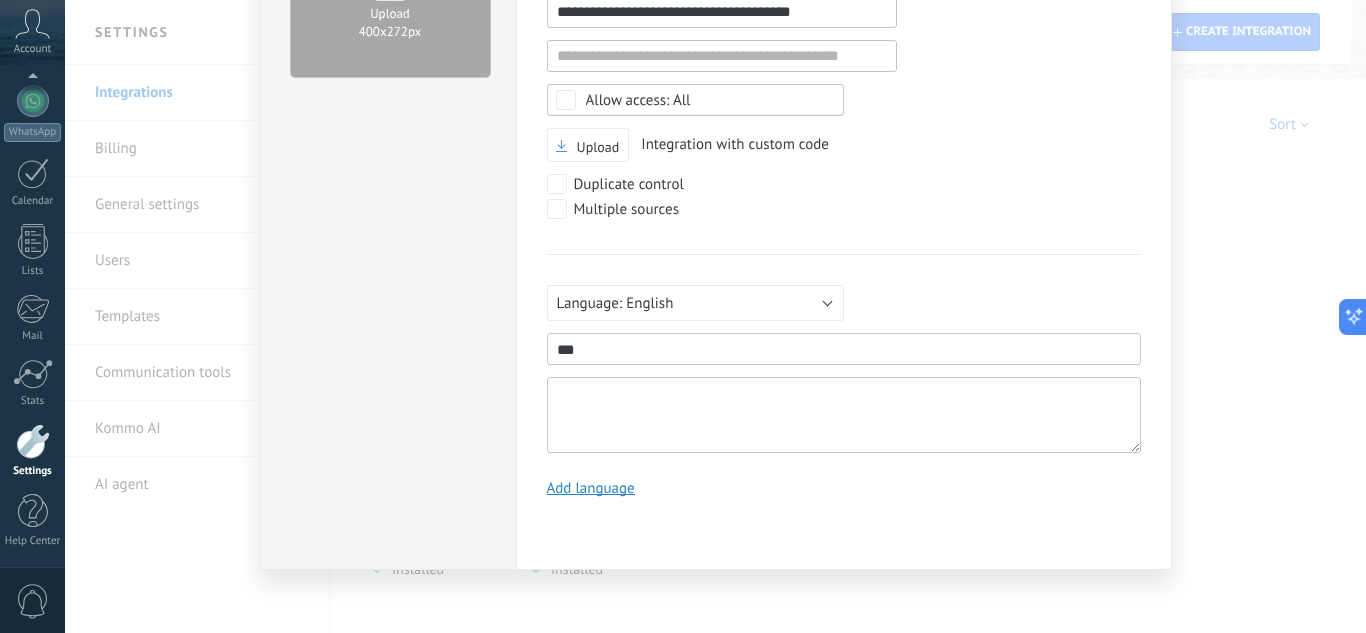 click at bounding box center [844, 415] 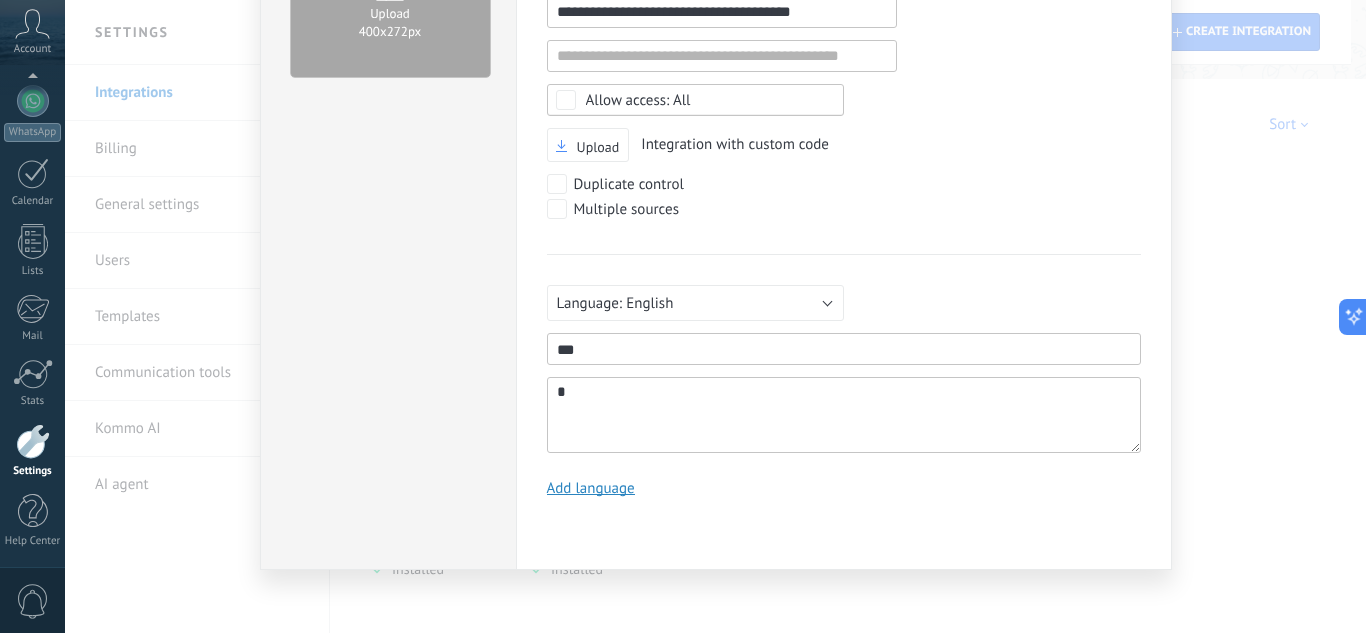 type on "**" 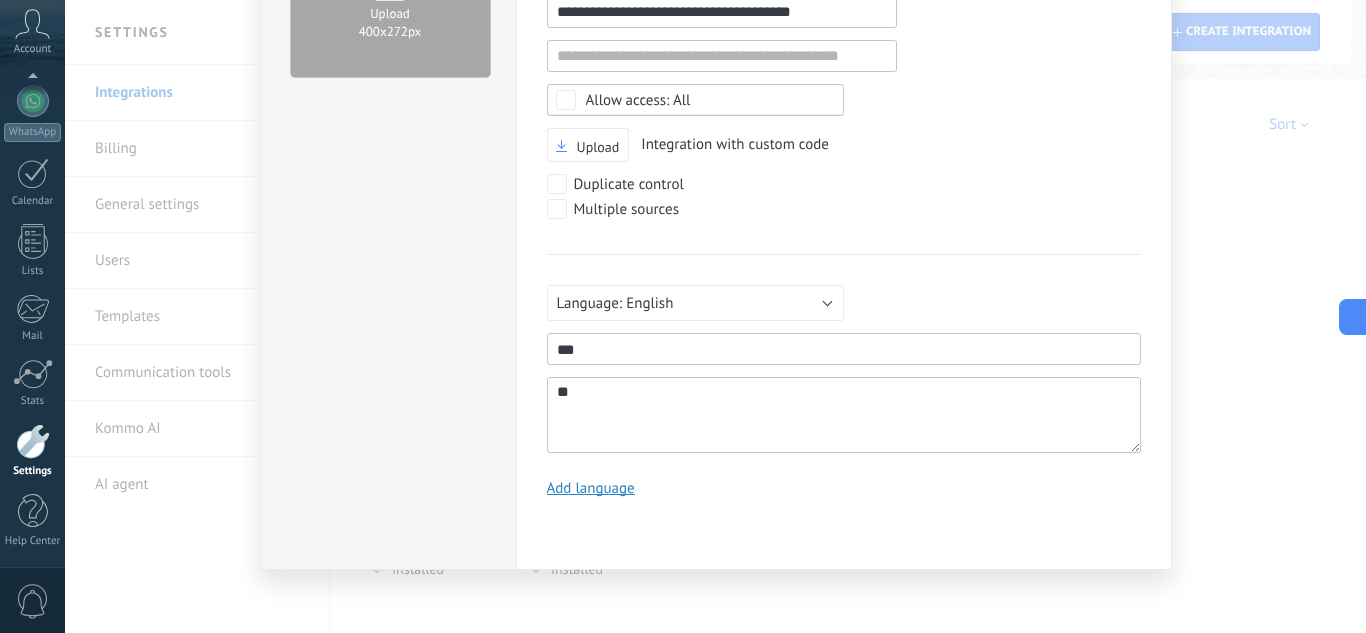 type on "***" 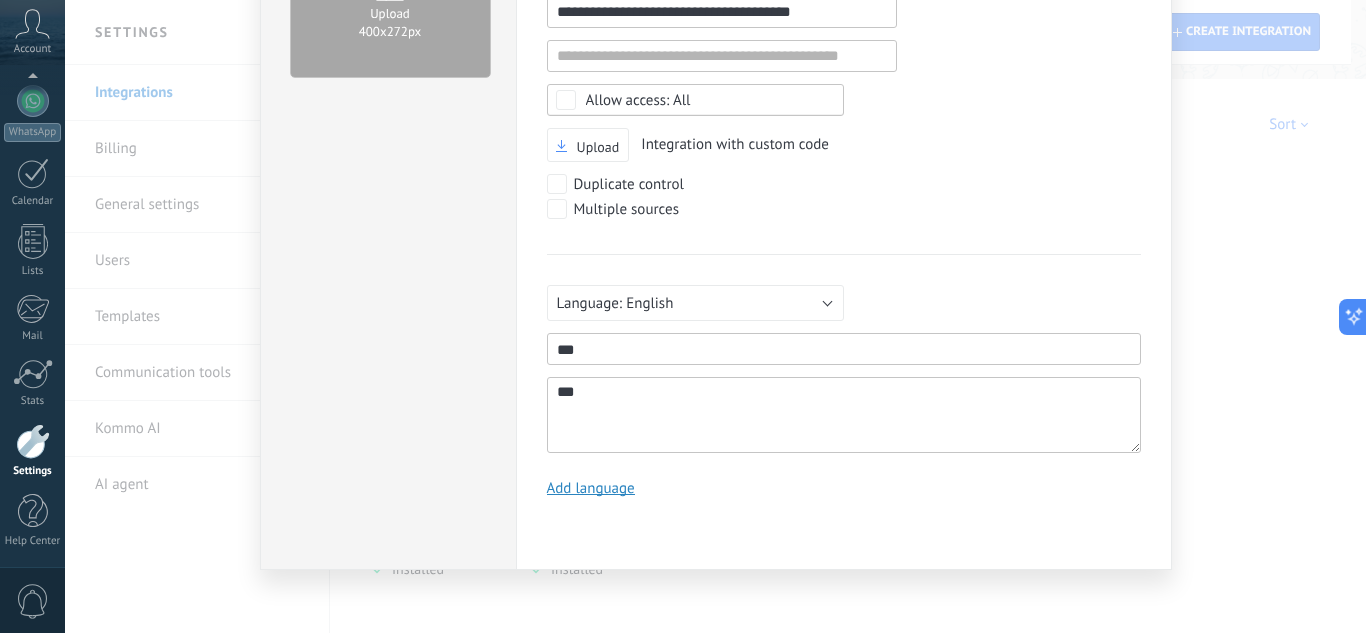 type on "****" 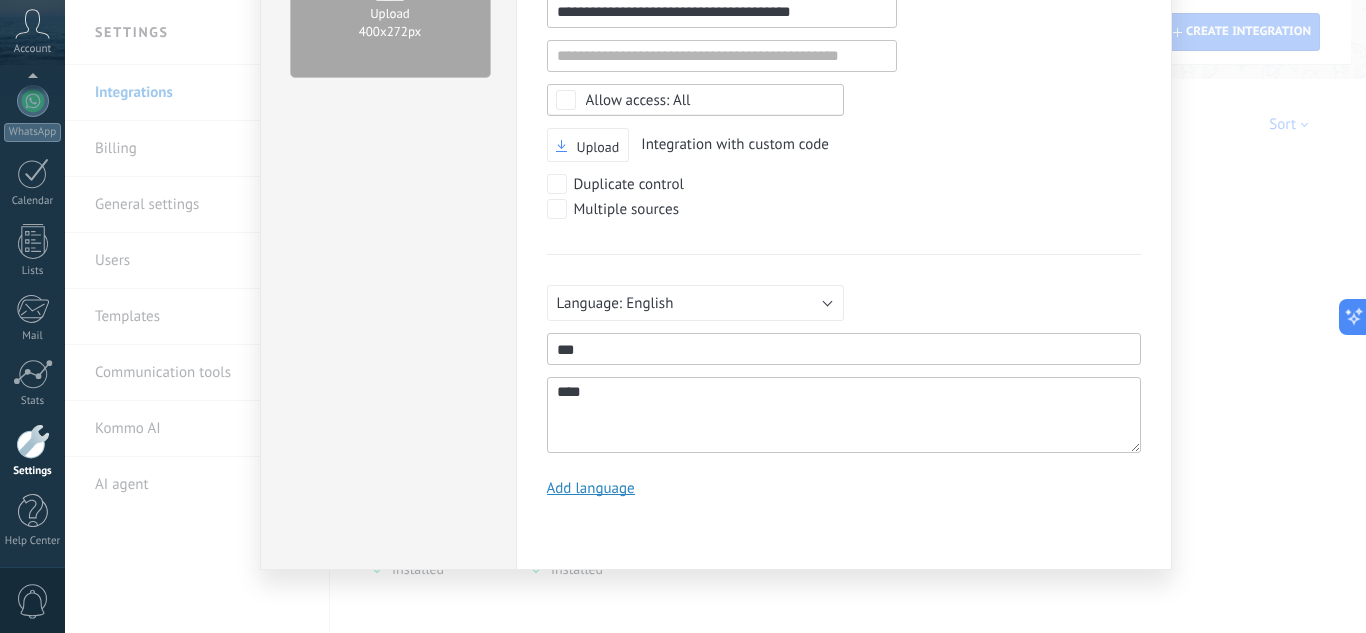 type on "***" 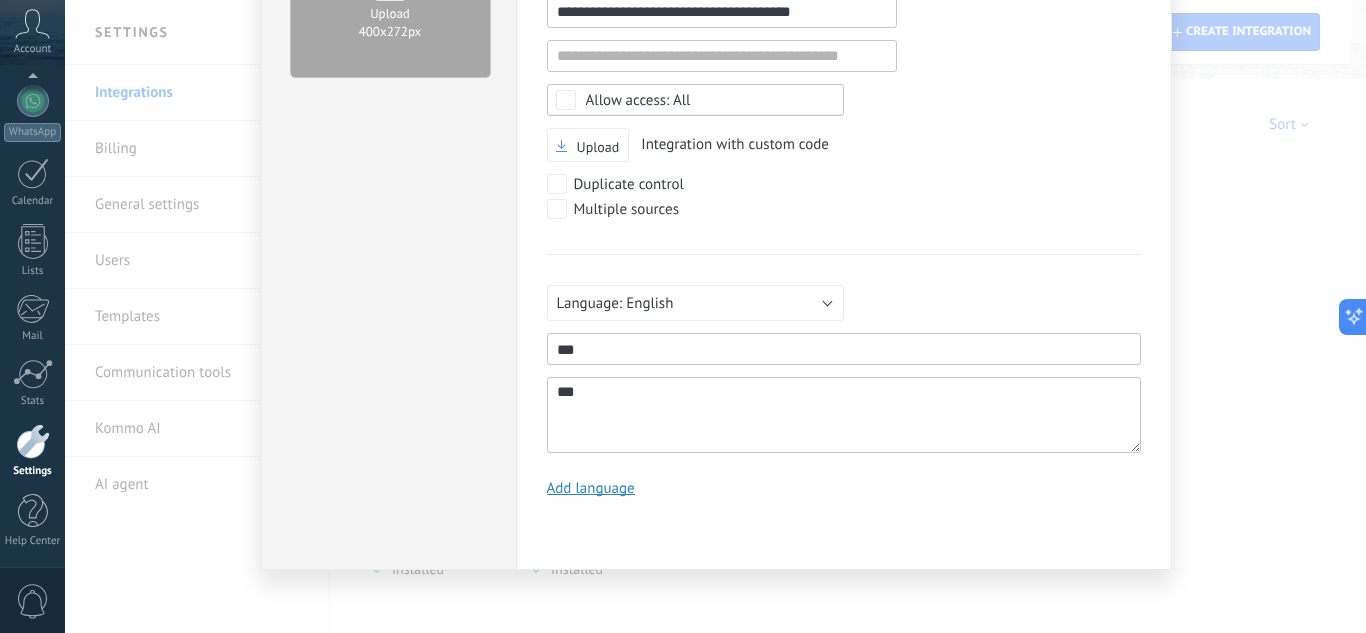 type on "**" 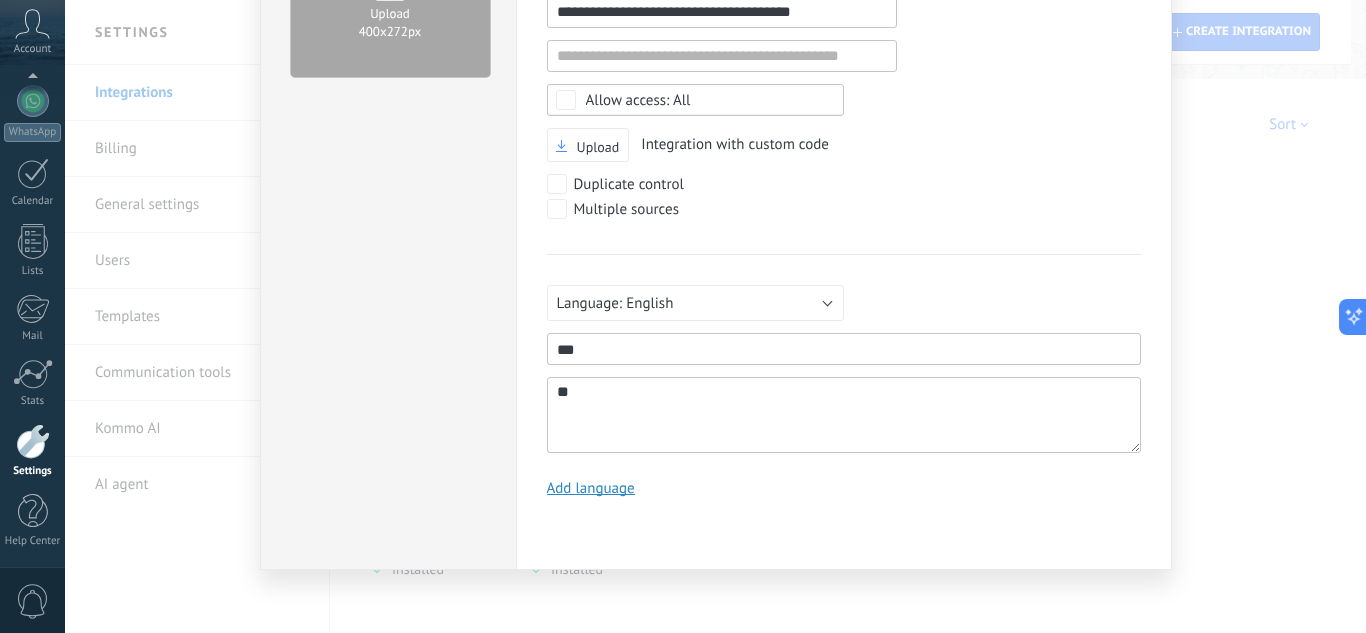 type on "*" 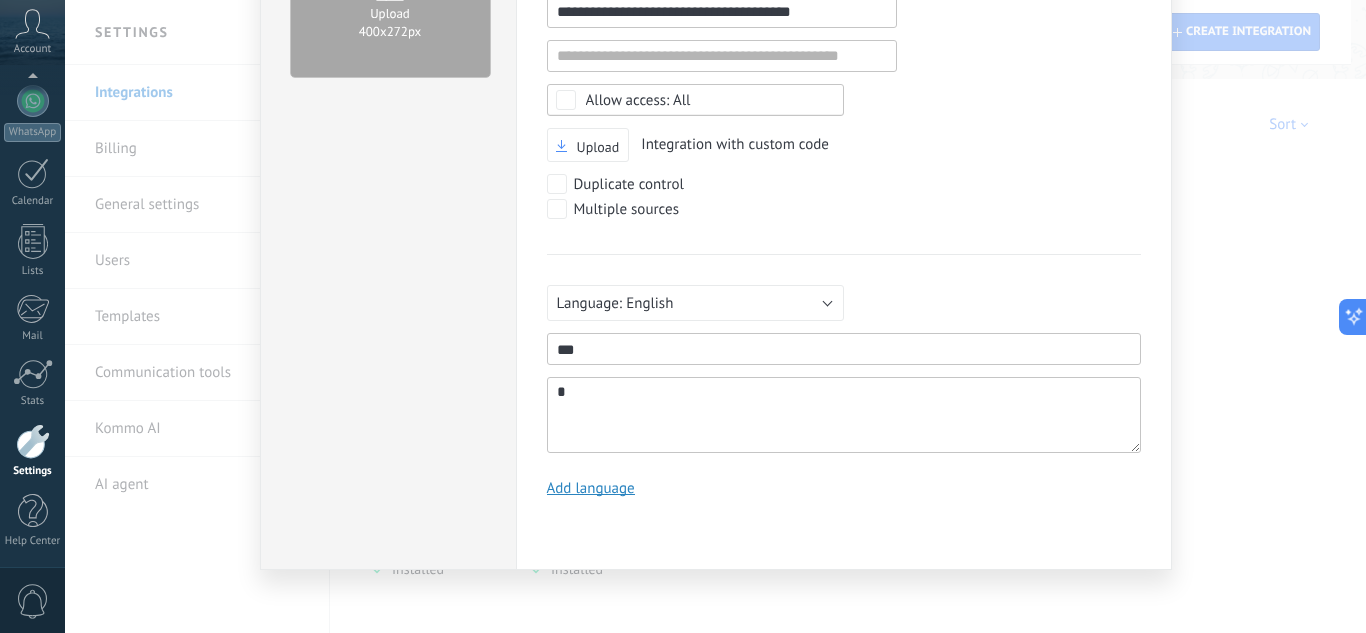 type 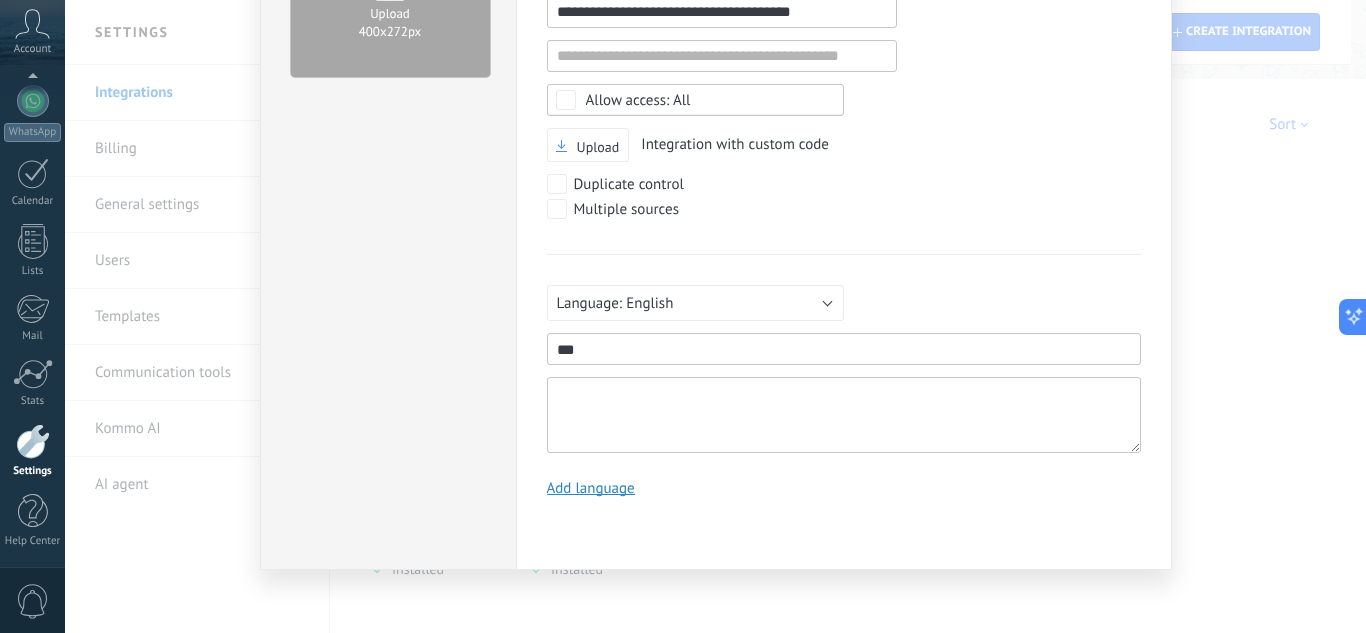 type on "*" 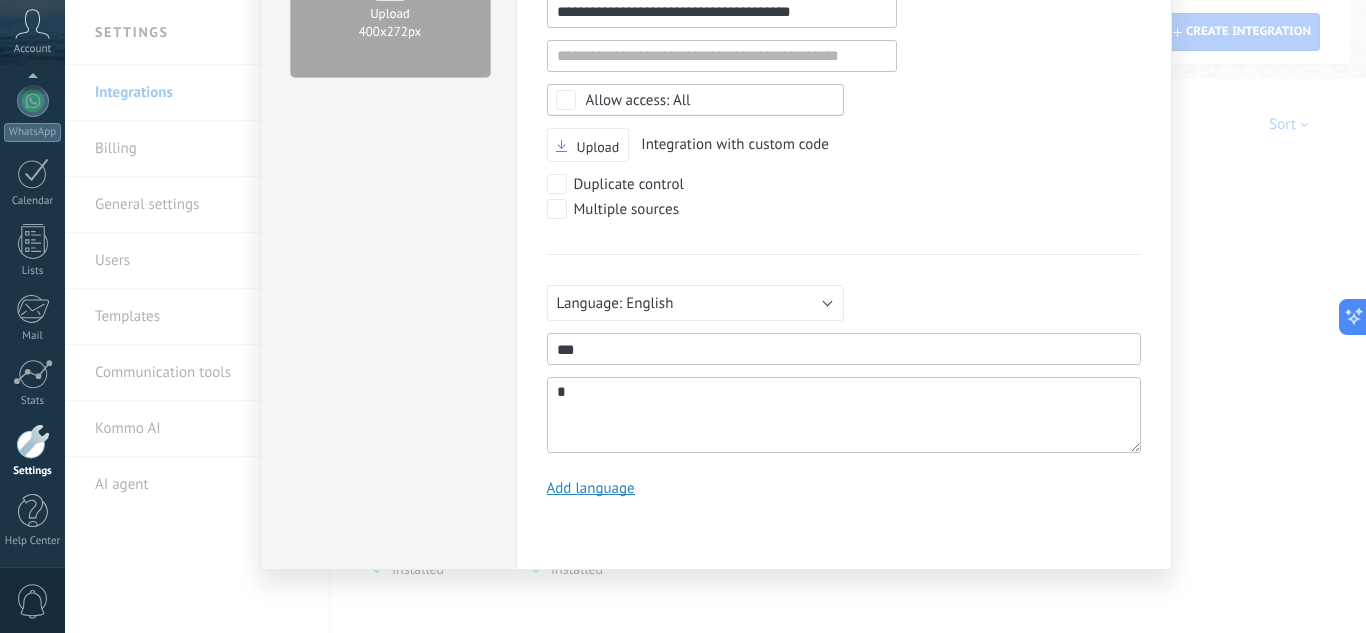 type on "**" 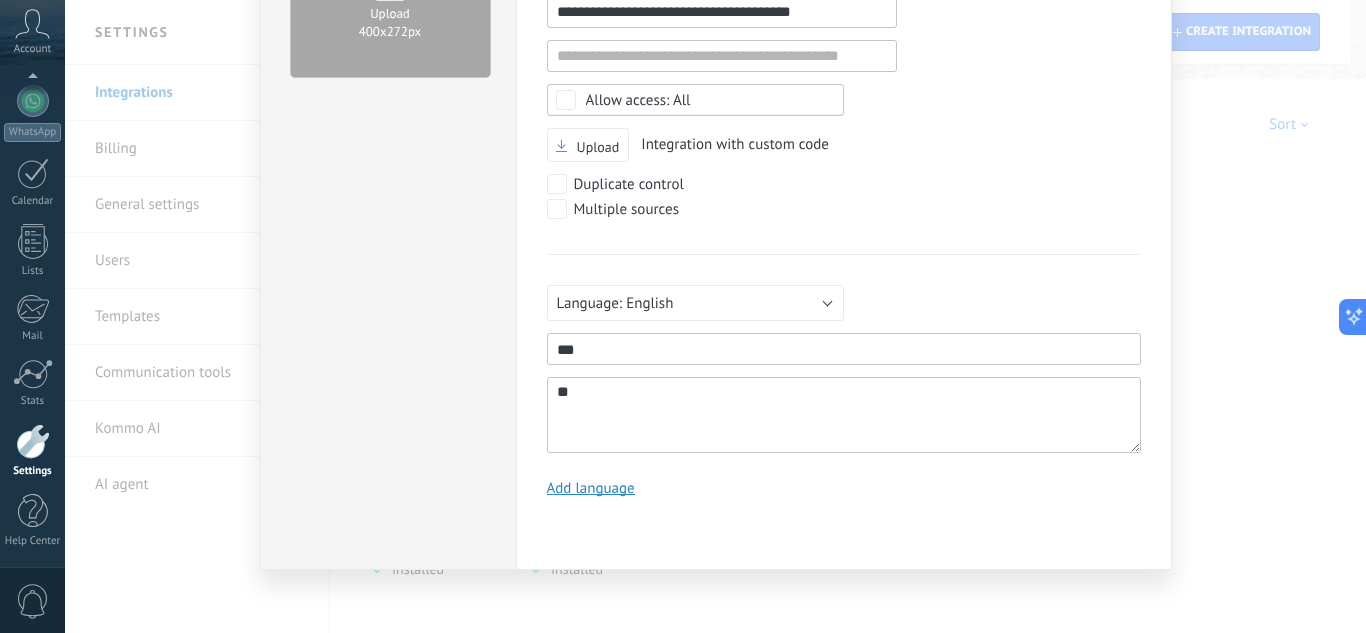 type on "***" 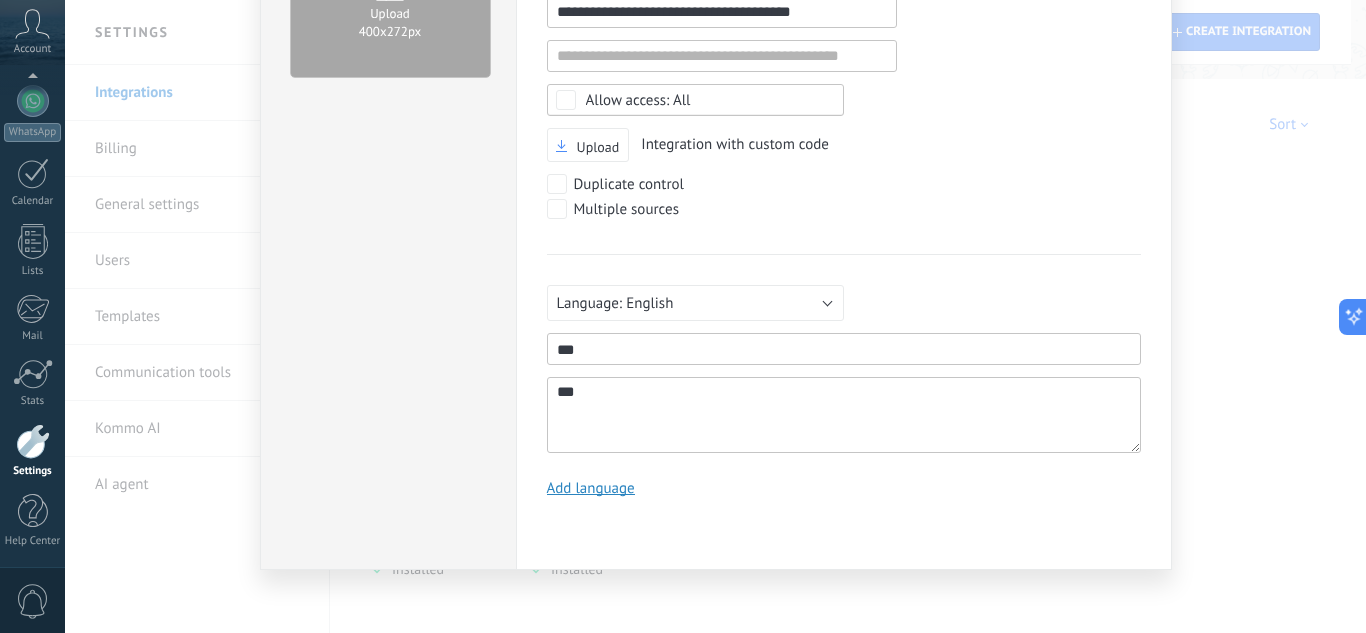 type on "****" 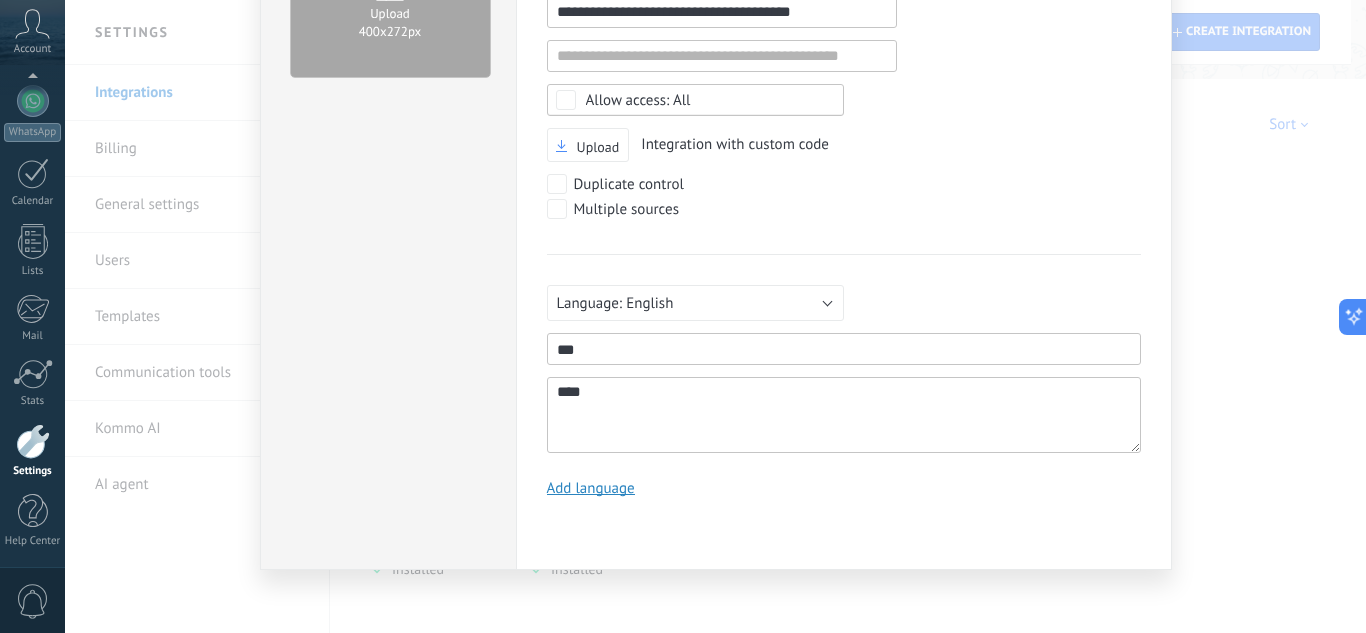 type on "*****" 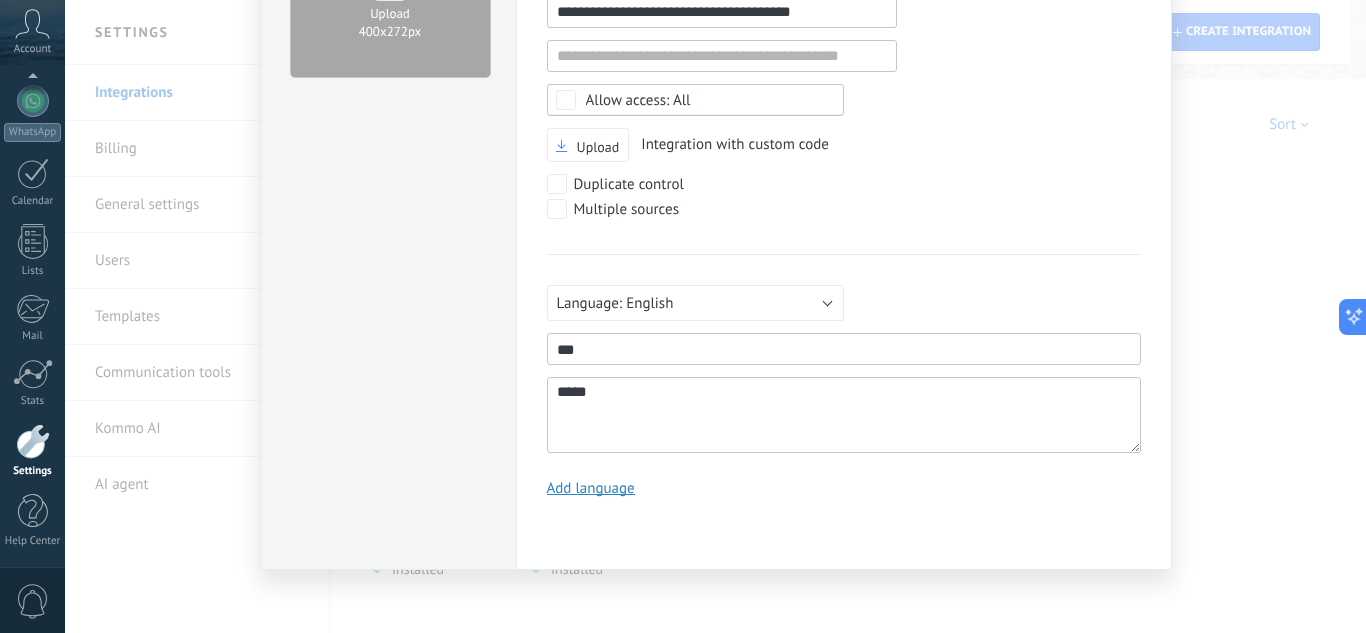 type on "*****" 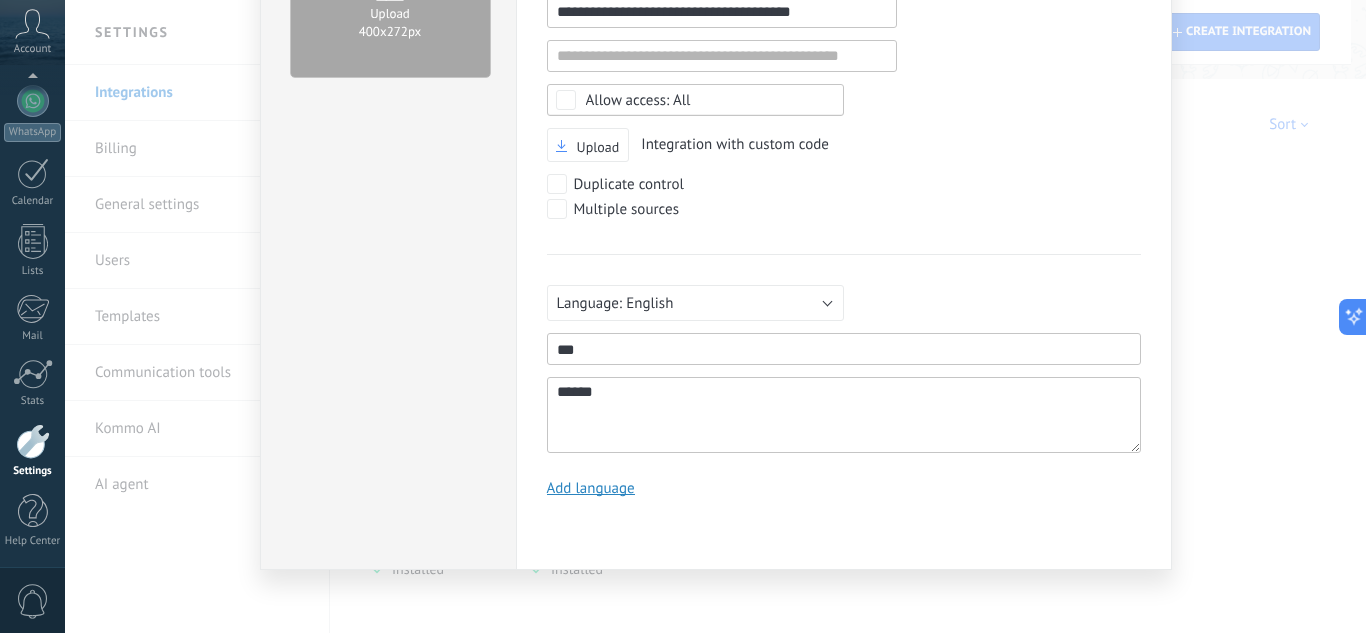 type on "******" 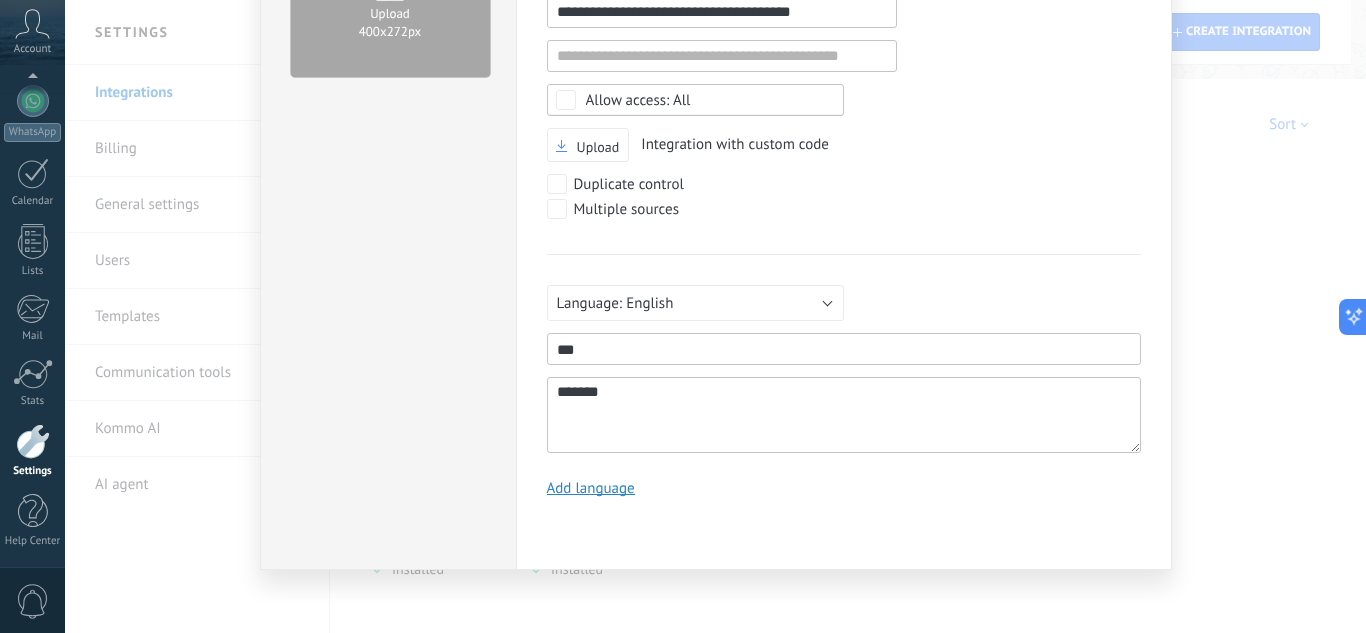 type on "********" 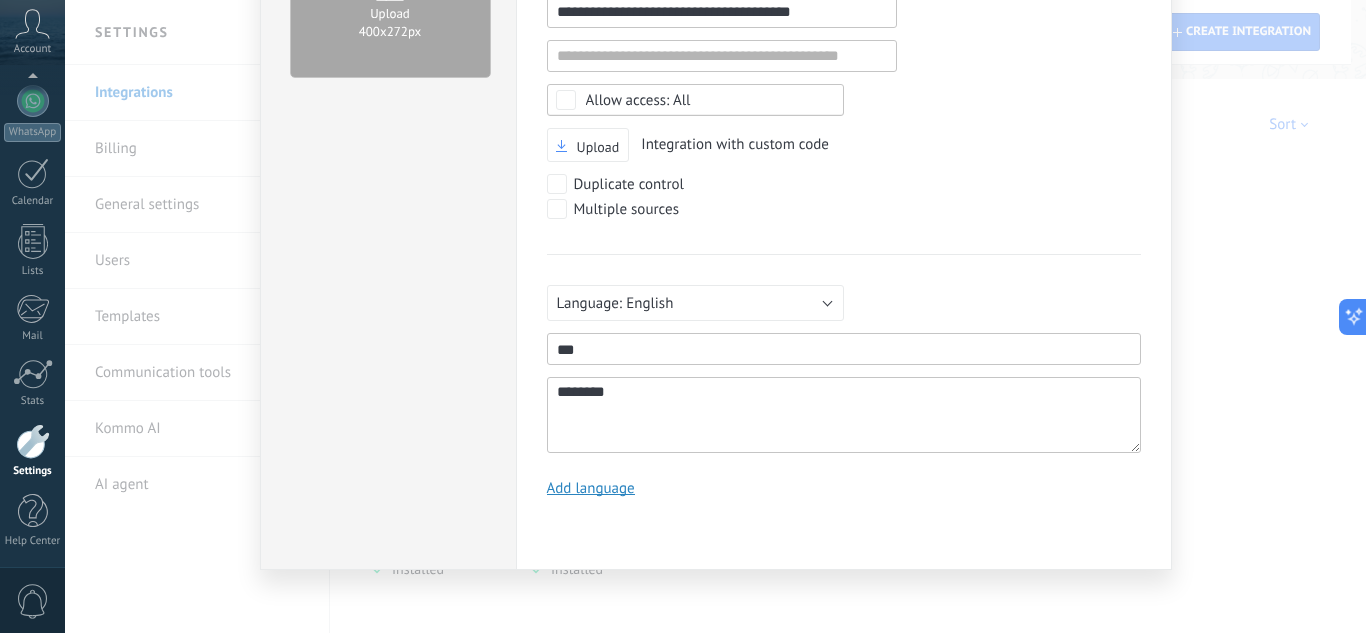 type on "*********" 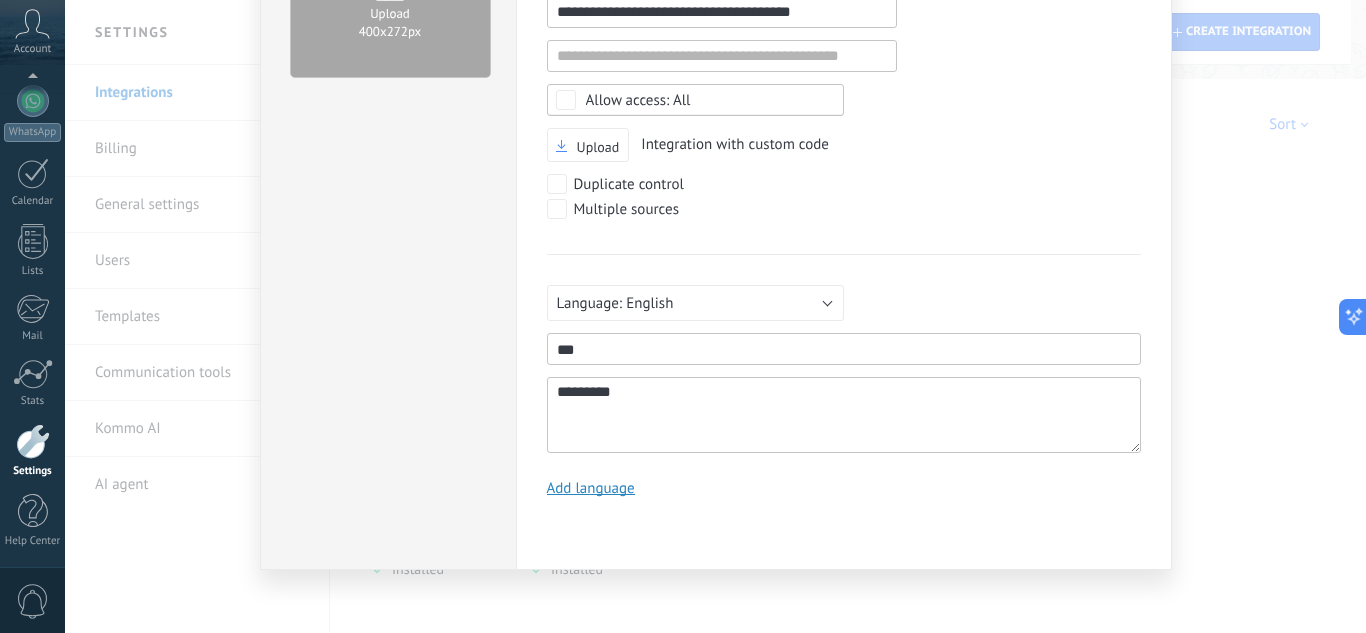 type on "*********" 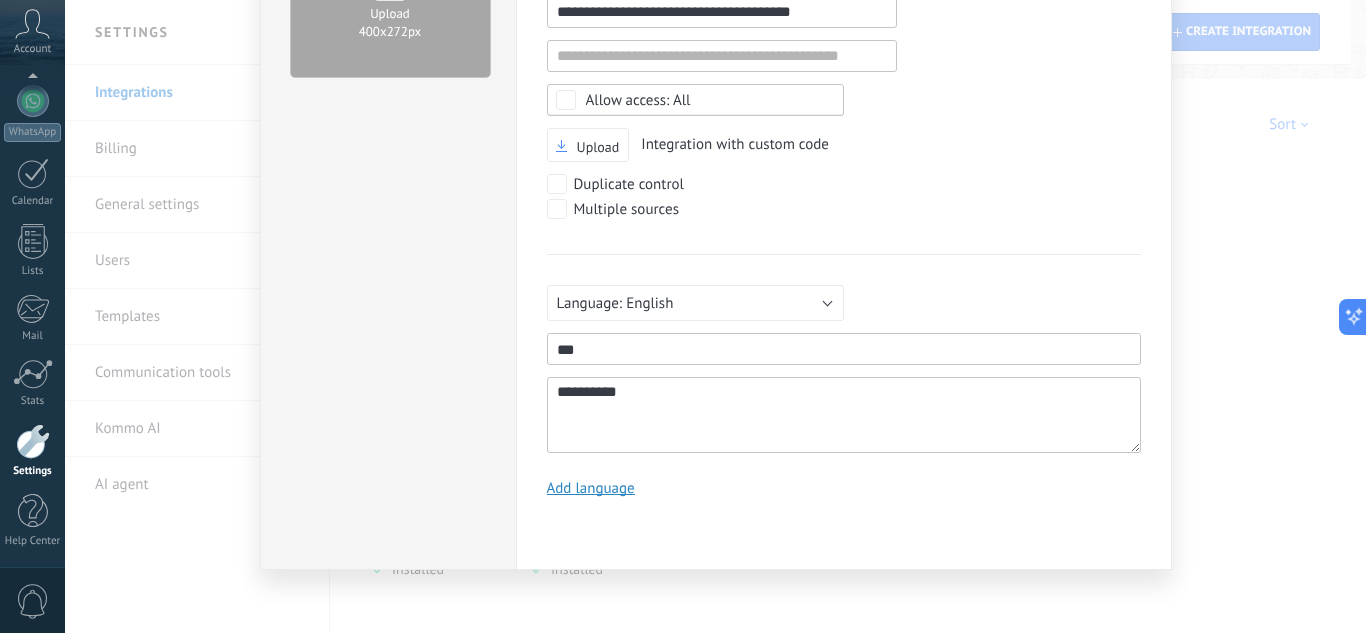type on "**********" 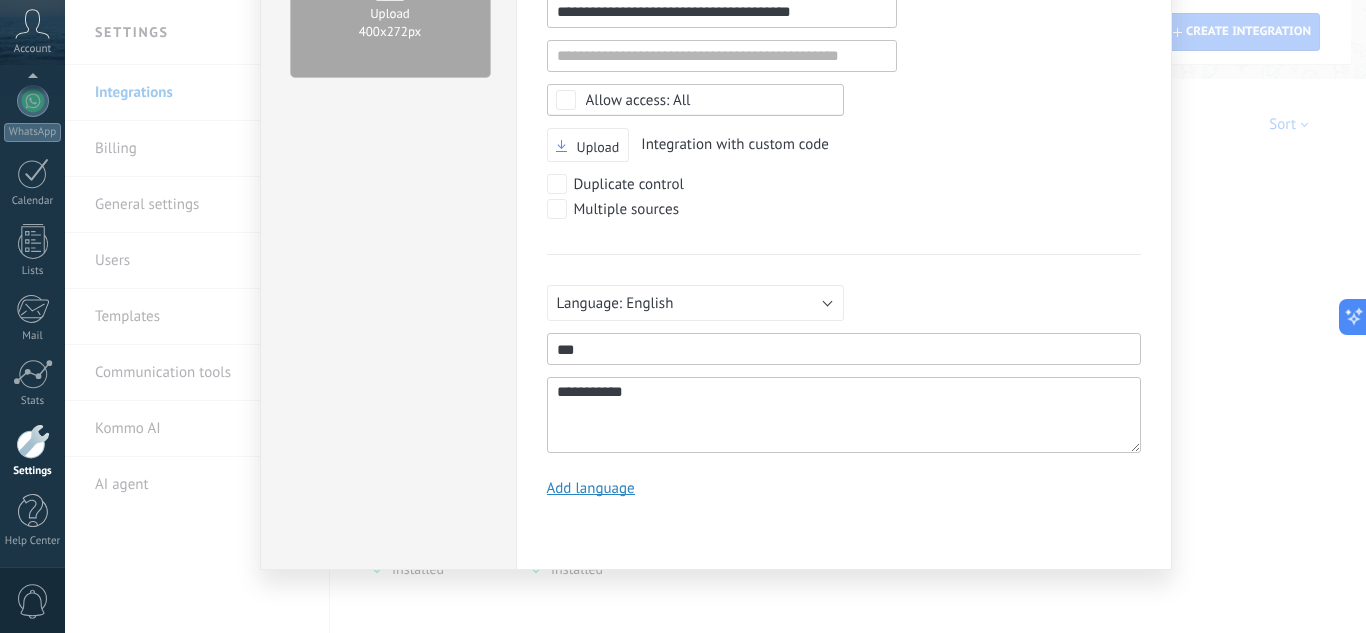 type on "**********" 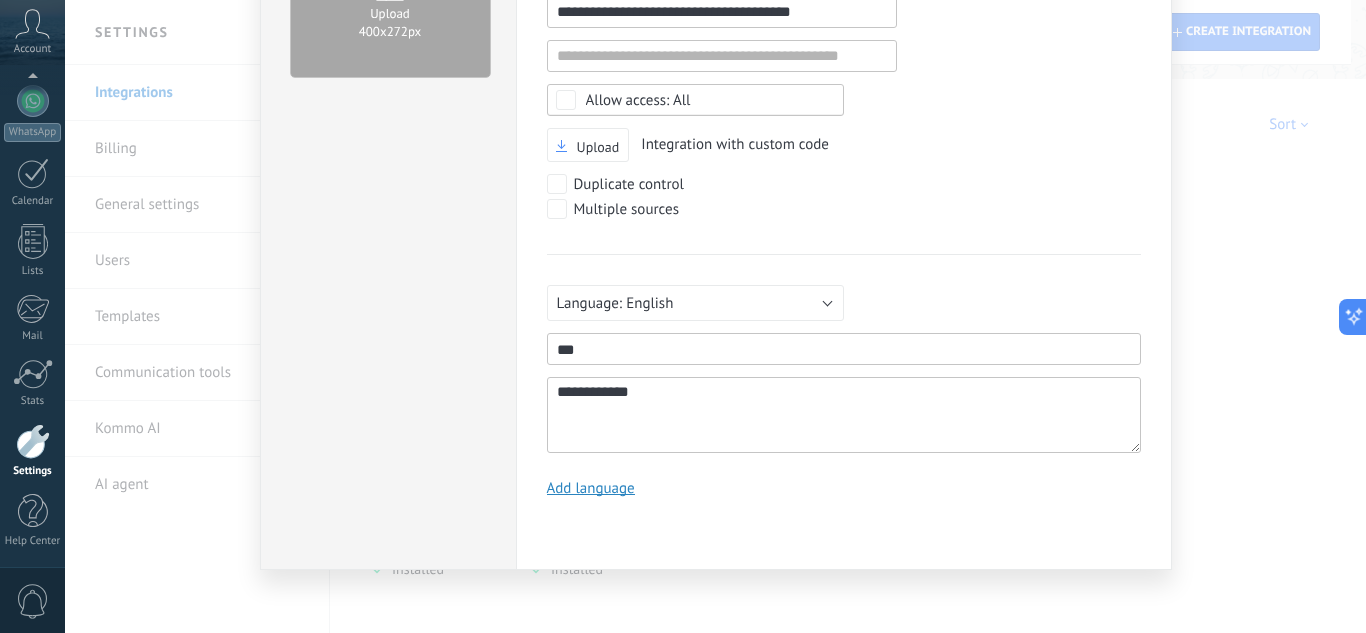 type on "**********" 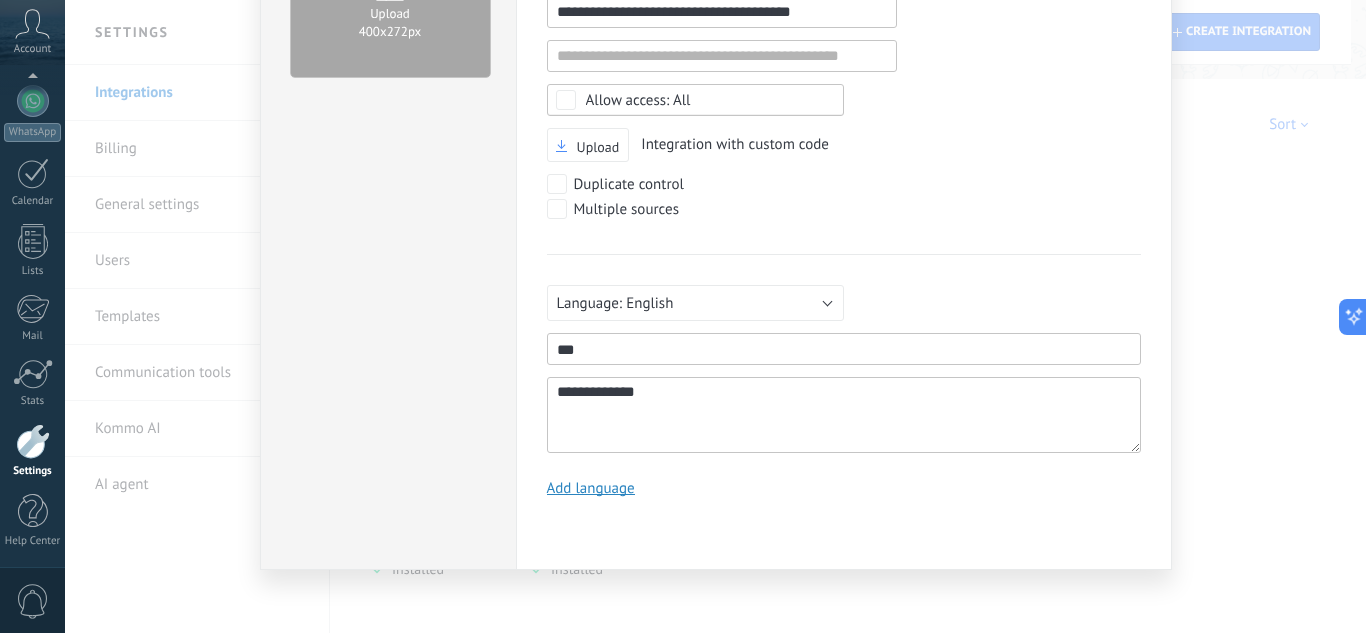 type on "**********" 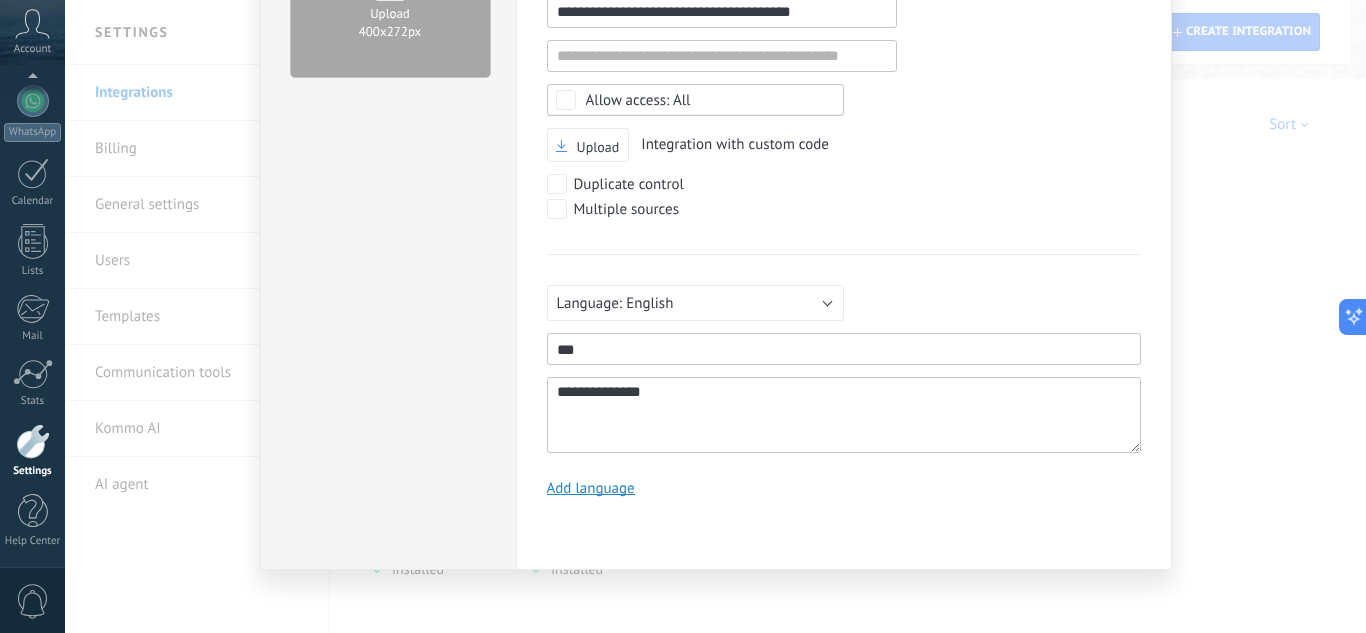 type on "**********" 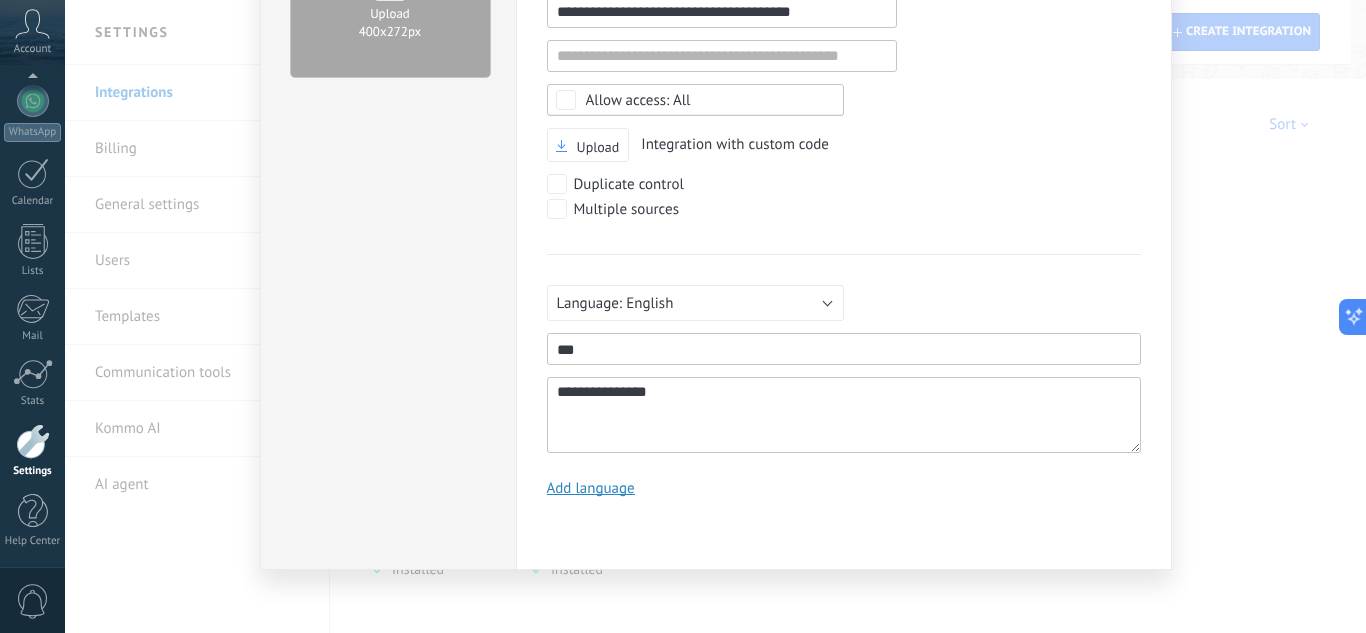 type on "**********" 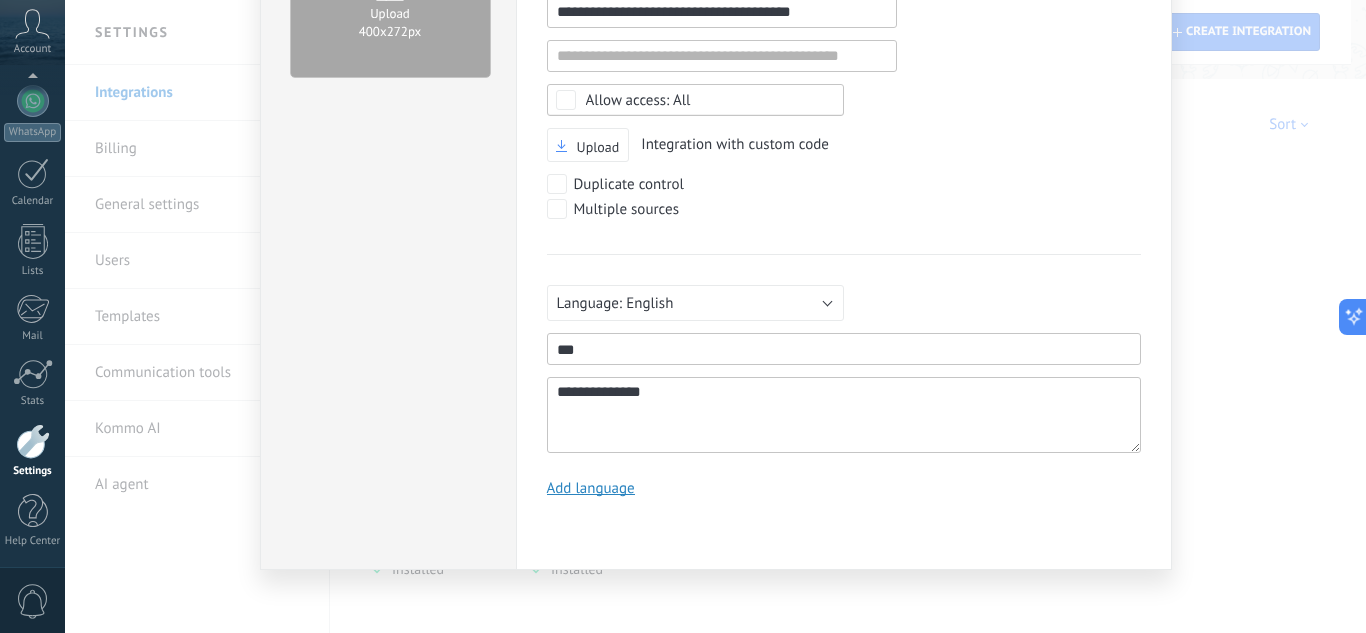 type on "**********" 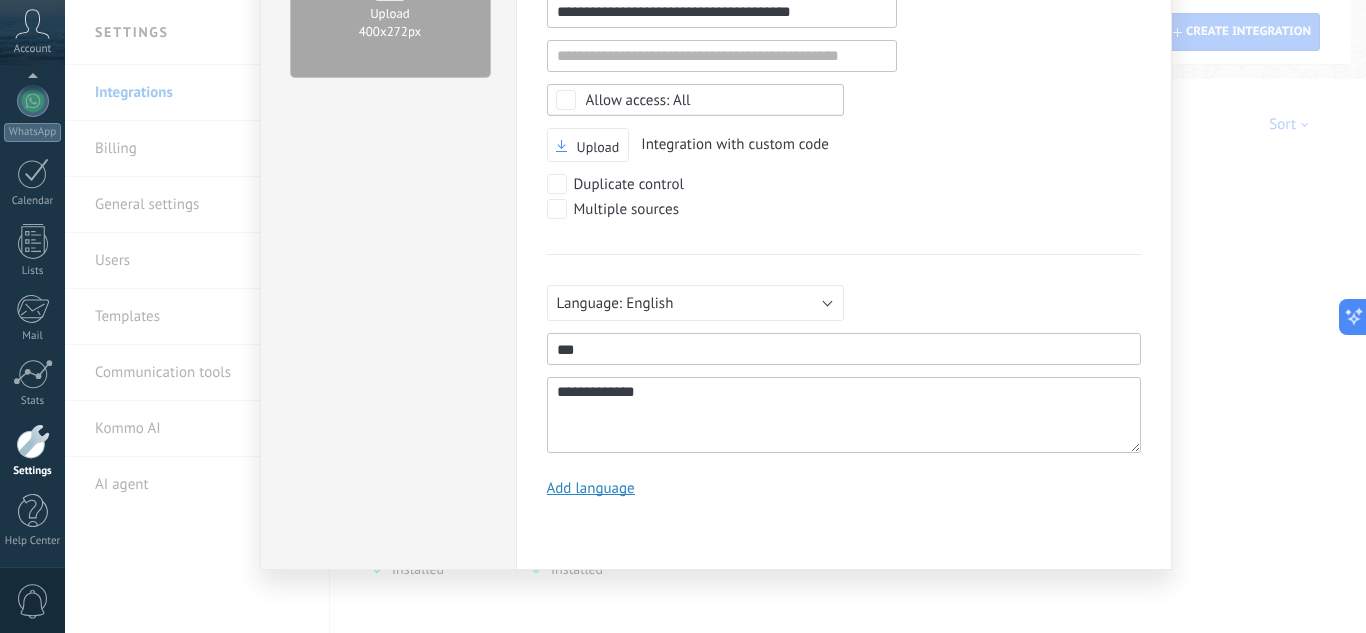 type on "**********" 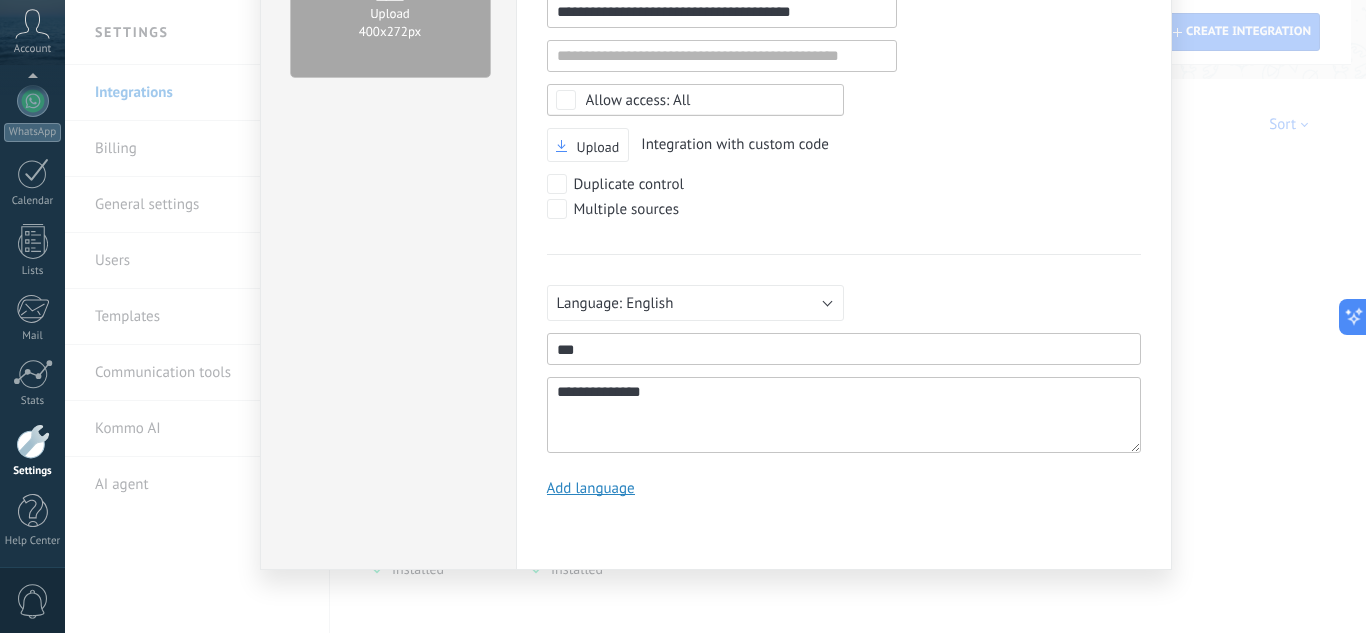 scroll, scrollTop: 19, scrollLeft: 0, axis: vertical 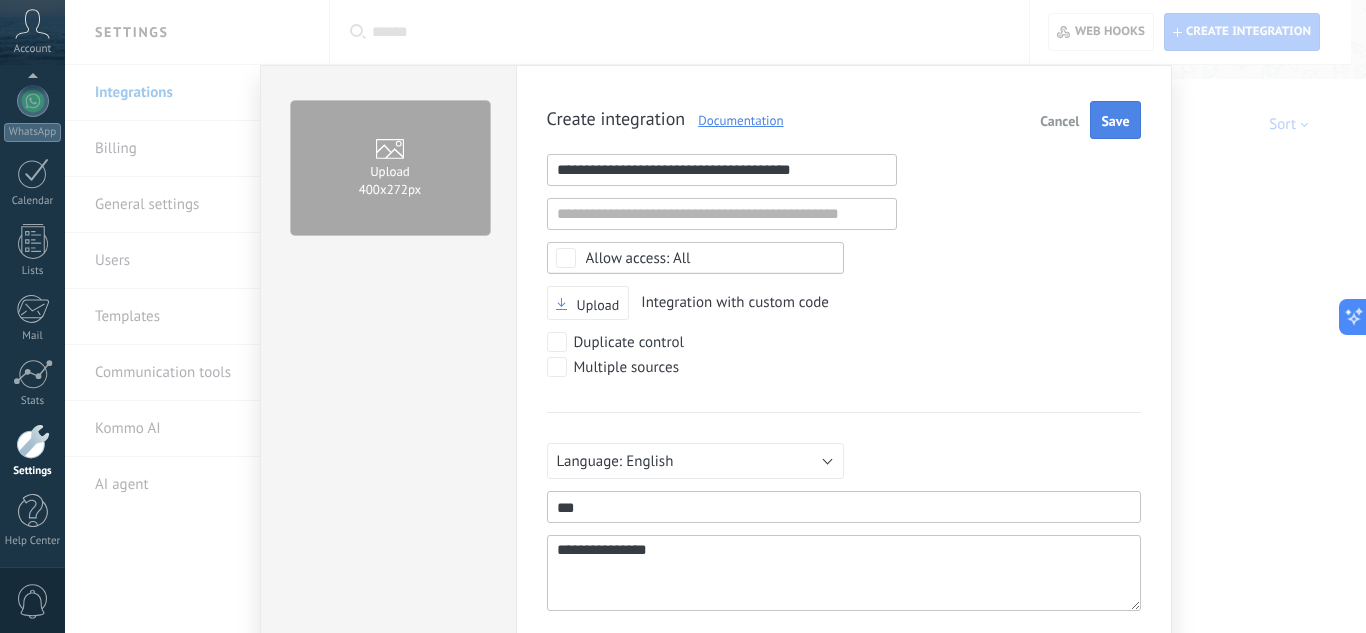 type on "**********" 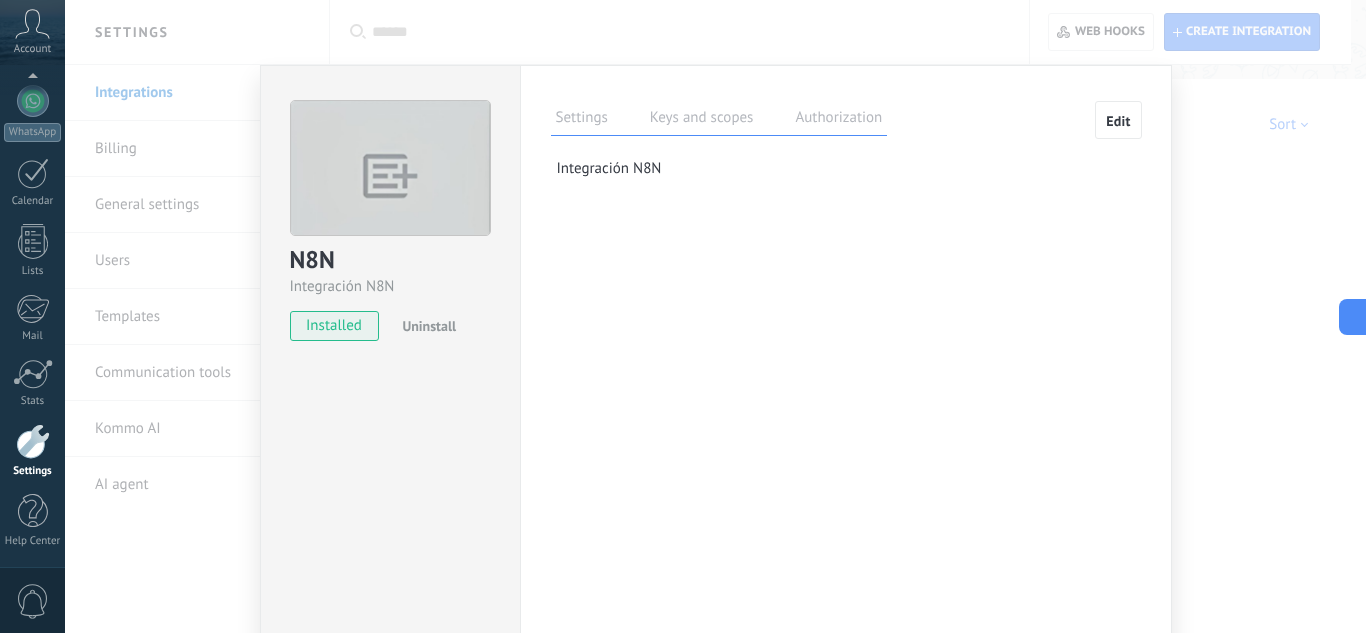 click on "Keys and scopes" at bounding box center [702, 120] 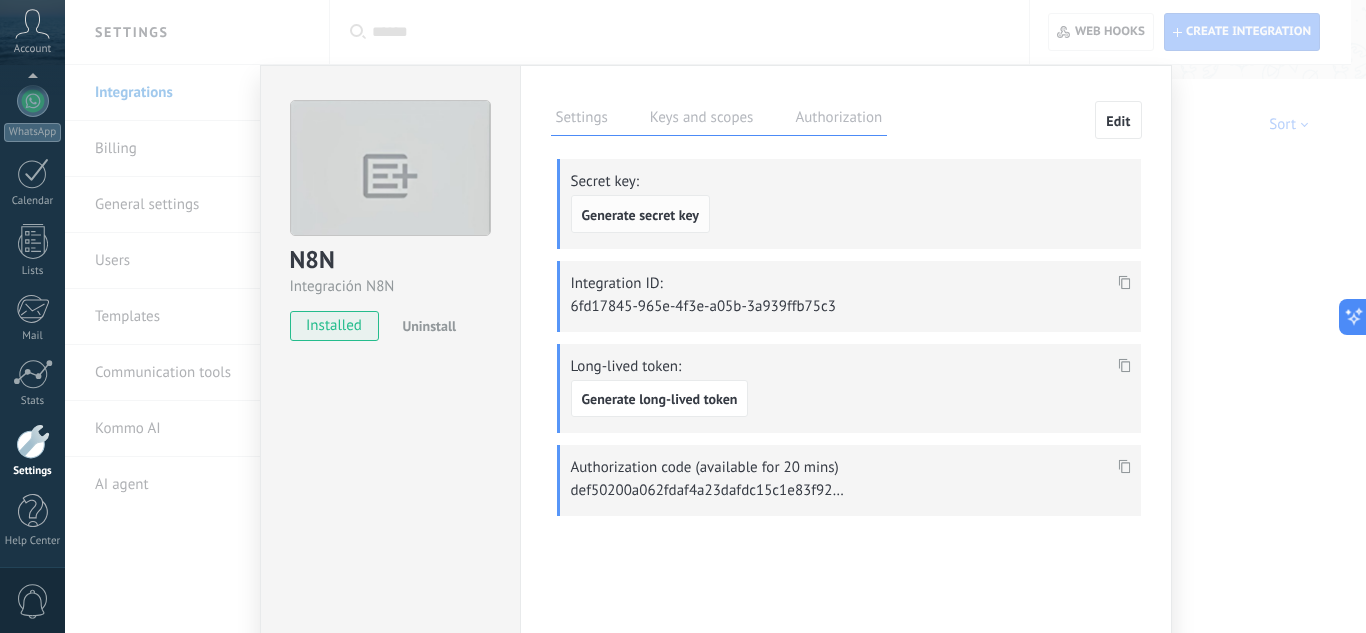 click on "Generate secret key" at bounding box center [641, 215] 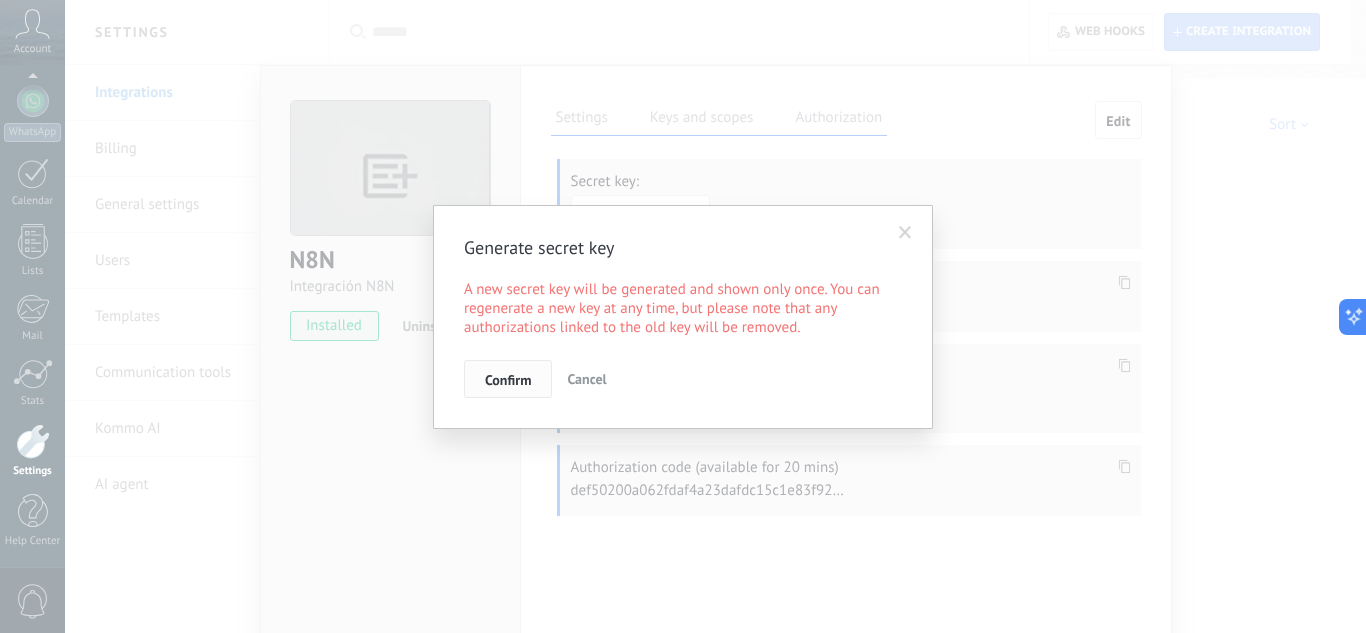 click on "Confirm" at bounding box center (508, 380) 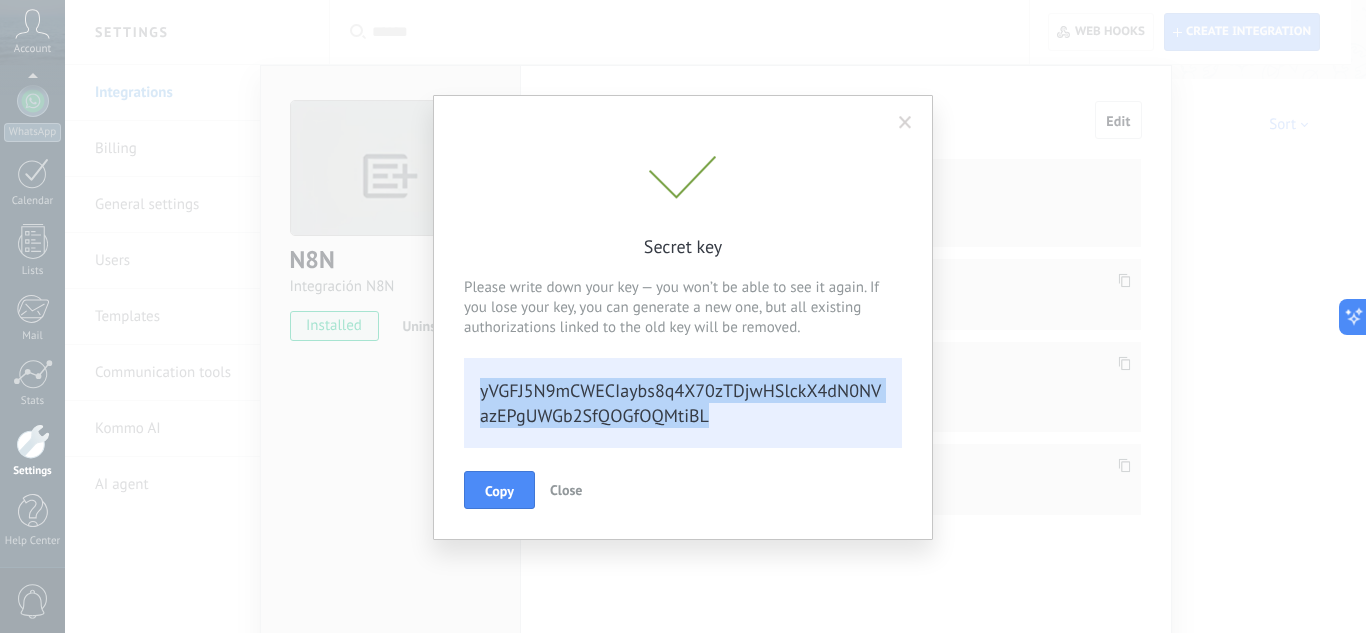 drag, startPoint x: 734, startPoint y: 437, endPoint x: 478, endPoint y: 393, distance: 259.75372 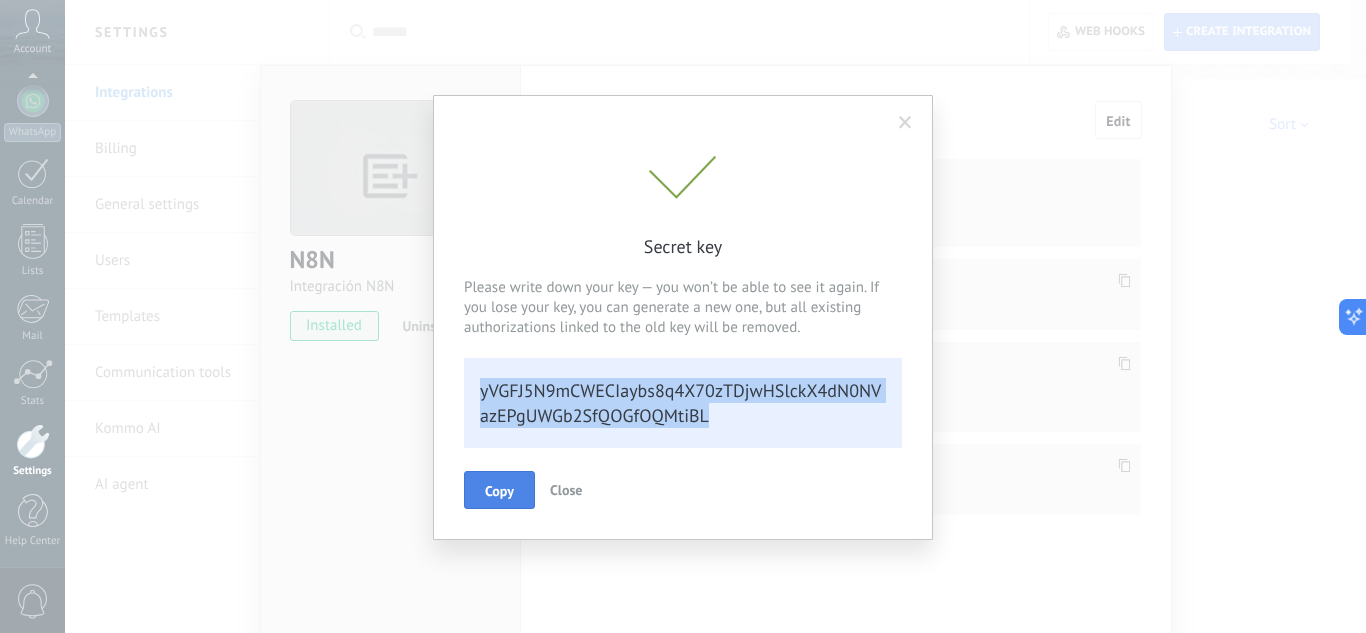 click on "Copy" at bounding box center [499, 491] 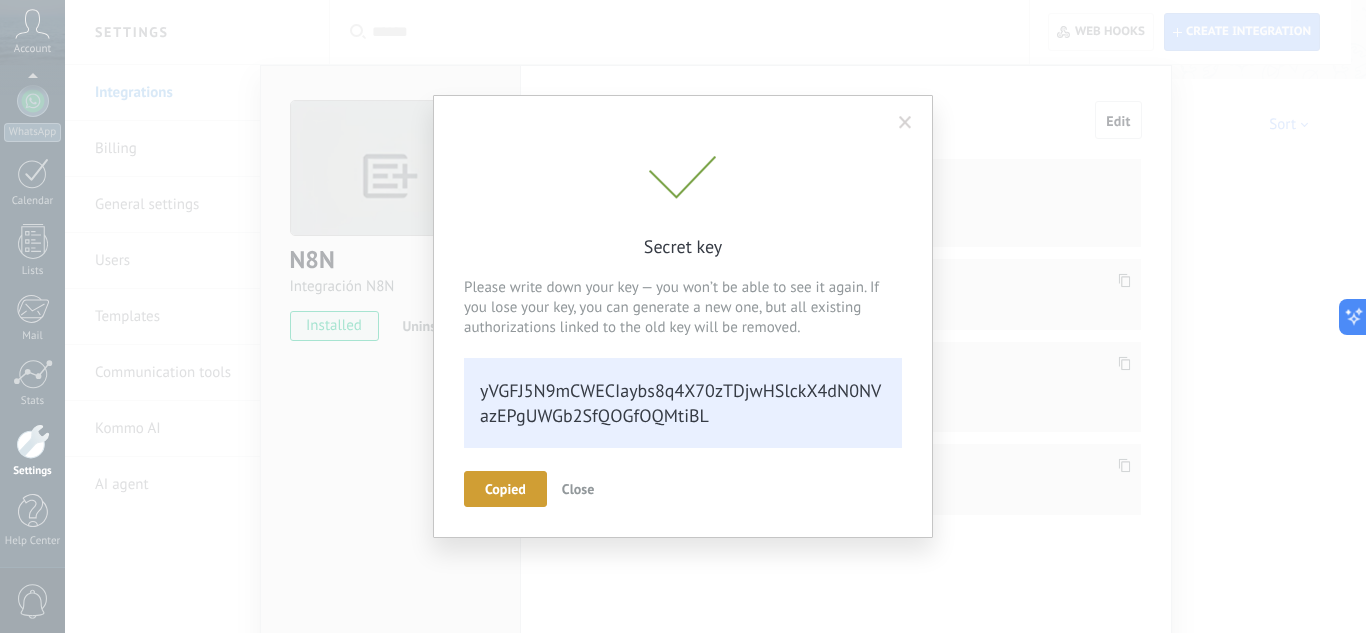 scroll, scrollTop: 40, scrollLeft: 0, axis: vertical 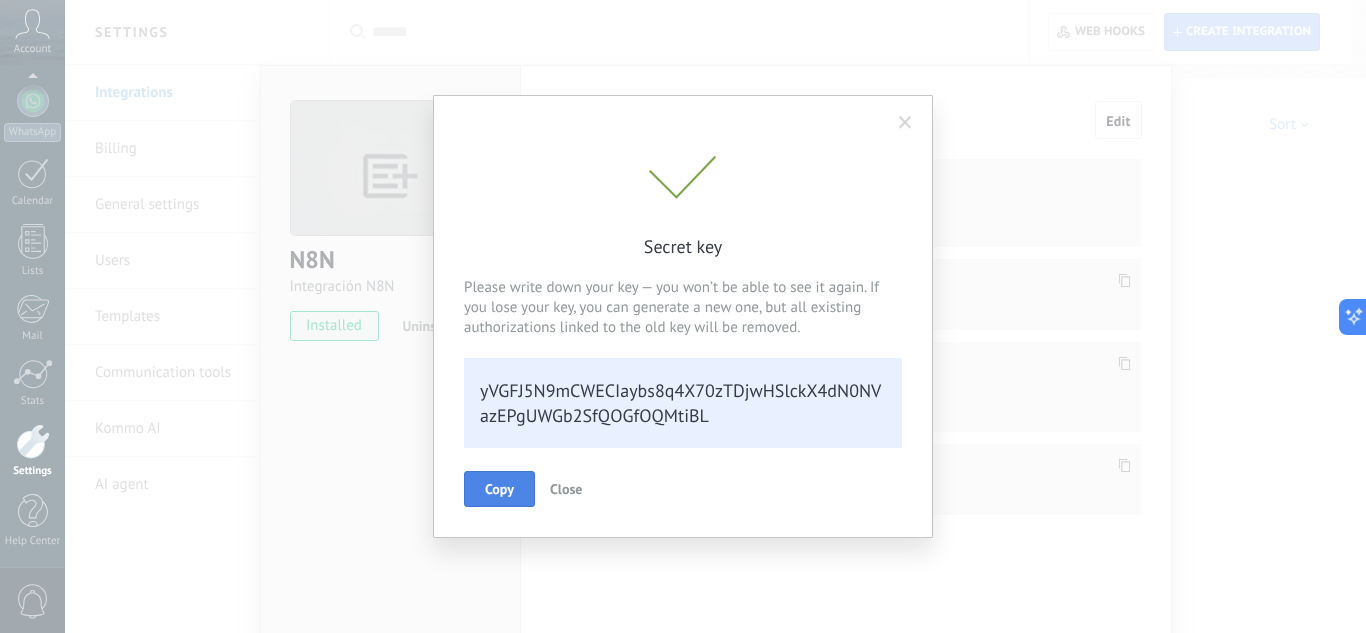 click on "Close" at bounding box center (566, 489) 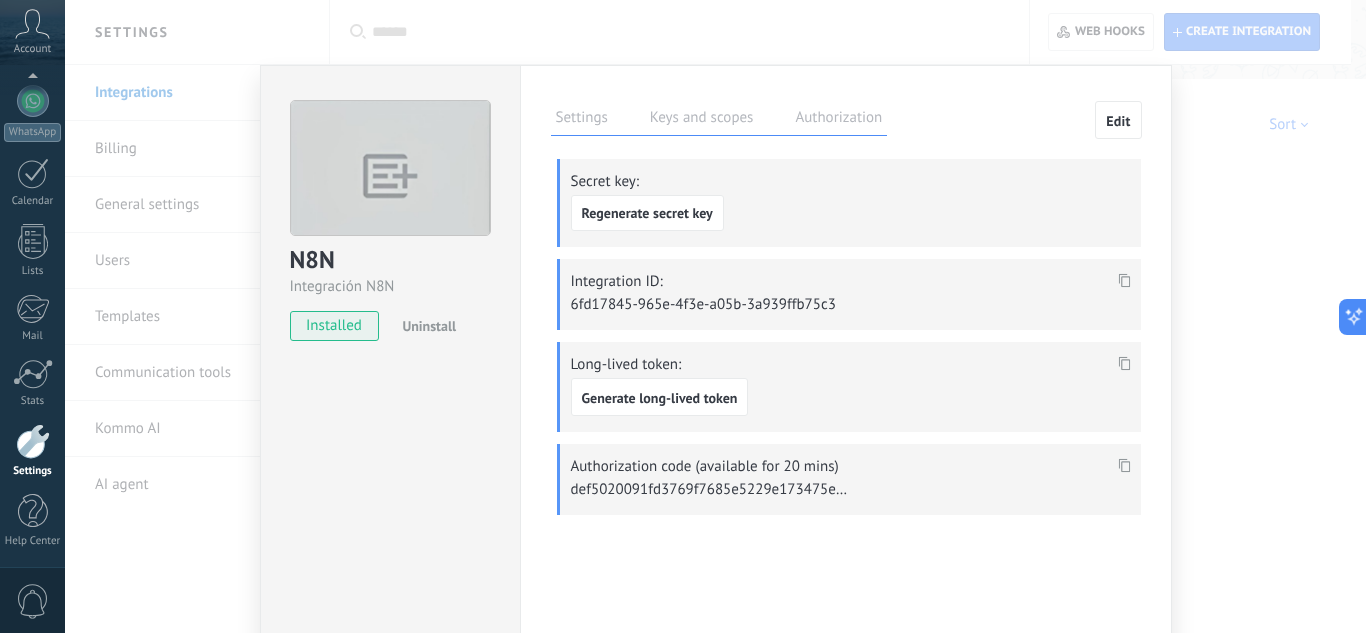 click 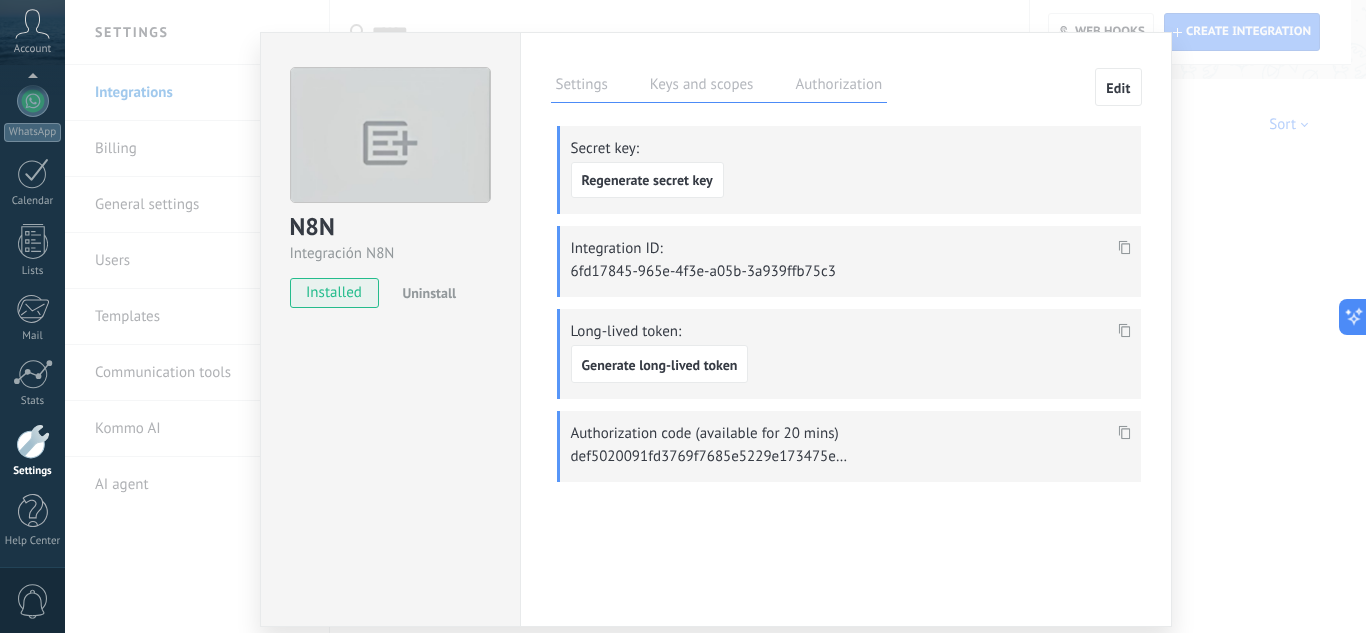 scroll, scrollTop: 0, scrollLeft: 0, axis: both 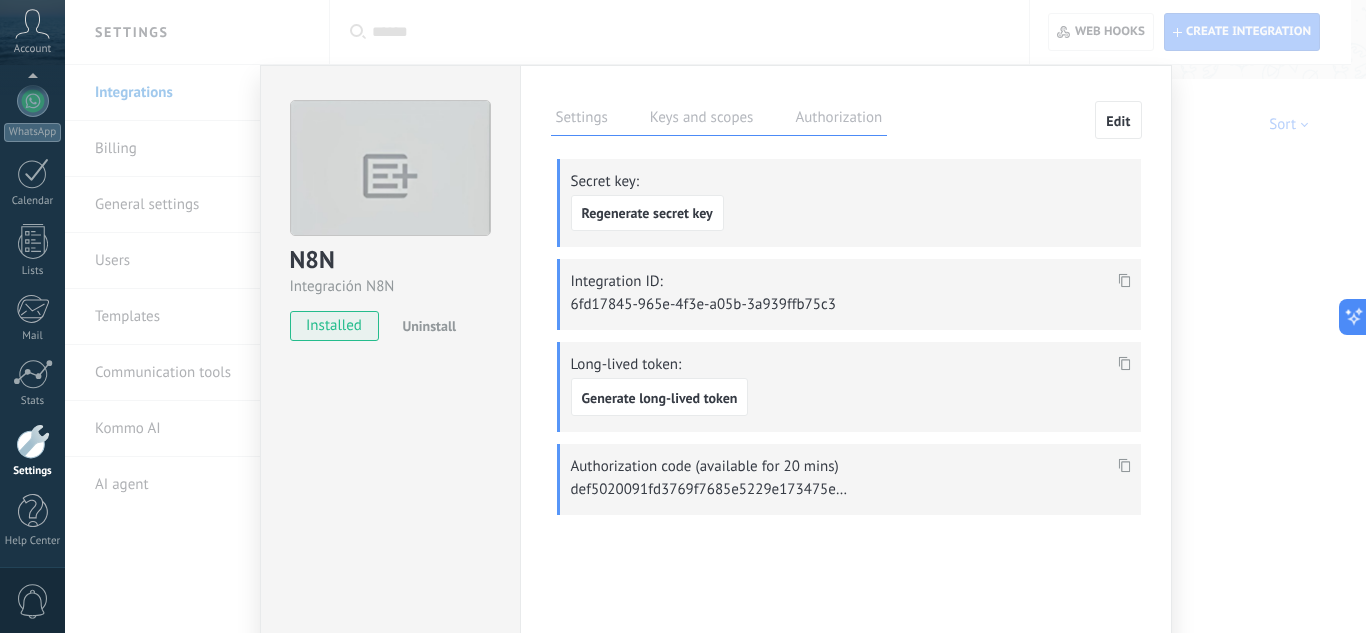 click on "N8N Integración N8N installed Uninstall Settings Keys and scopes Authorization Edit Secret key: Regenerate secret key Integration ID: 6fd17845-965e-4f3e-a05b-3a939ffb75c3 Long-lived token: Generate long-lived token Authorization code (available for 20 mins) This tab logs the users who have granted integration access to this account. If you want to to remove a user's ability to send requests to the account on behalf of this integration, you can revoke access. If access is revoked from all users, the integration will stop working. This app is installed, but no one has given it access yet. Integración N8N" at bounding box center [715, 316] 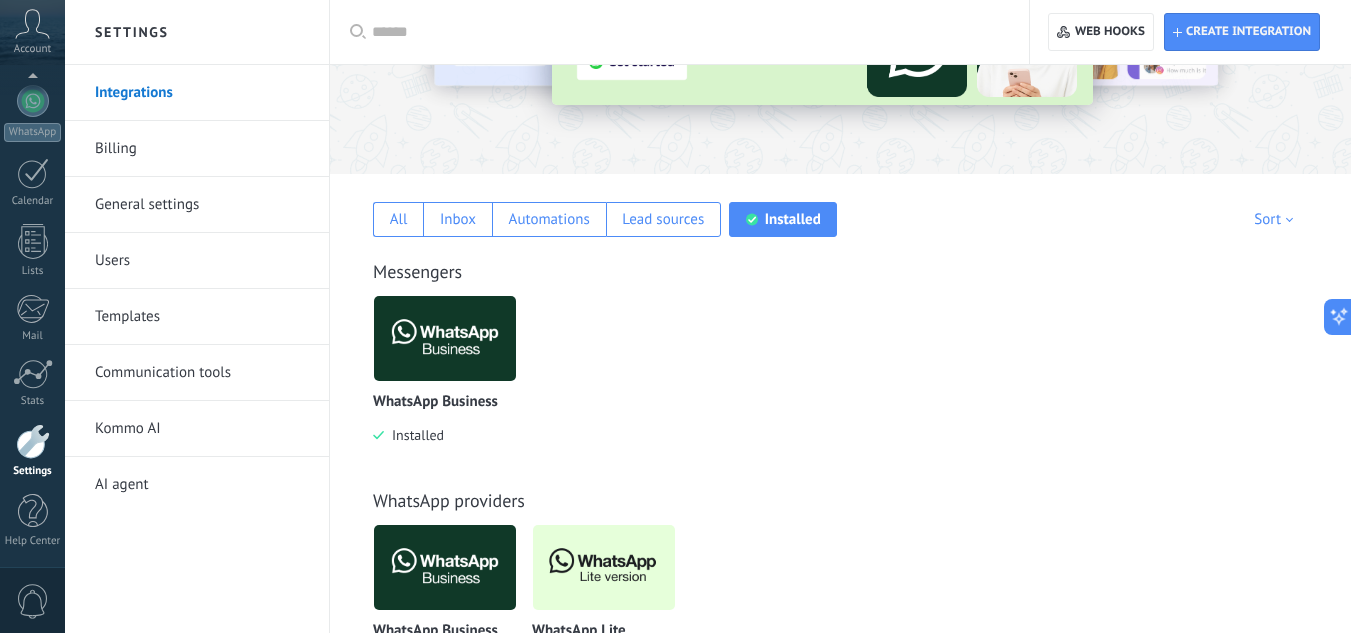 scroll, scrollTop: 312, scrollLeft: 0, axis: vertical 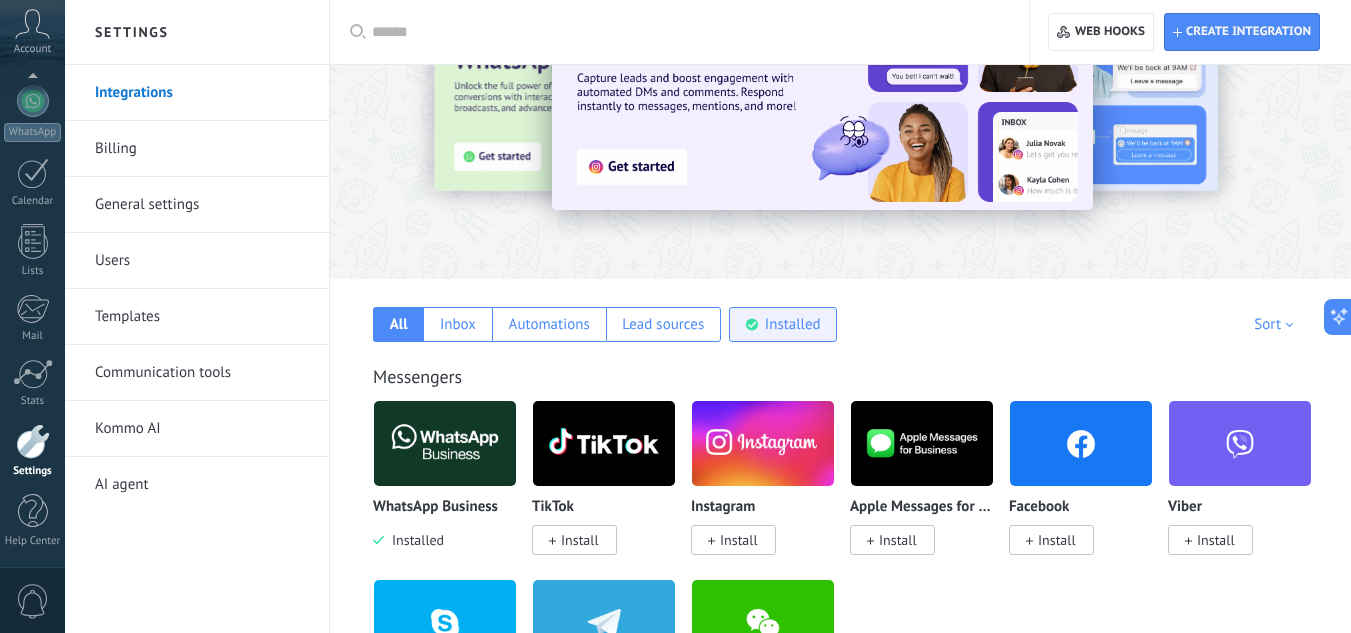 click on "Installed" at bounding box center (783, 324) 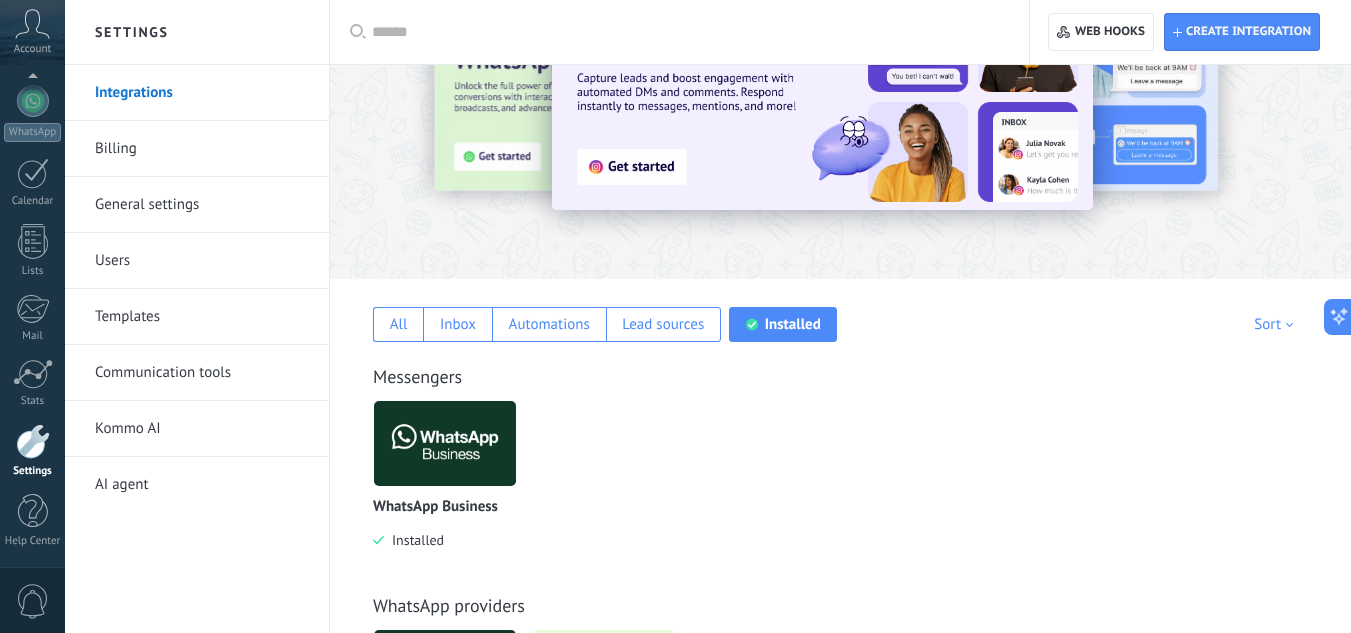 scroll, scrollTop: 0, scrollLeft: 0, axis: both 